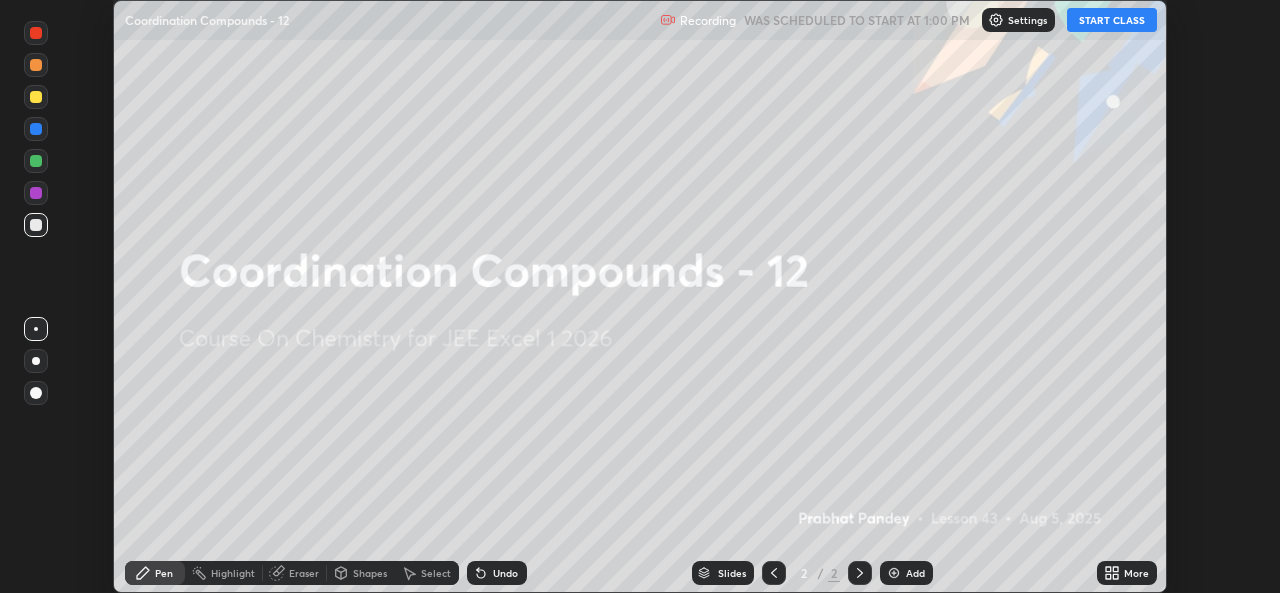 scroll, scrollTop: 0, scrollLeft: 0, axis: both 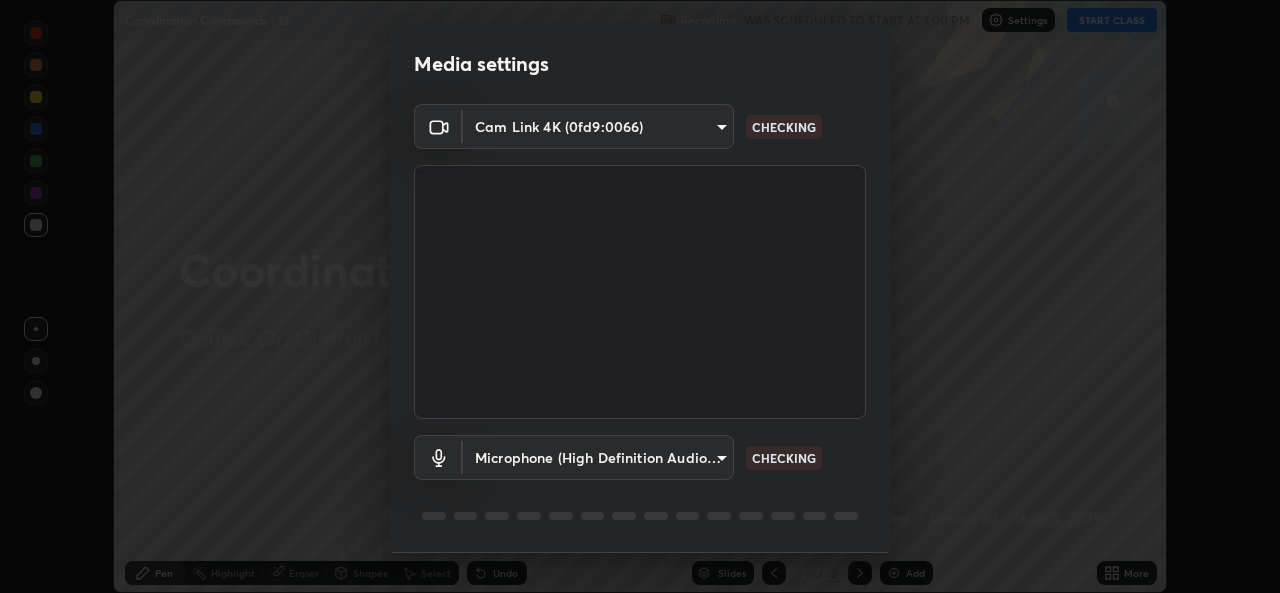 type on "7782a15b5501a514bfe648ece045007bd442f83437d397bf9c3fc663f0680d58" 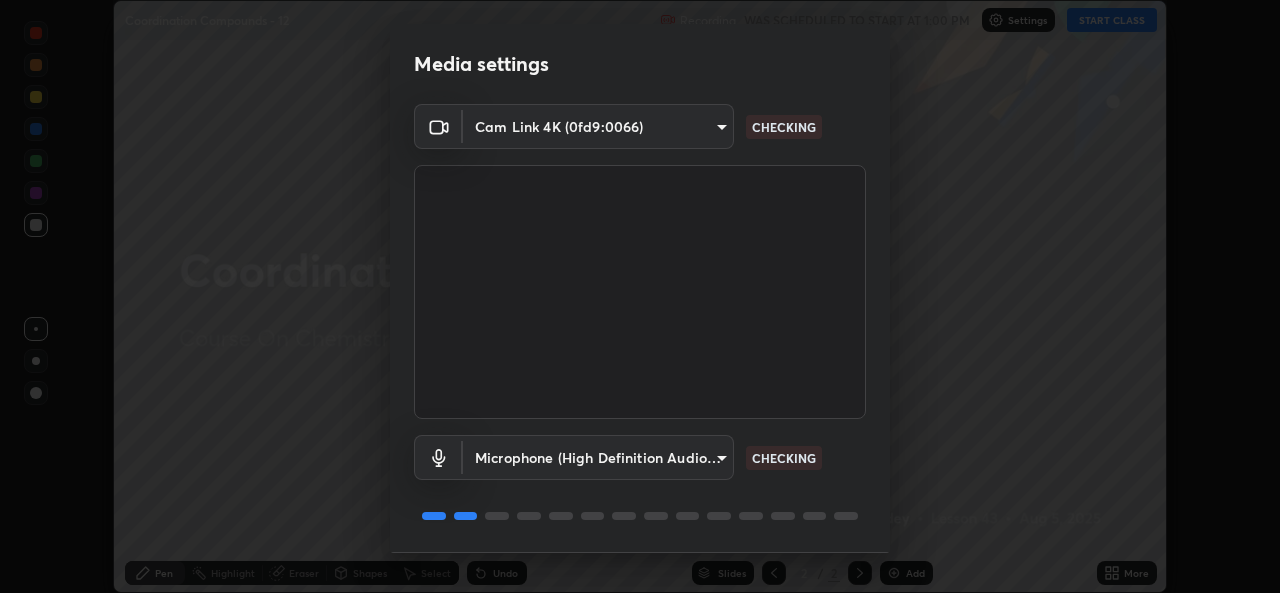 click on "Erase all Coordination Compounds - 12 Recording WAS SCHEDULED TO START AT  1:00 PM Settings START CLASS Setting up your live class Coordination Compounds - 12 • L43 of Course On Chemistry for JEE Excel 1 2026 [PERSON] Pen Highlight Eraser Shapes Select Undo Slides 2 / 2 Add More No doubts shared Encourage your learners to ask a doubt for better clarity Report an issue Reason for reporting Buffering Chat not working Audio - Video sync issue Educator video quality low ​ Attach an image Report Media settings Cam Link 4K (0fd9:0066) 7782a15b5501a514bfe648ece045007bd442f83437d397bf9c3fc663f0680d58 CHECKING Microphone (High Definition Audio Device) 1f9b2b7b856d792cc5f4e166810154640c8dc3d584de9c331c588b9cd70d1665 CHECKING 1 / 5 Next" at bounding box center [640, 296] 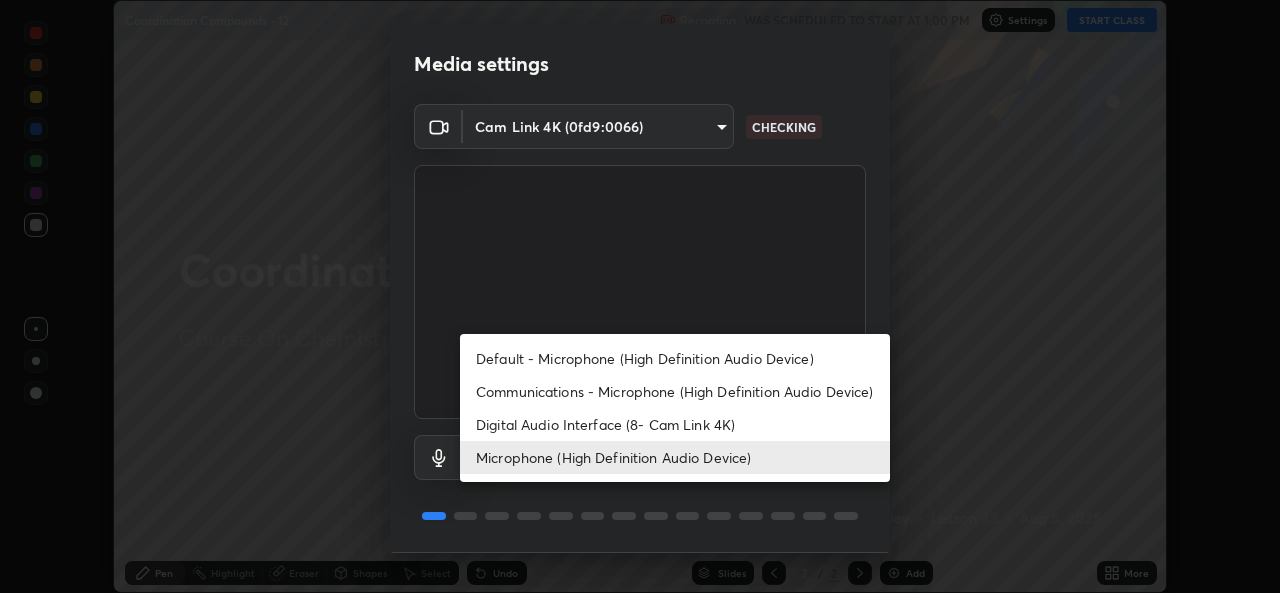 click on "Communications - Microphone (High Definition Audio Device)" at bounding box center [675, 391] 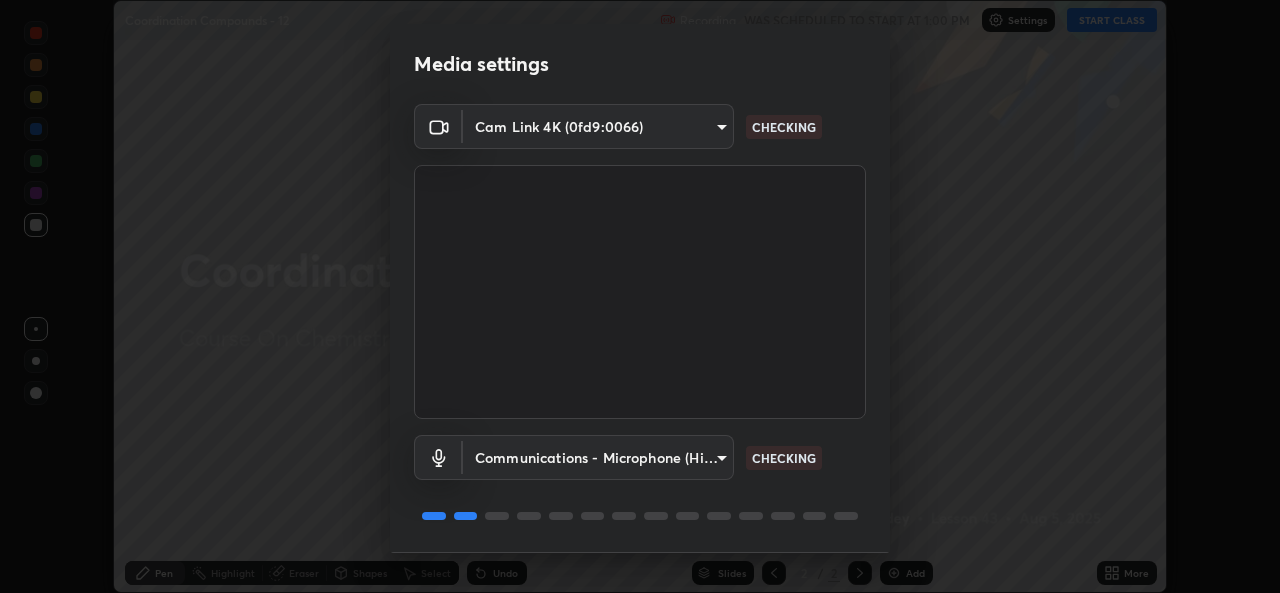 click on "Erase all Coordination Compounds - 12 Recording WAS SCHEDULED TO START AT  1:00 PM Settings START CLASS Setting up your live class Coordination Compounds - 12 • L43 of Course On Chemistry for JEE Excel 1 2026 [PERSON] Pen Highlight Eraser Shapes Select Undo Slides 2 / 2 Add More No doubts shared Encourage your learners to ask a doubt for better clarity Report an issue Reason for reporting Buffering Chat not working Audio - Video sync issue Educator video quality low ​ Attach an image Report Media settings Cam Link 4K (0fd9:0066) 7782a15b5501a514bfe648ece045007bd442f83437d397bf9c3fc663f0680d58 CHECKING Communications - Microphone (High Definition Audio Device) communications CHECKING 1 / 5 Next" at bounding box center [640, 296] 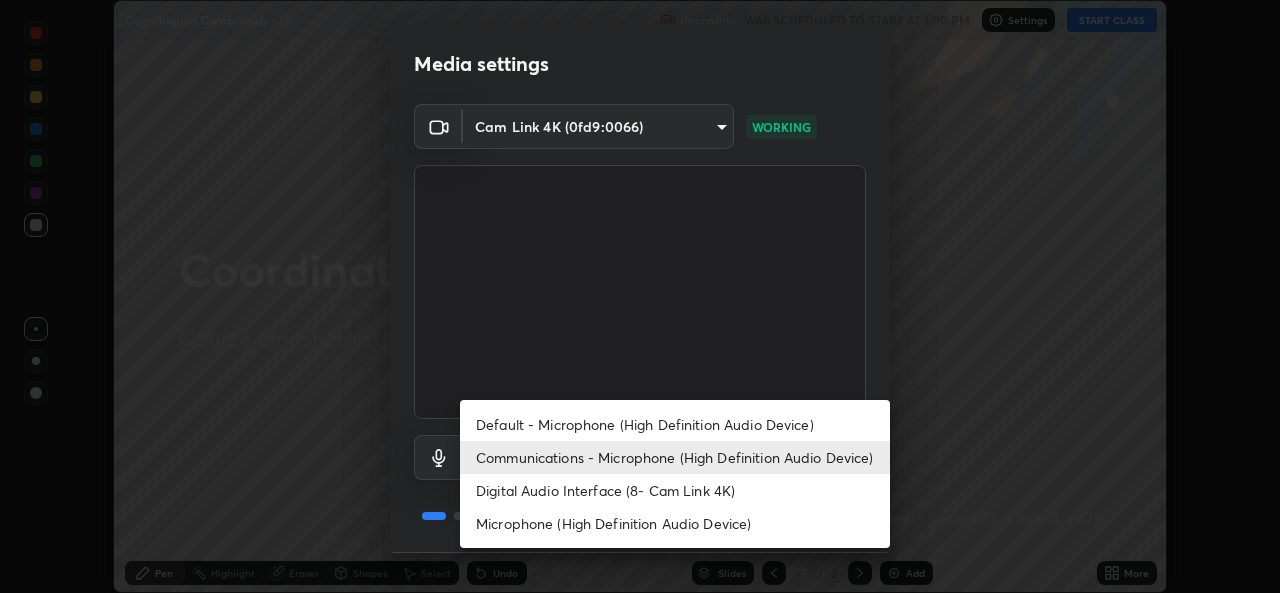click on "Microphone (High Definition Audio Device)" at bounding box center (675, 523) 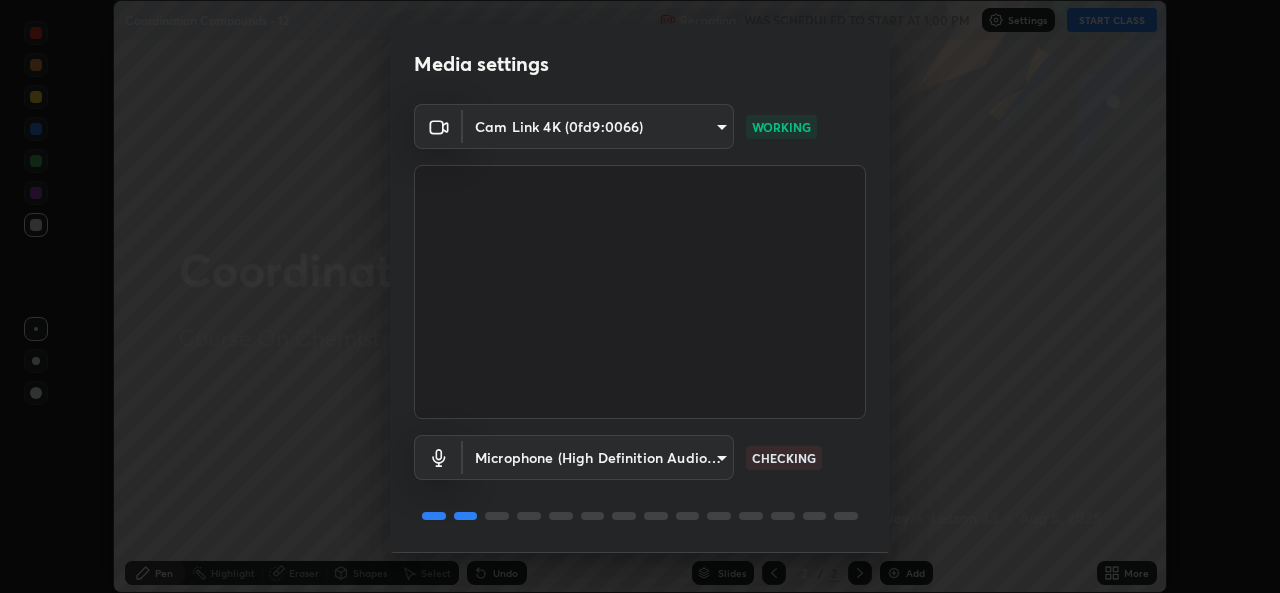 scroll, scrollTop: 63, scrollLeft: 0, axis: vertical 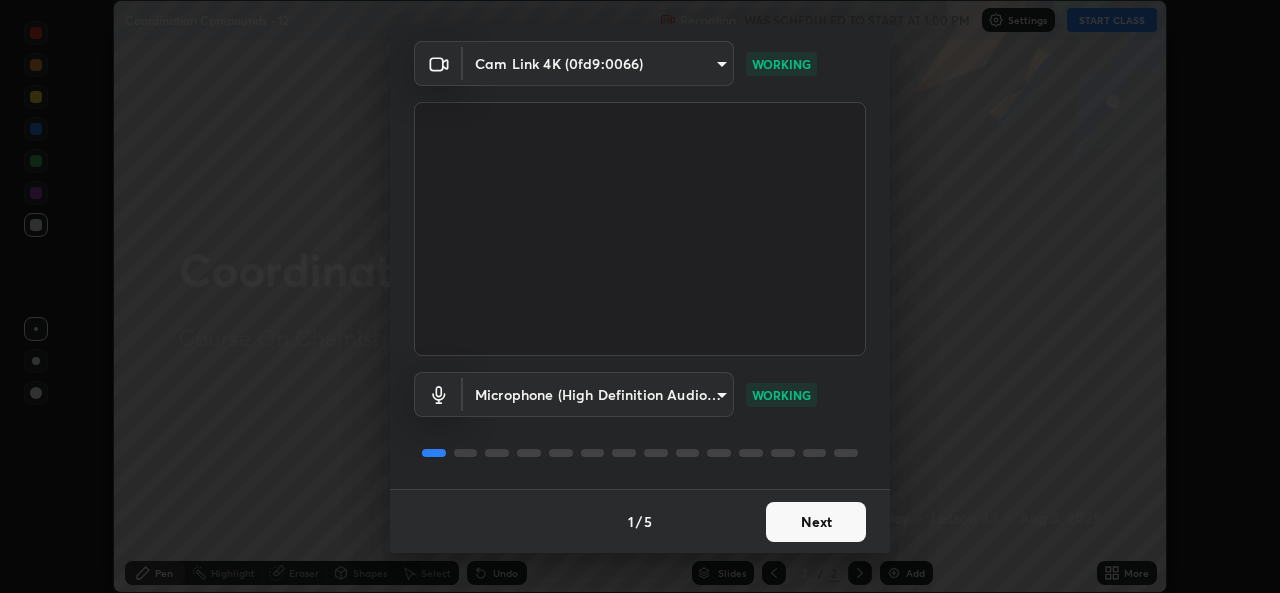 click on "Next" at bounding box center [816, 522] 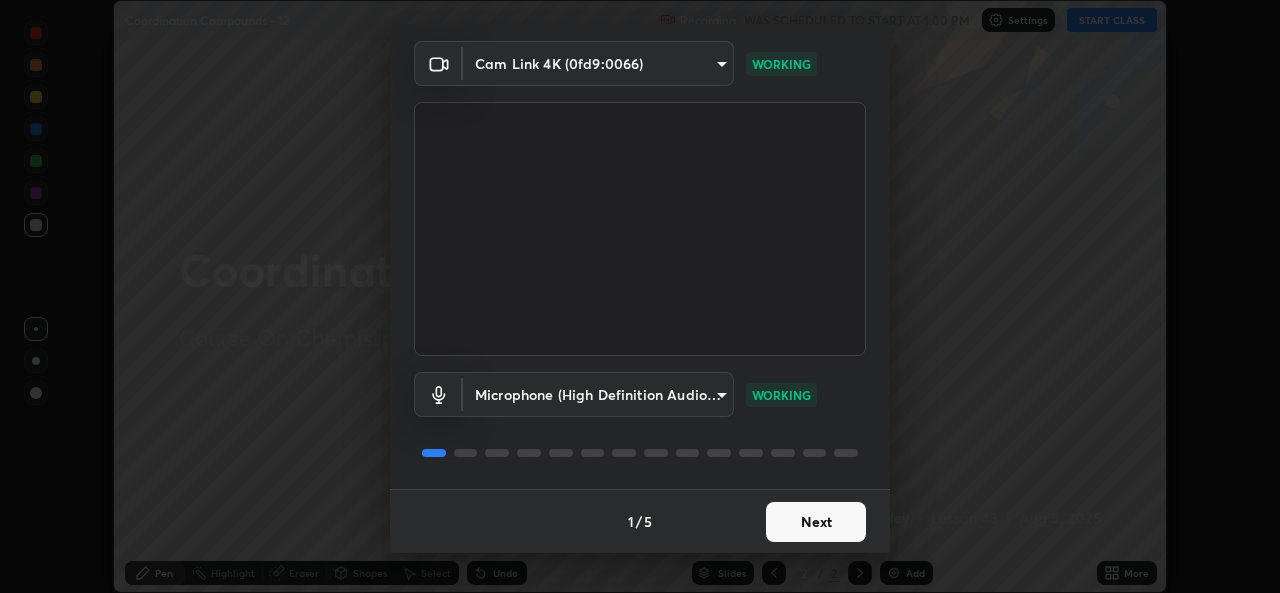 scroll, scrollTop: 0, scrollLeft: 0, axis: both 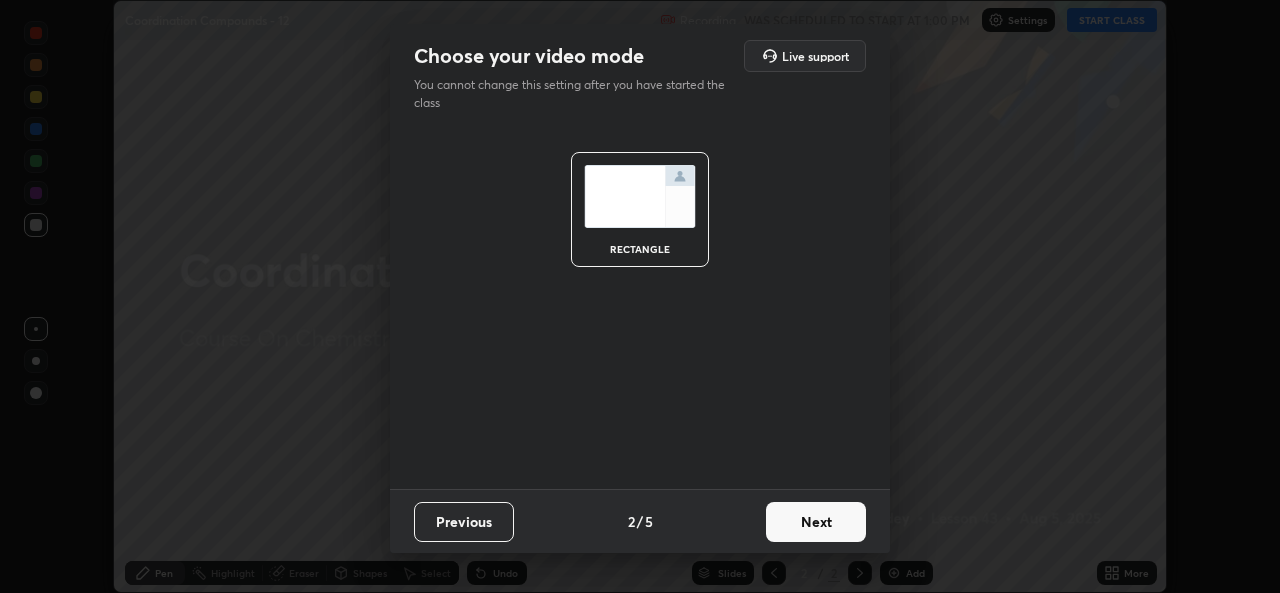click on "Next" at bounding box center (816, 522) 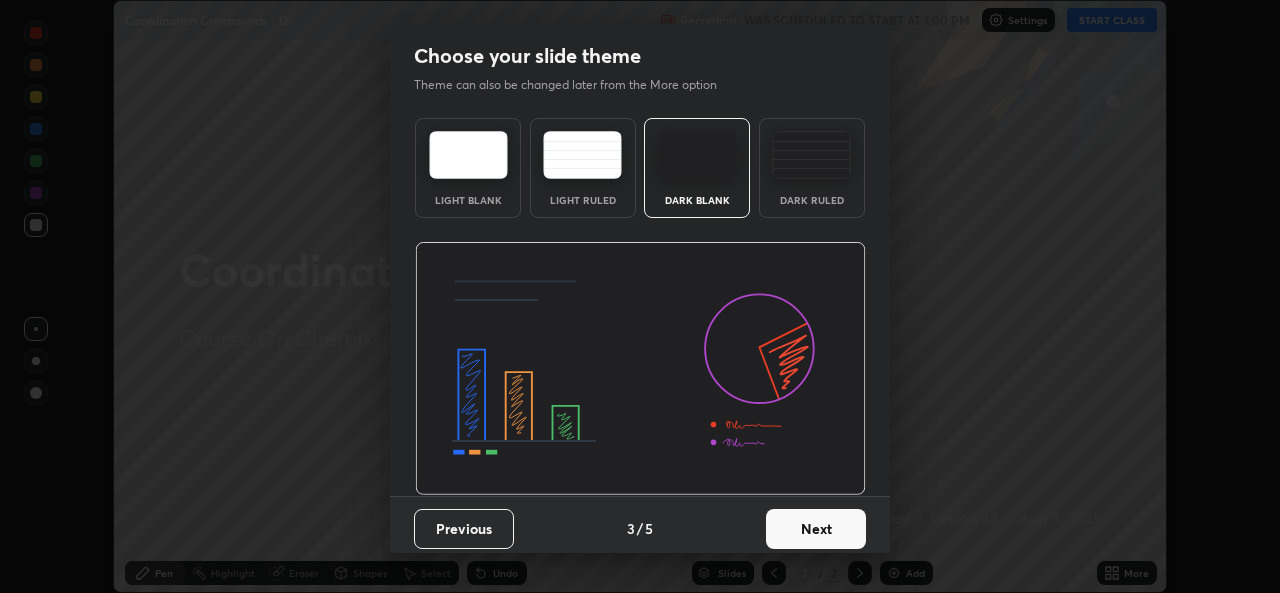 click on "Next" at bounding box center (816, 529) 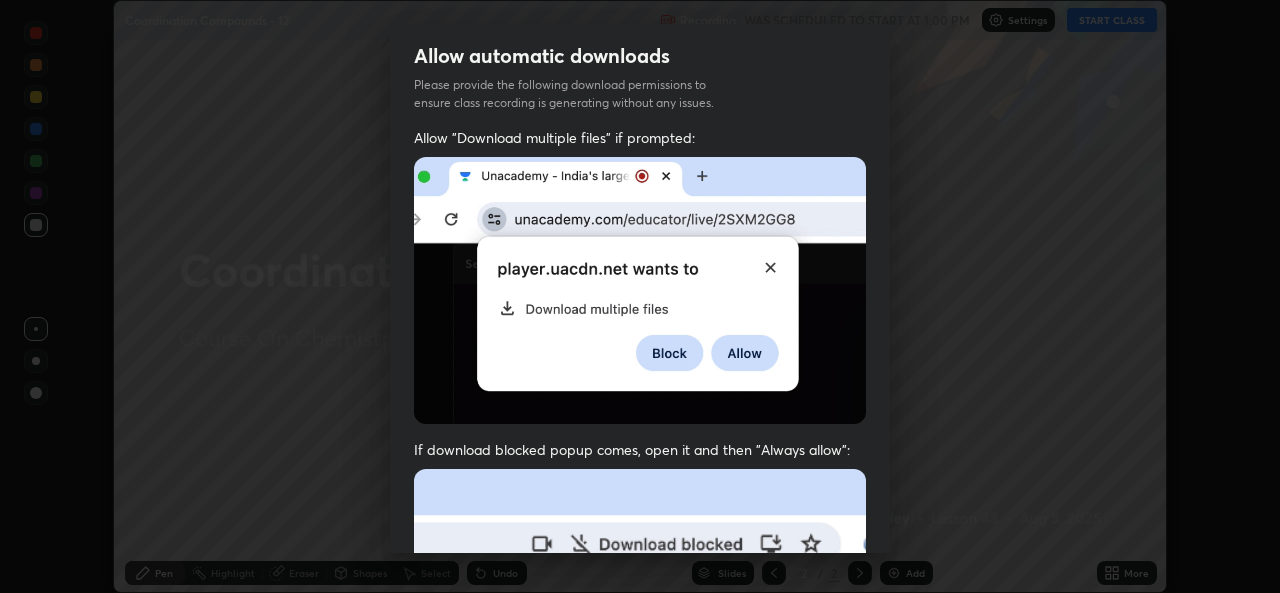click on "Allow automatic downloads Please provide the following download permissions to ensure class recording is generating without any issues. Allow "Download multiple files" if prompted: If download blocked popup comes, open it and then "Always allow": I agree that if I don't provide required permissions, class recording will not be generated Previous 5 / 5 Done" at bounding box center [640, 296] 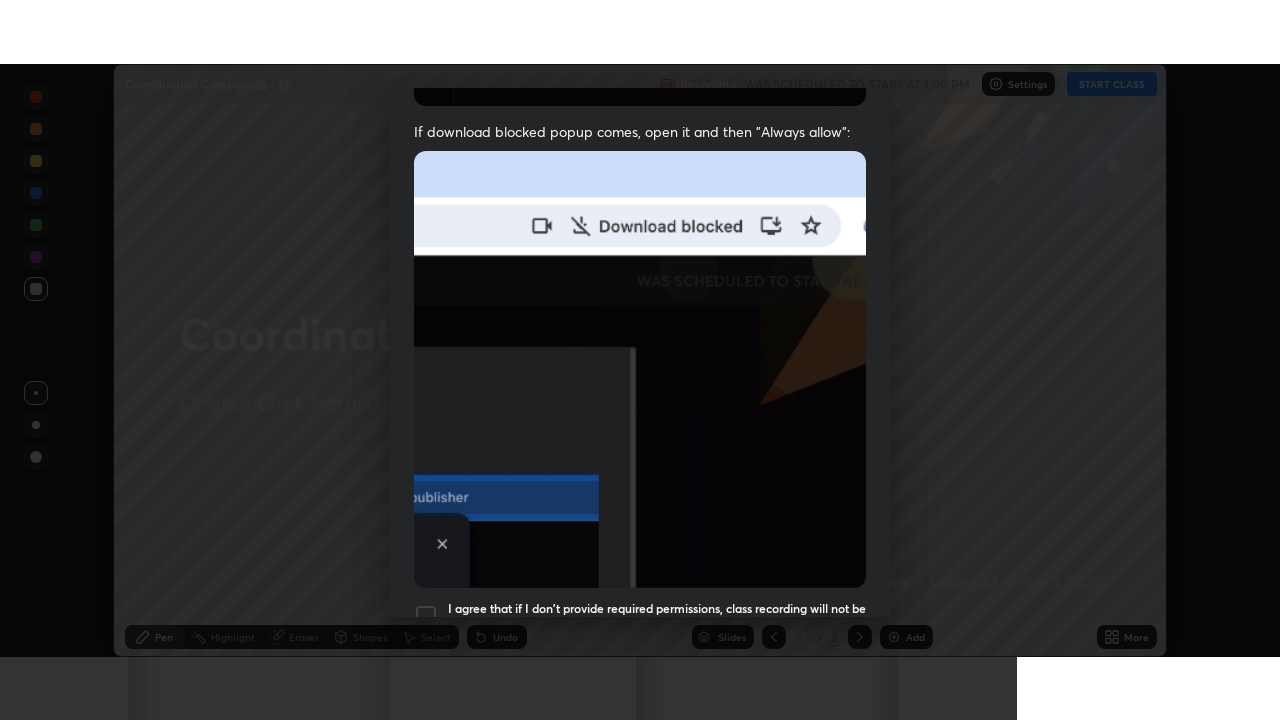 scroll, scrollTop: 471, scrollLeft: 0, axis: vertical 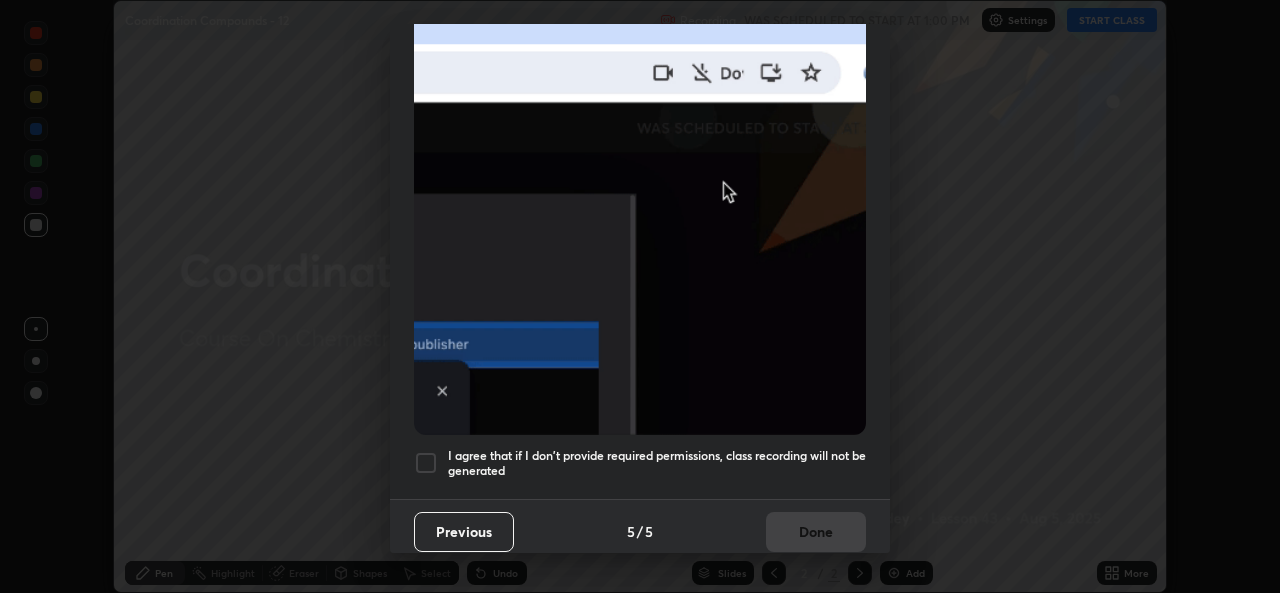 click at bounding box center [426, 463] 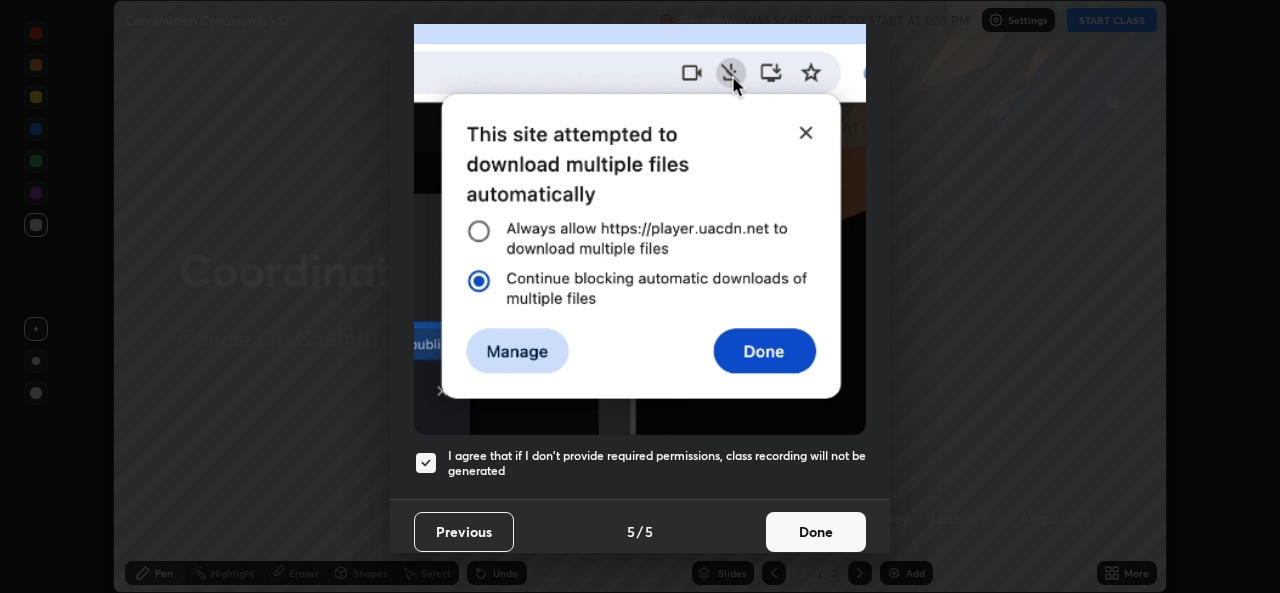click on "Done" at bounding box center [816, 532] 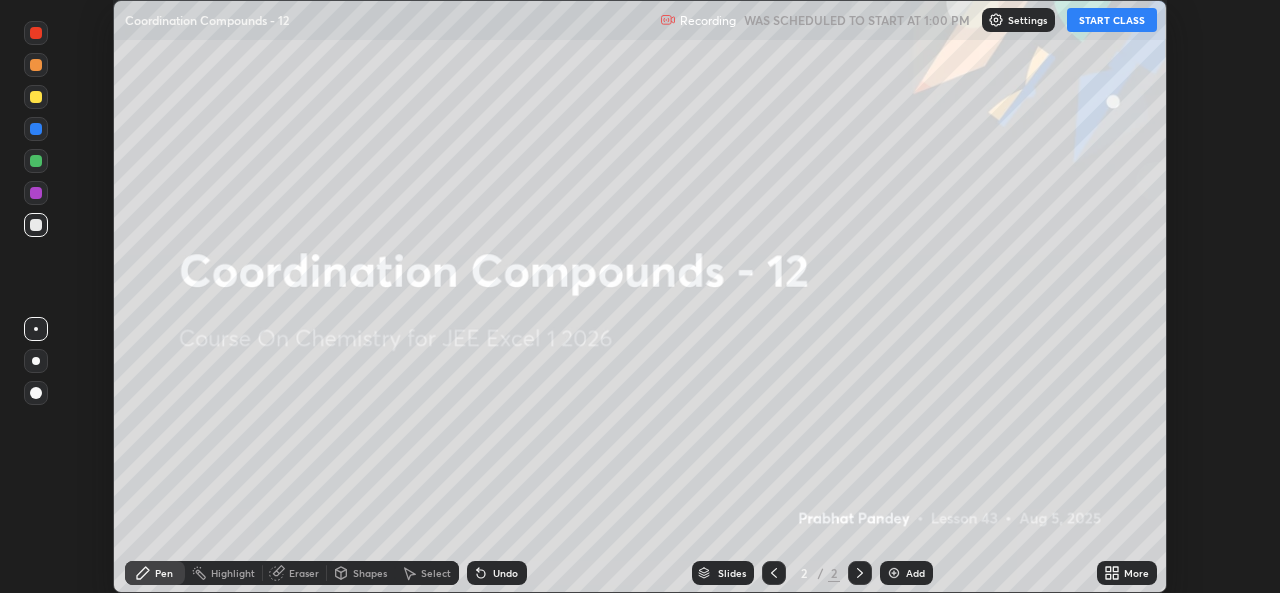 click on "START CLASS" at bounding box center (1112, 20) 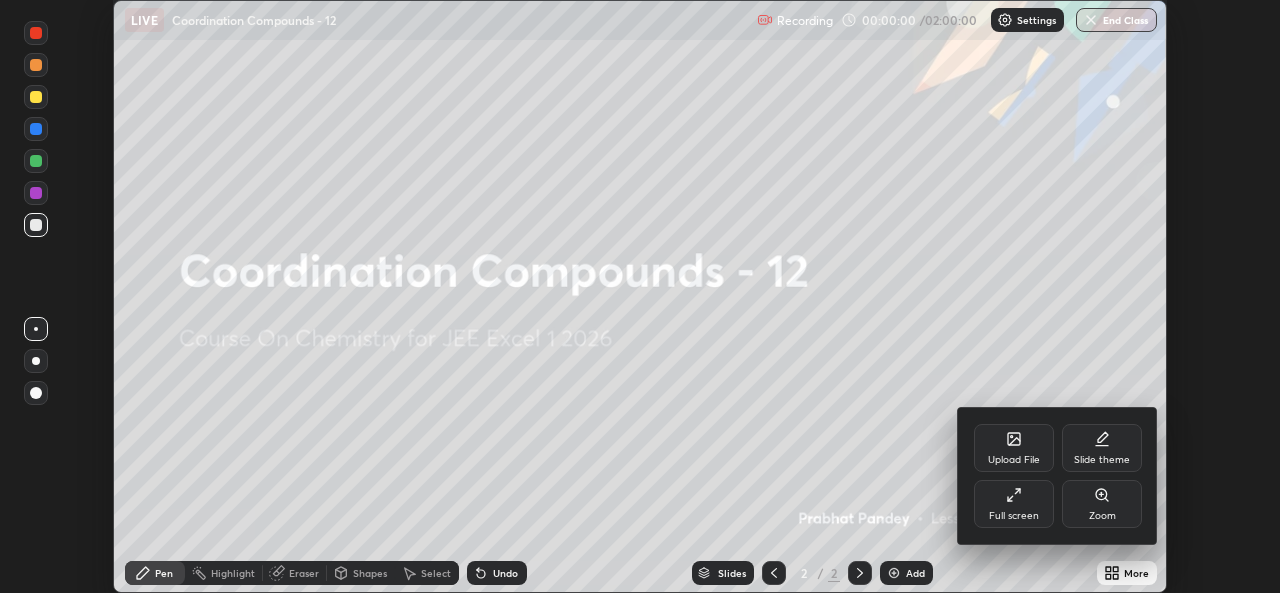 click on "Full screen" at bounding box center [1014, 504] 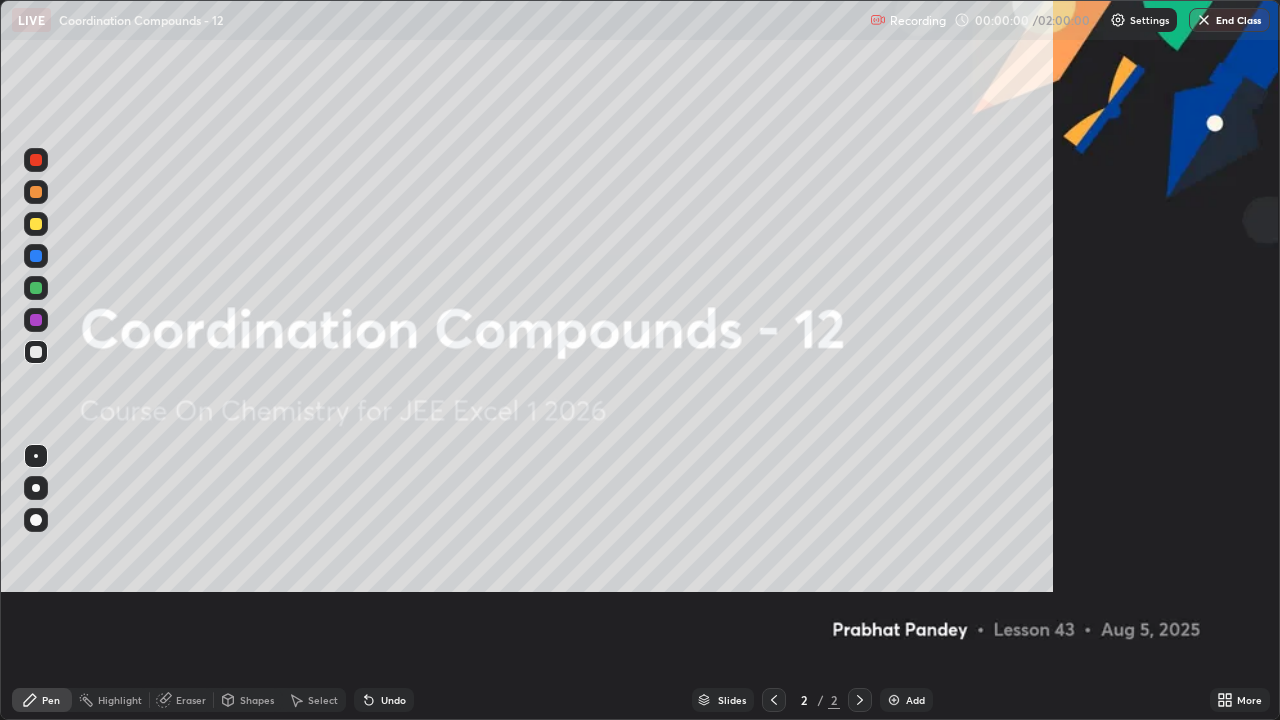 scroll, scrollTop: 99280, scrollLeft: 98720, axis: both 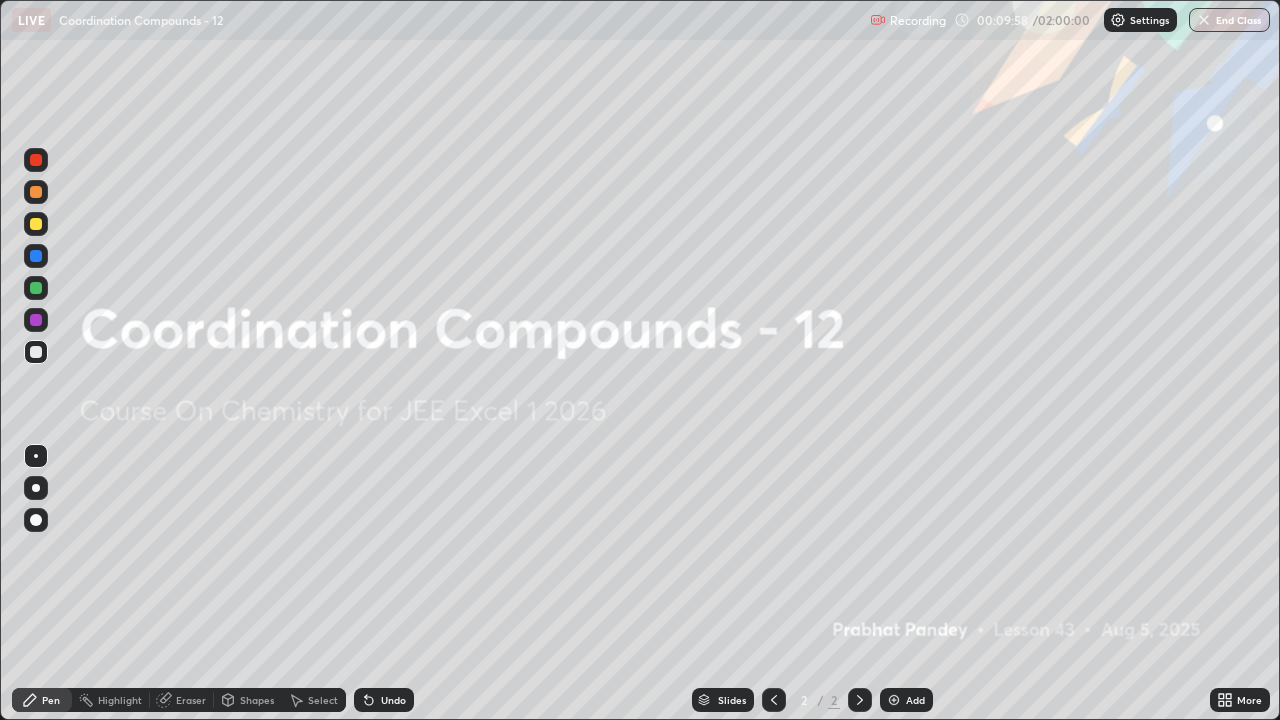 click at bounding box center (894, 700) 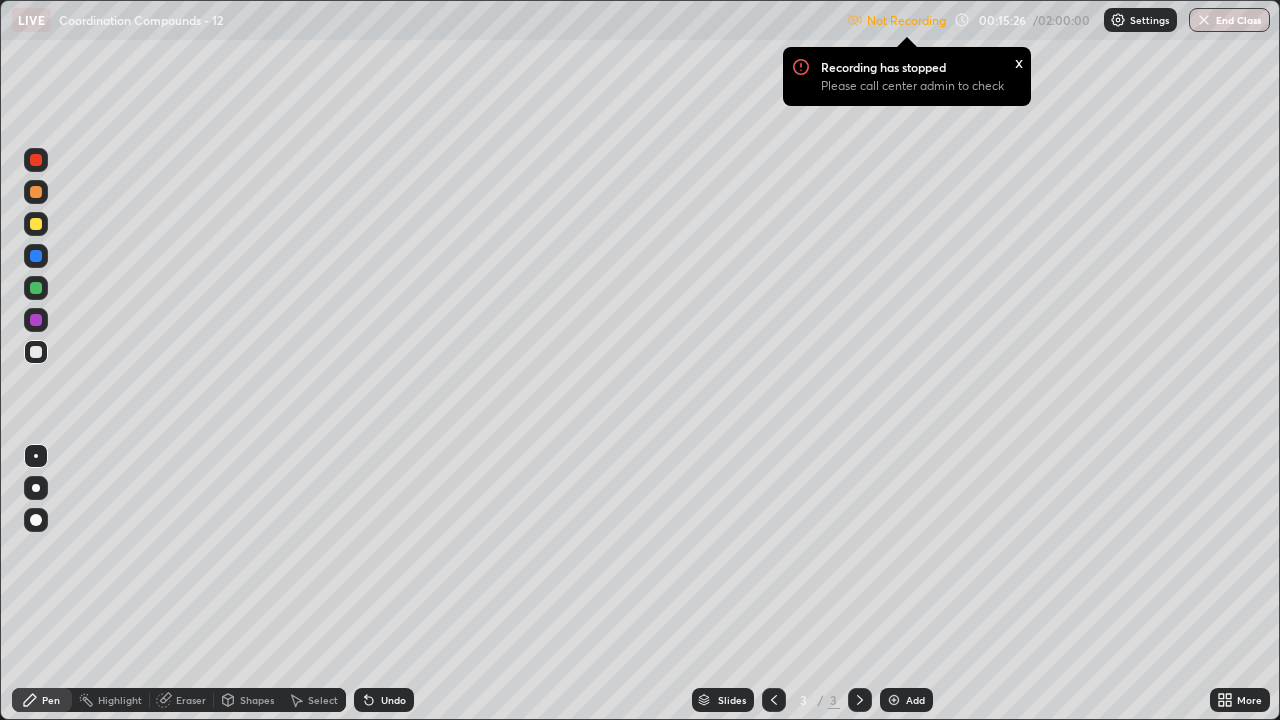 click on "Settings" at bounding box center [1149, 20] 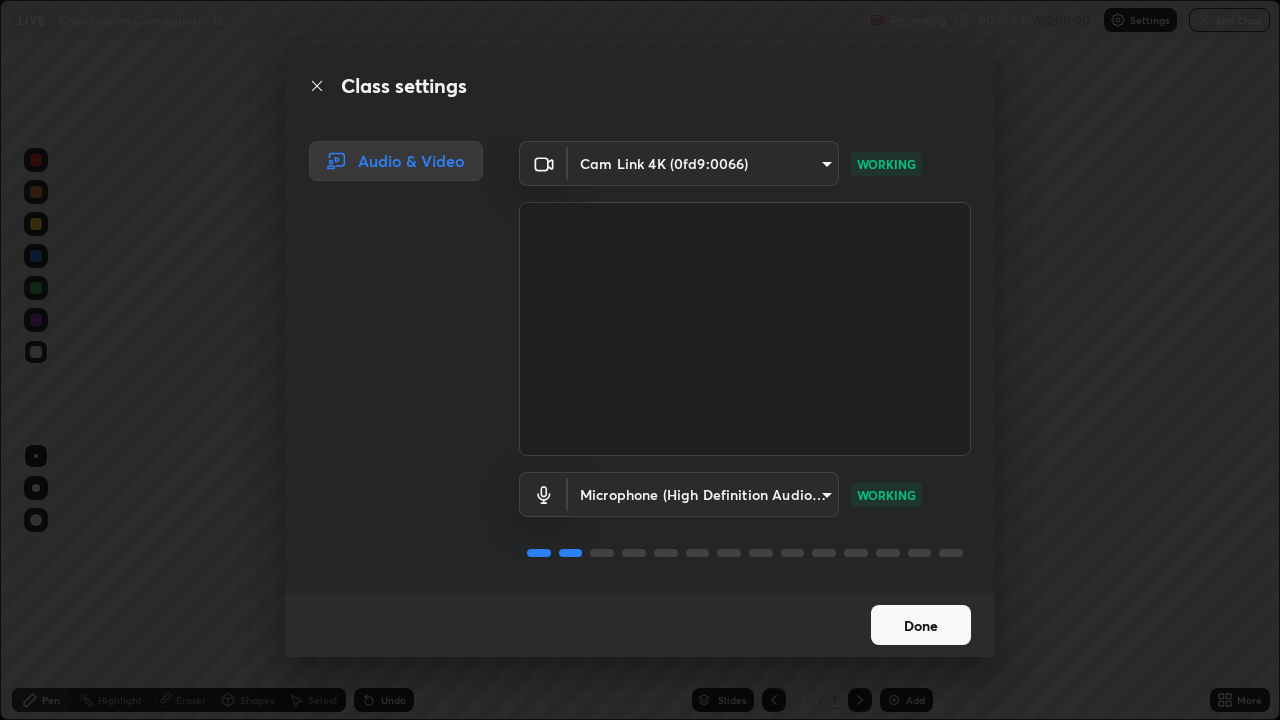 click on "Done" at bounding box center (921, 625) 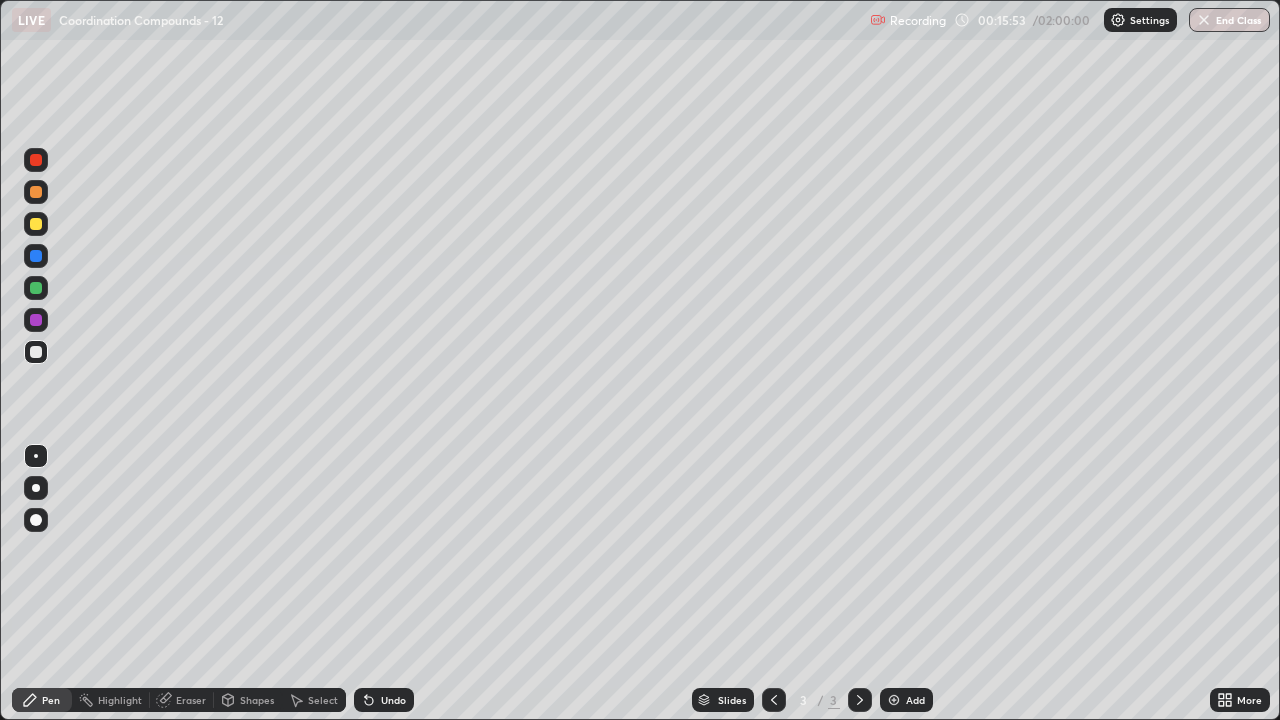 click on "Done" at bounding box center [921, 625] 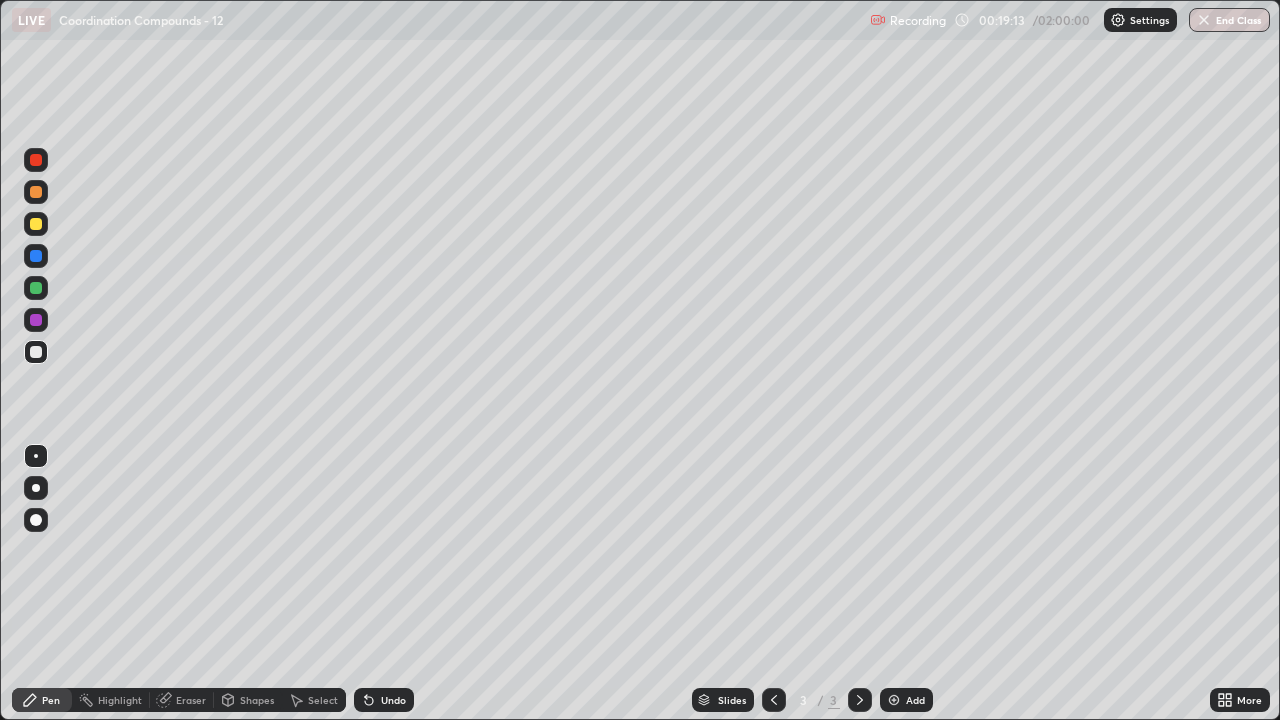click at bounding box center [36, 224] 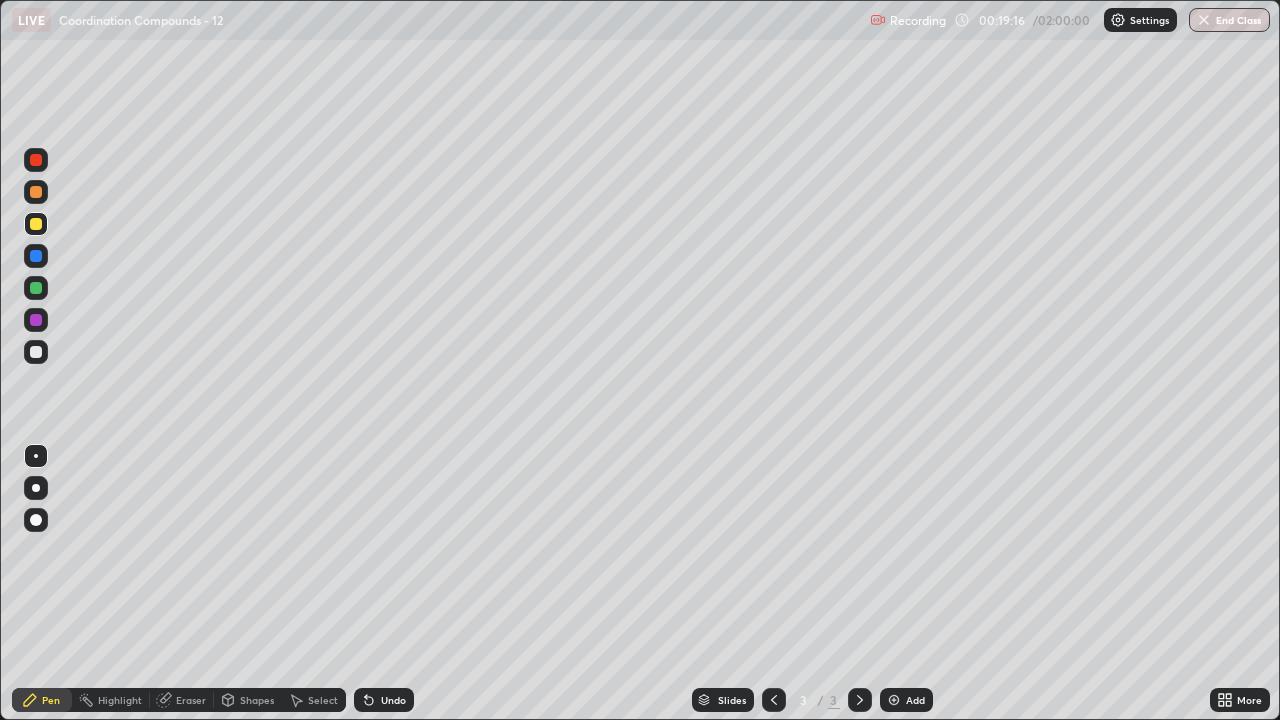click 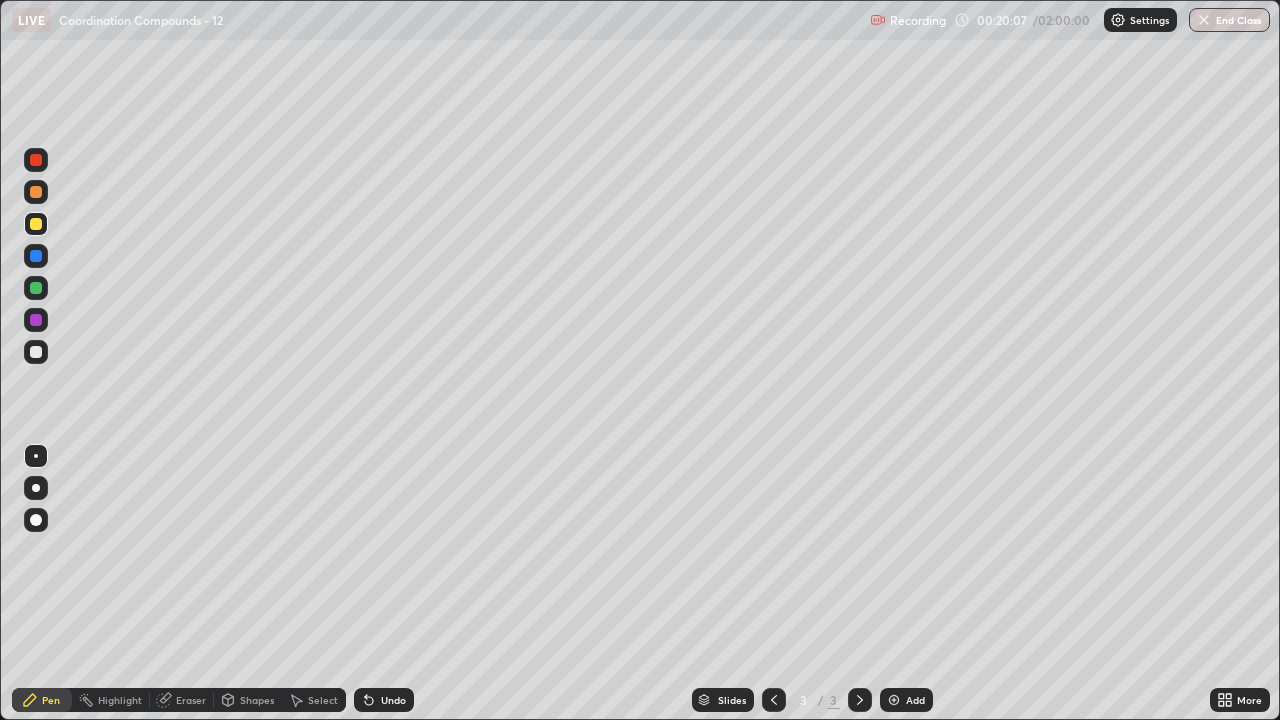click at bounding box center [36, 352] 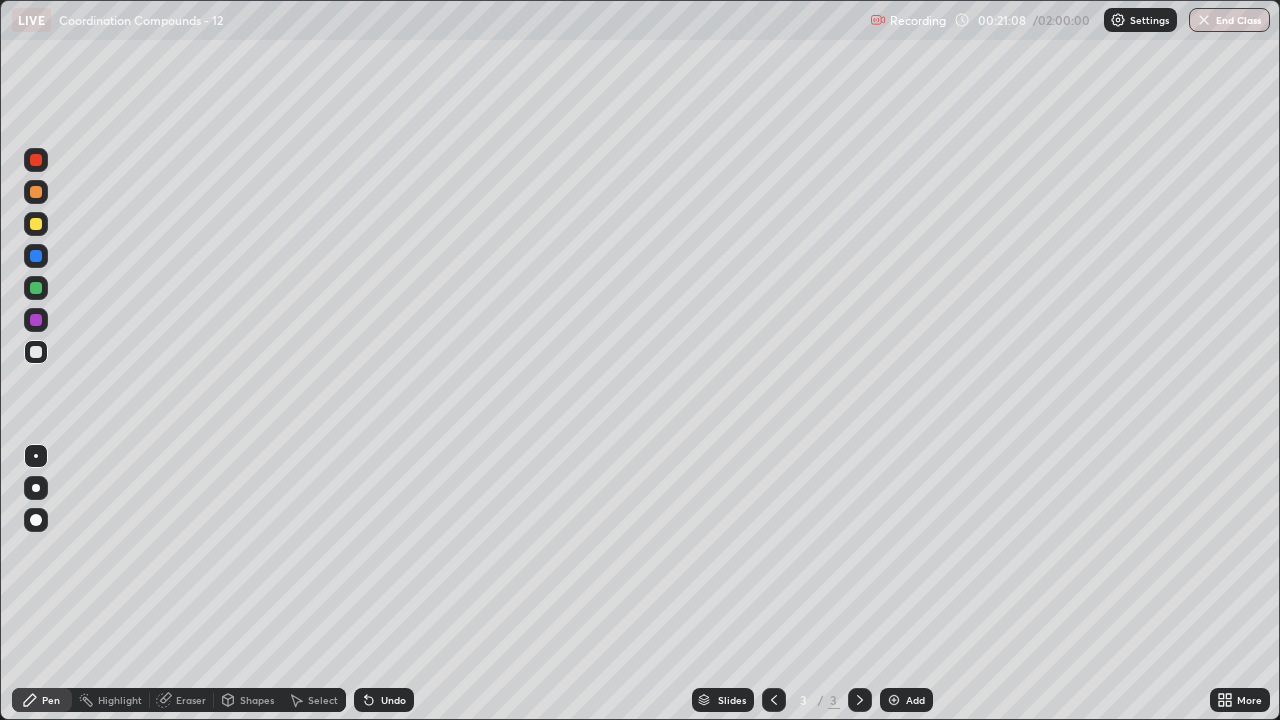 click at bounding box center (36, 192) 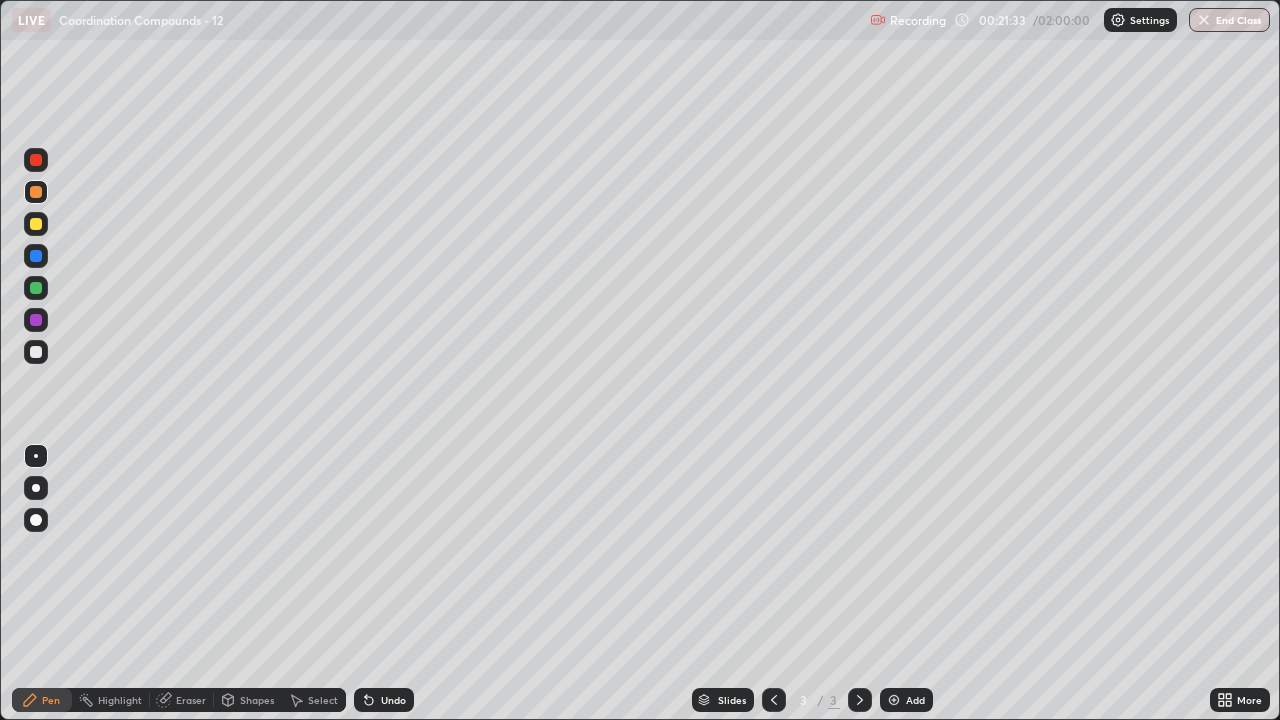 click at bounding box center (36, 288) 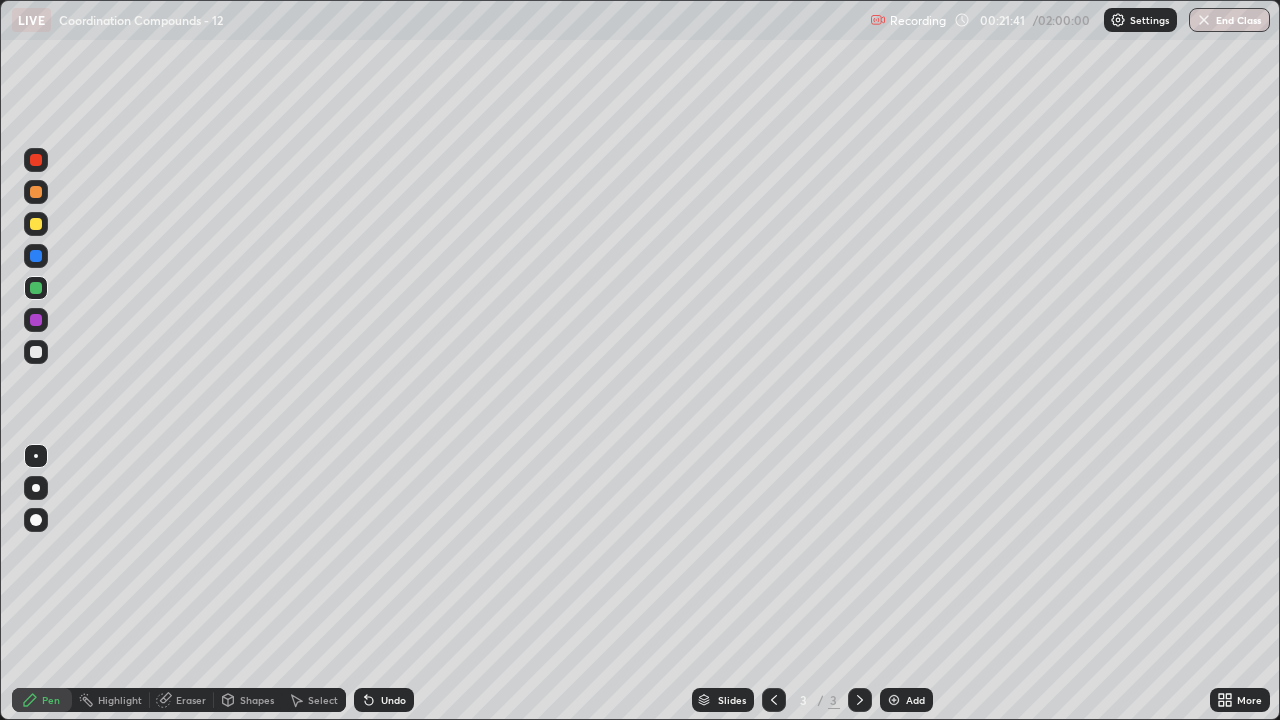 click at bounding box center (36, 256) 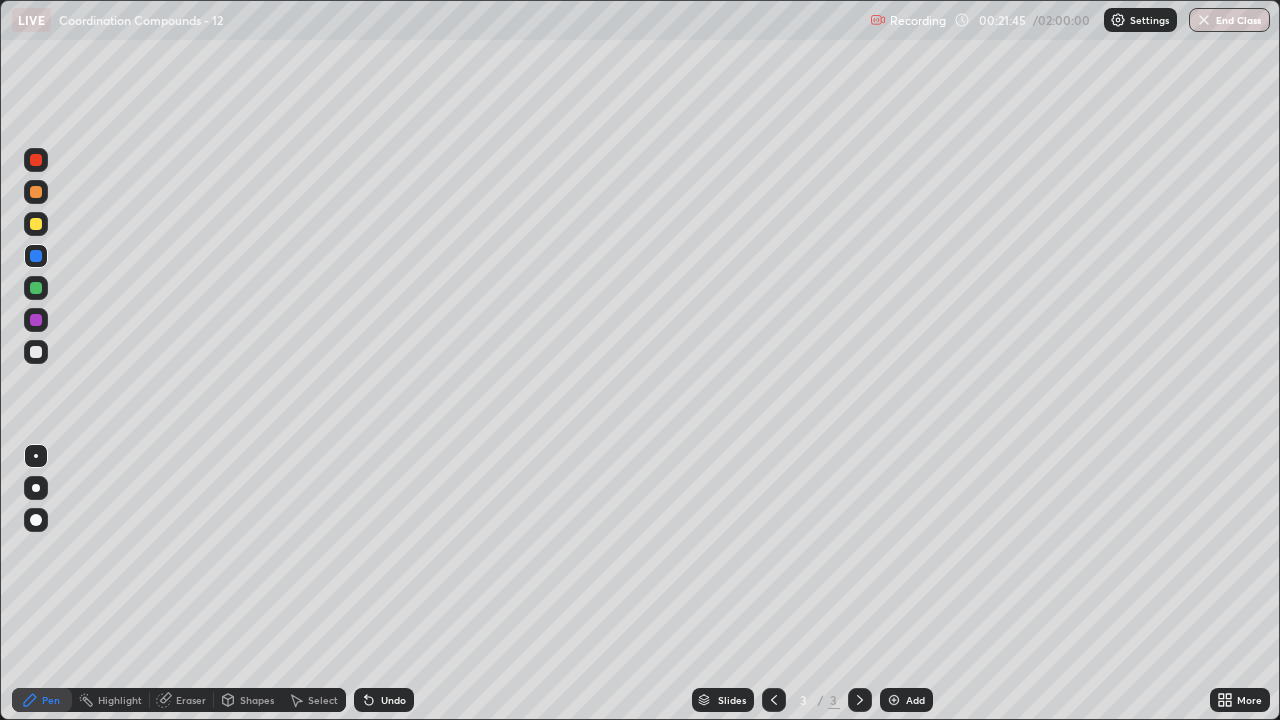 click at bounding box center (36, 352) 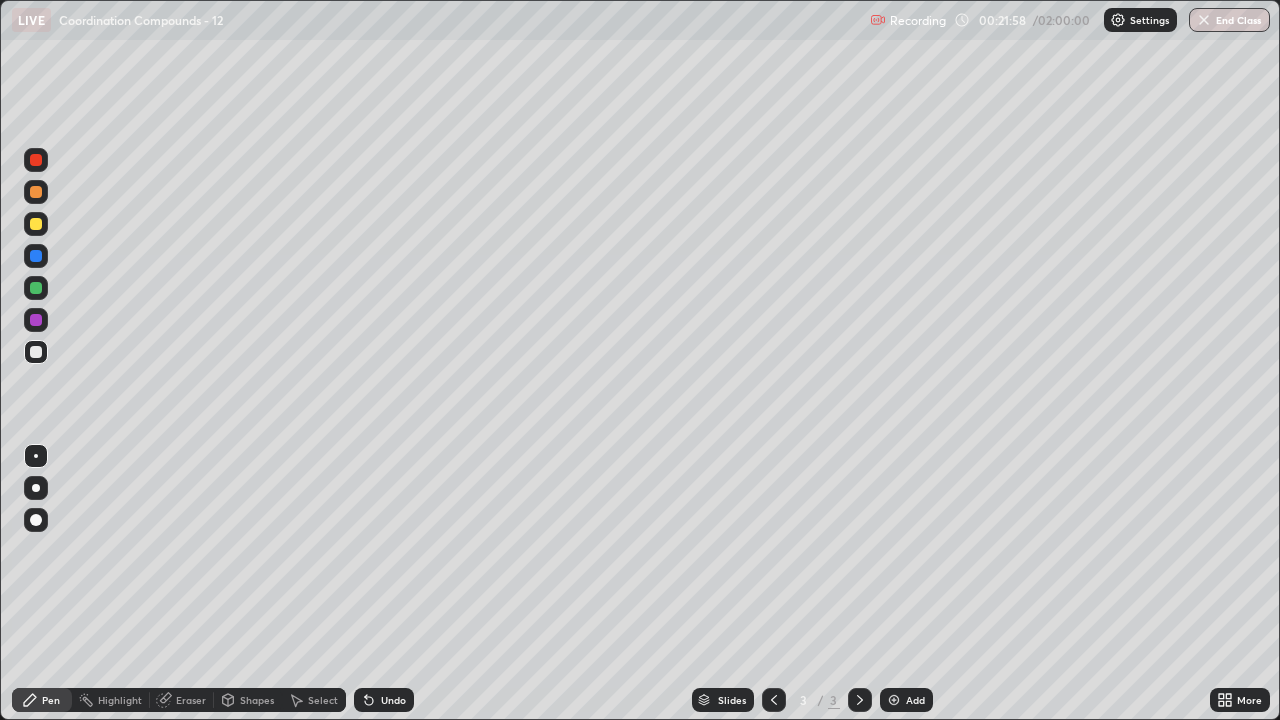 click at bounding box center [36, 352] 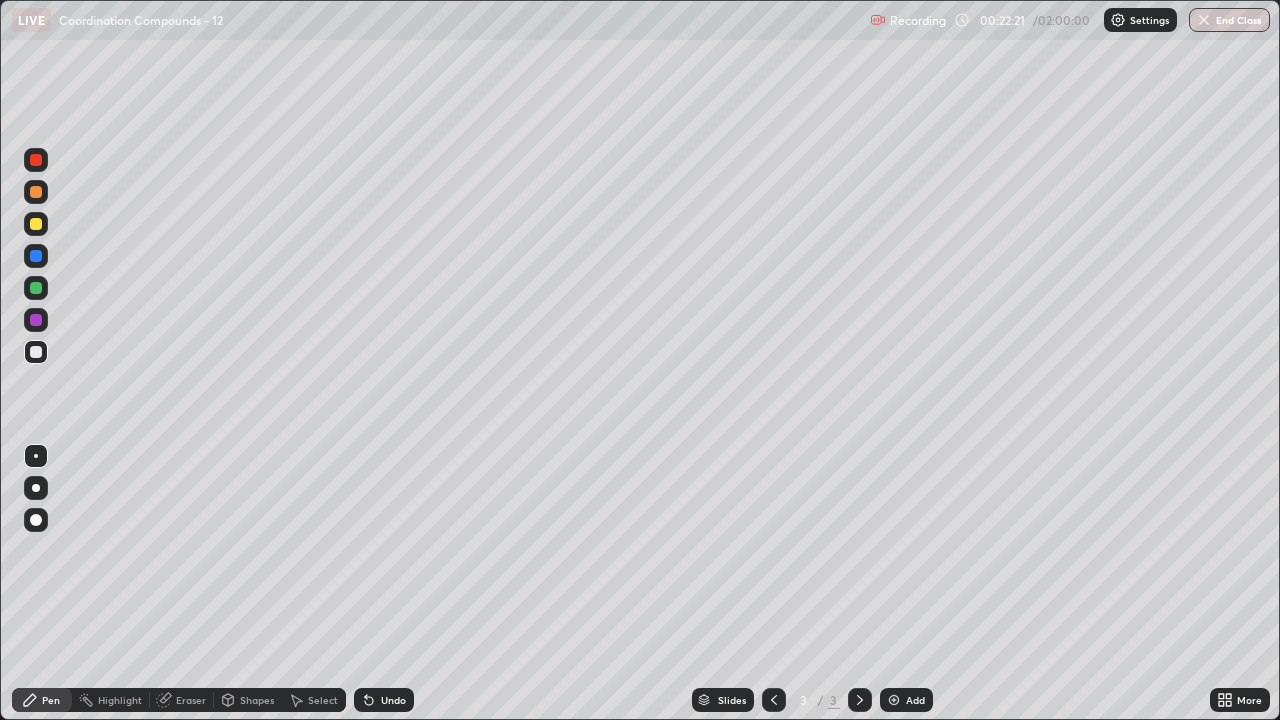 click at bounding box center [36, 256] 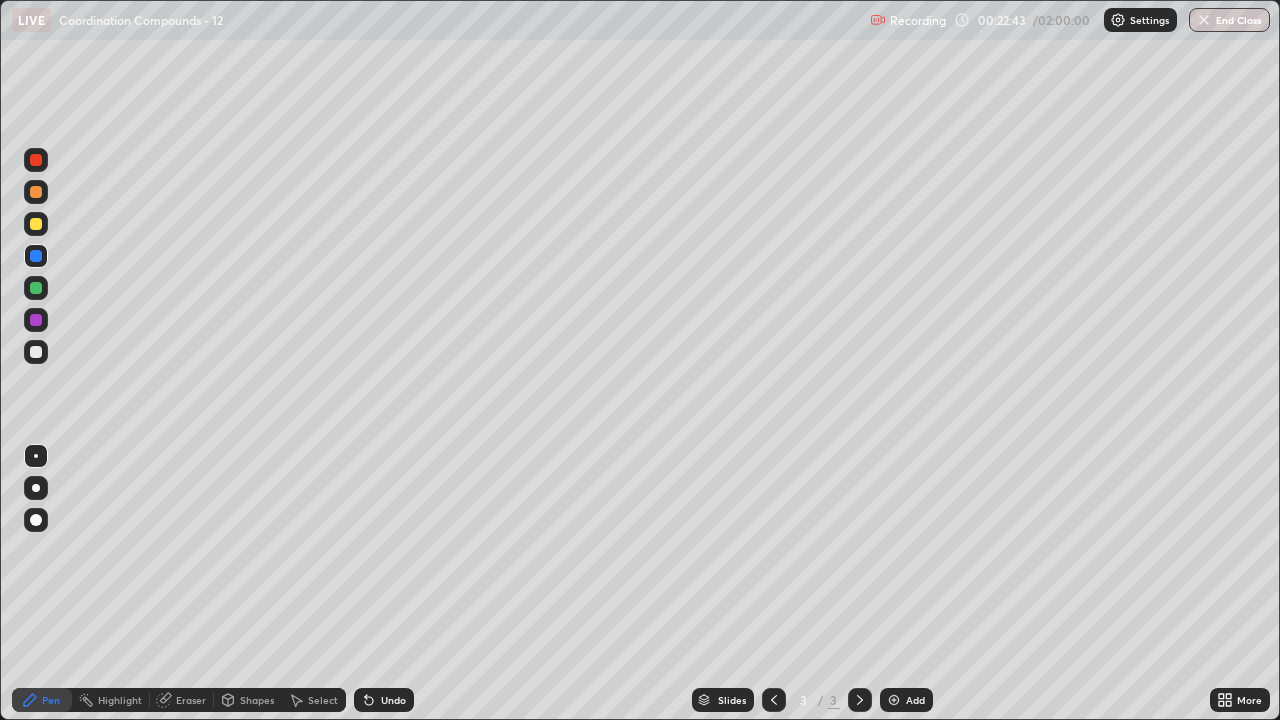 click at bounding box center [36, 320] 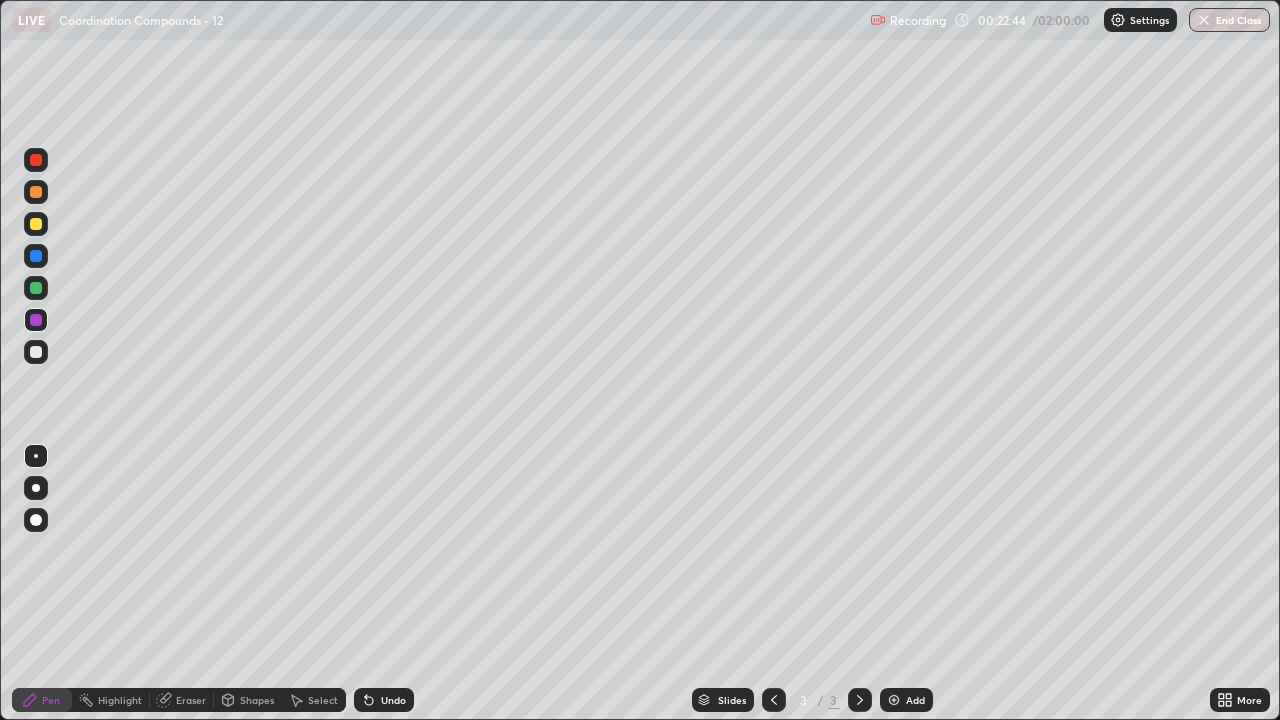 click at bounding box center [36, 224] 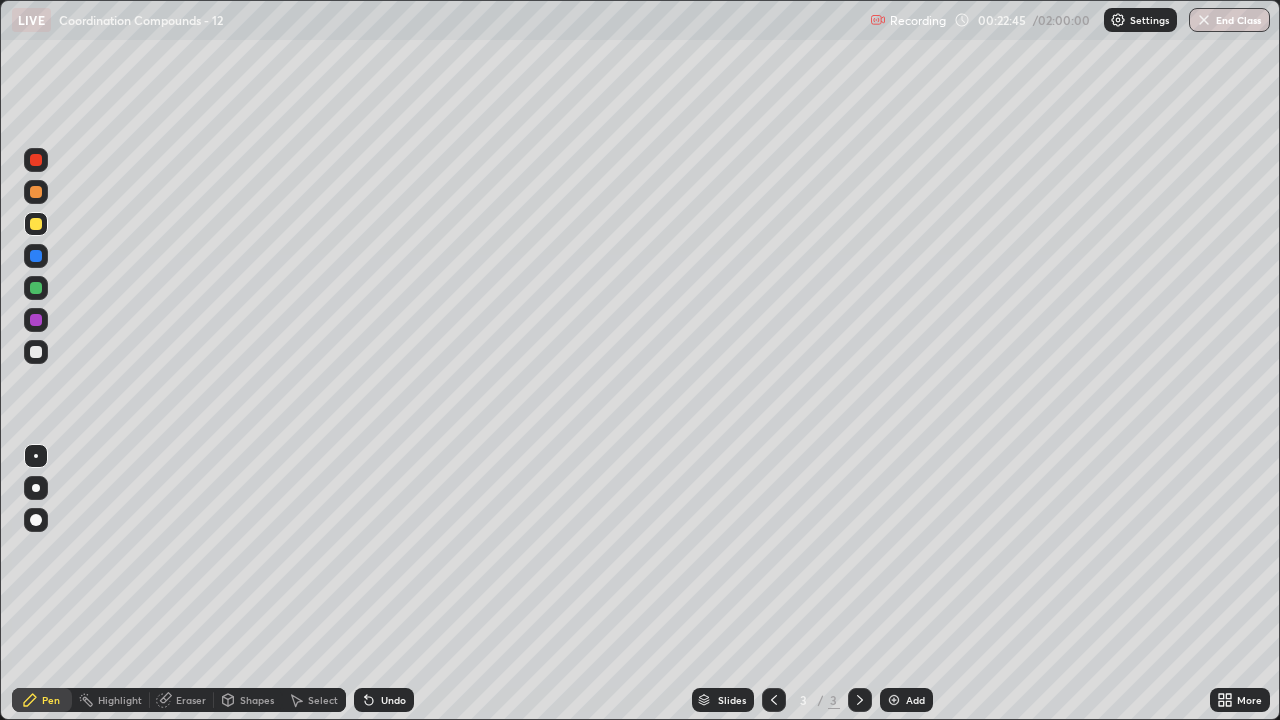 click at bounding box center (36, 288) 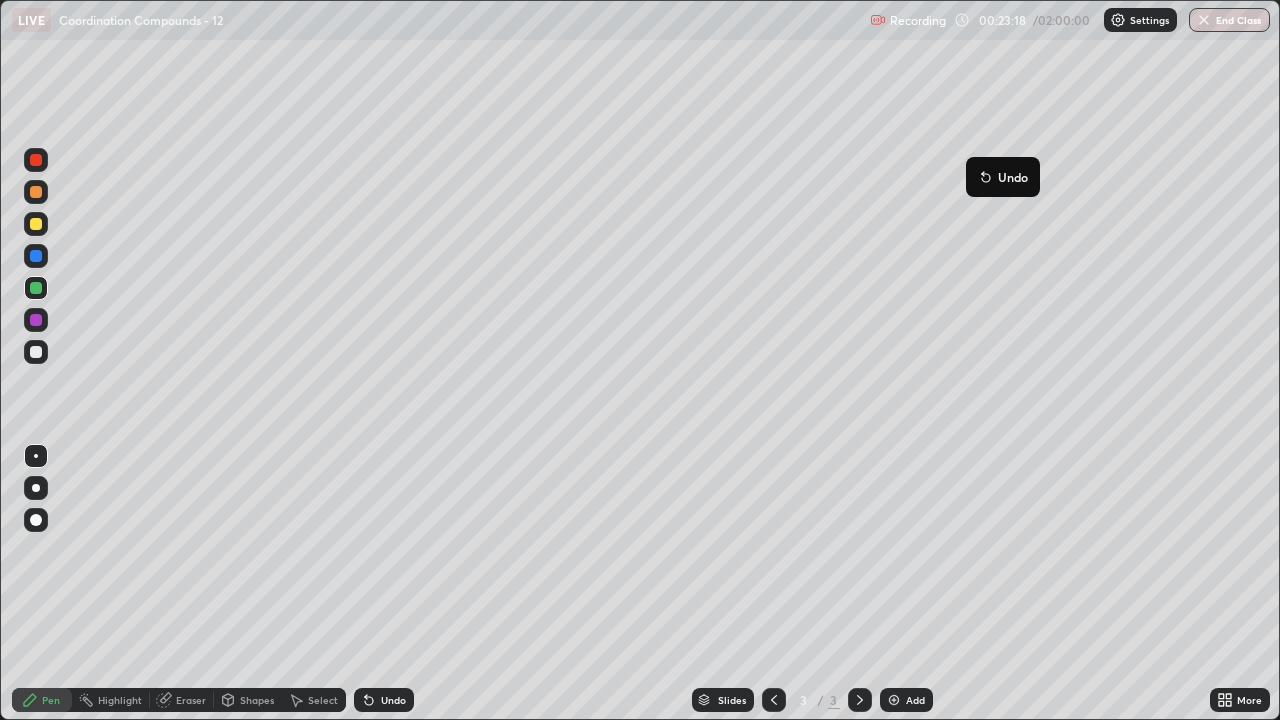 click at bounding box center (36, 192) 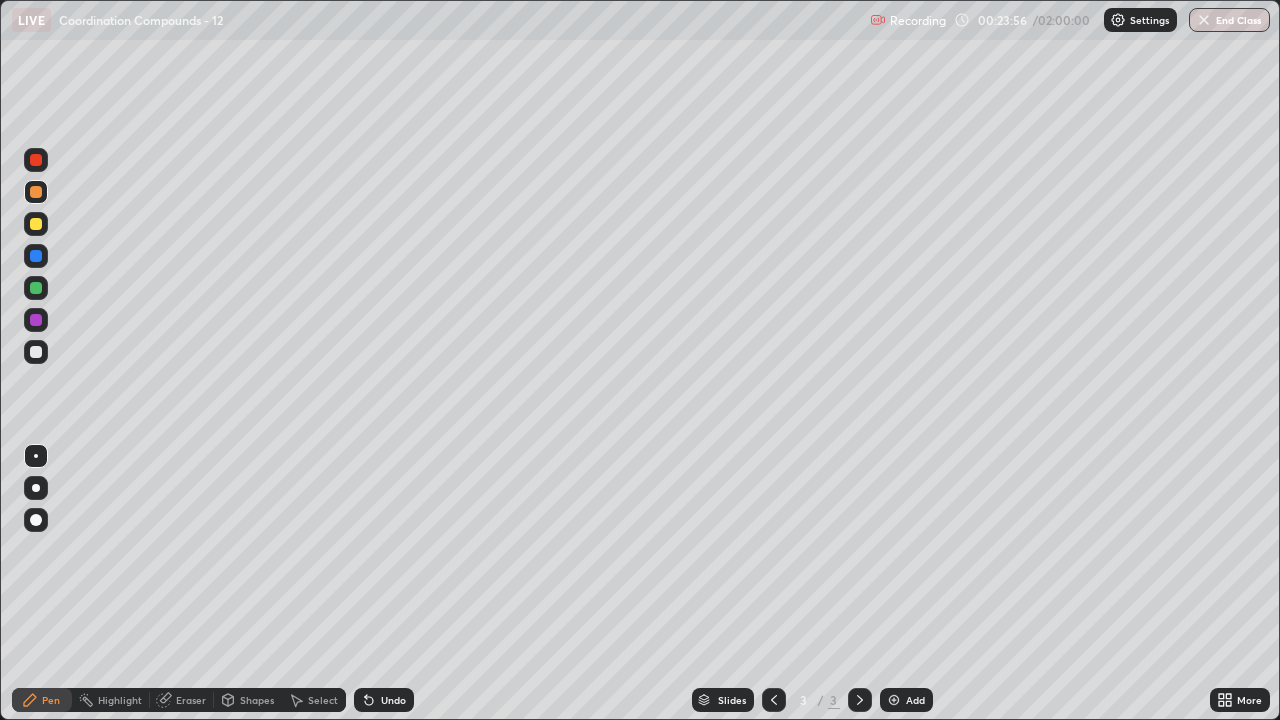 click at bounding box center [36, 224] 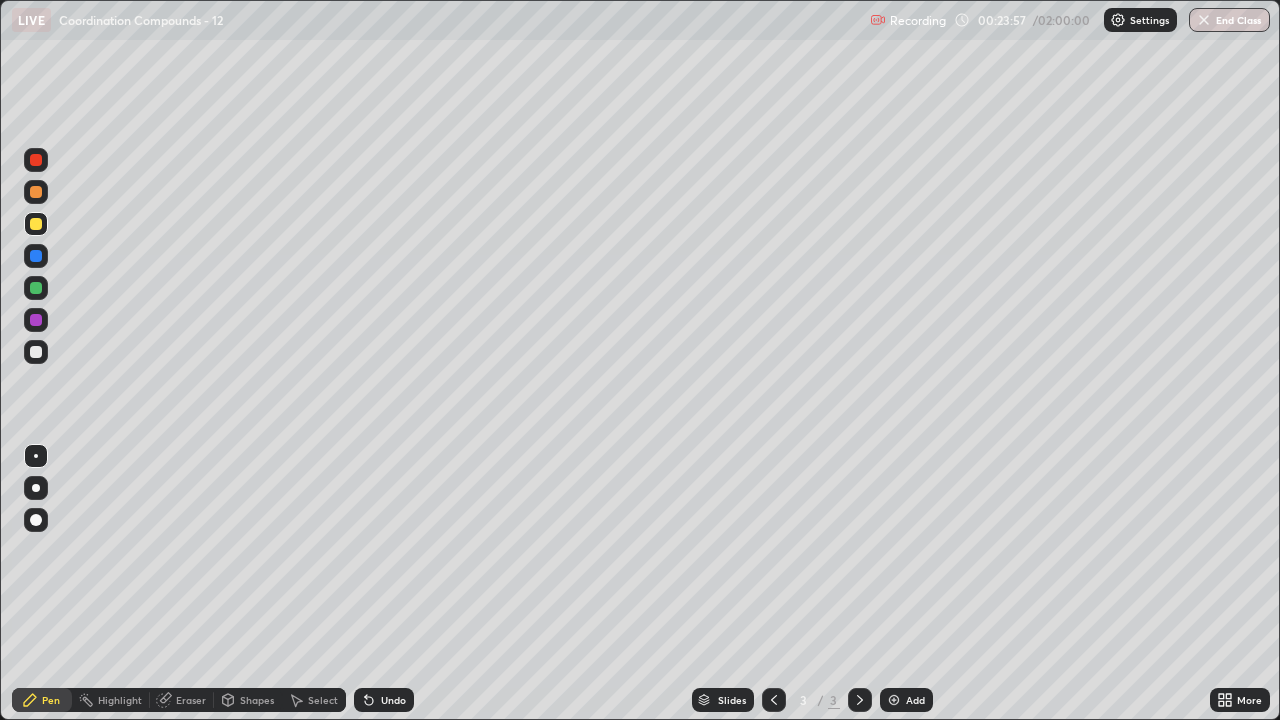 click at bounding box center (36, 256) 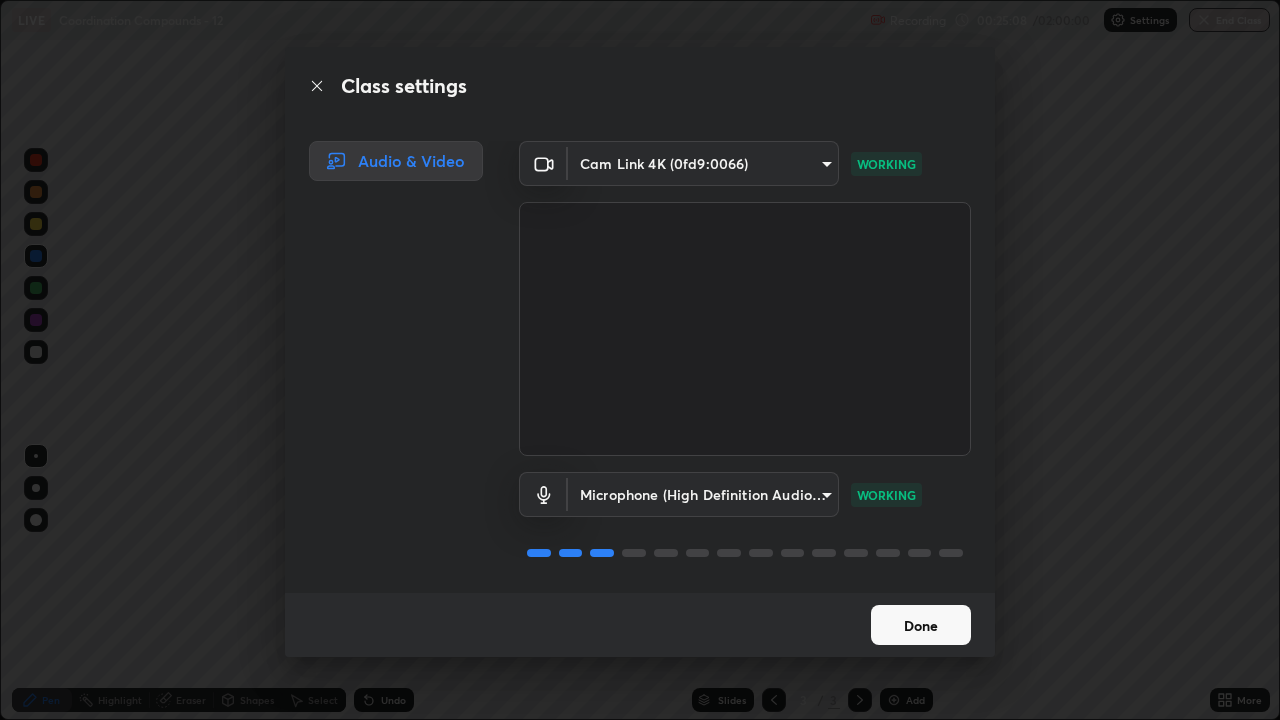 click on "Done" at bounding box center [921, 625] 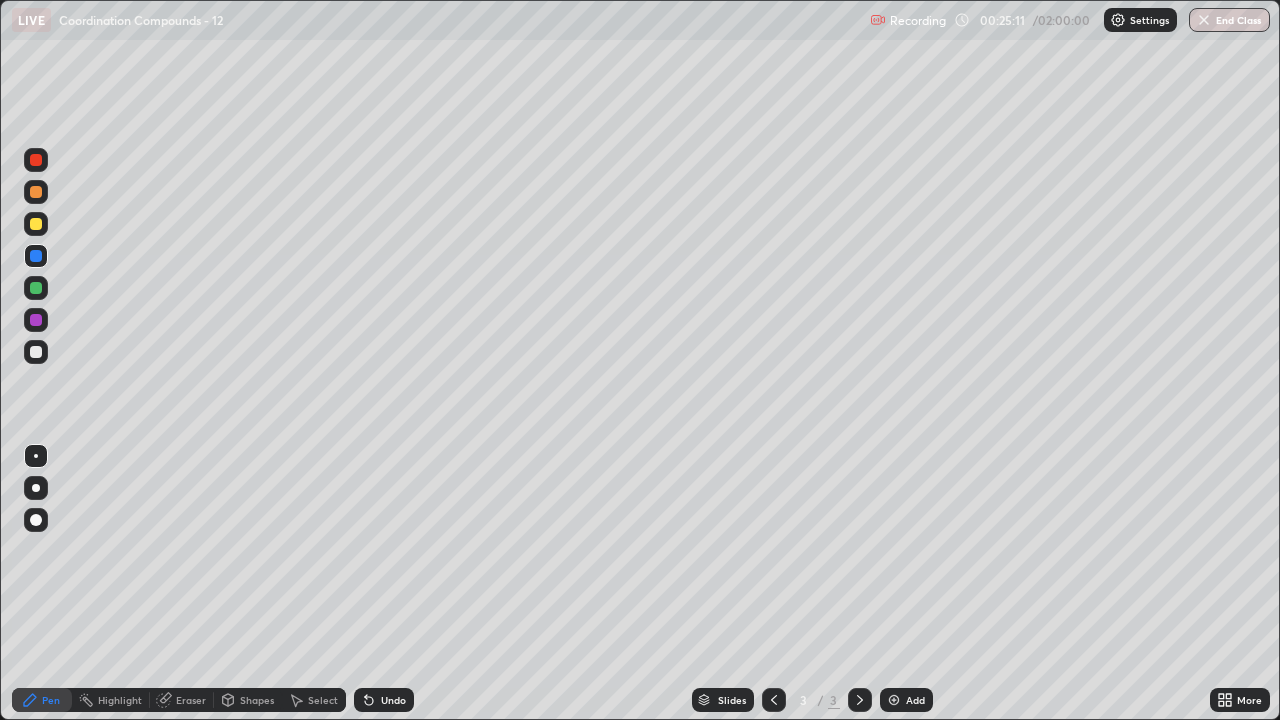click at bounding box center [36, 352] 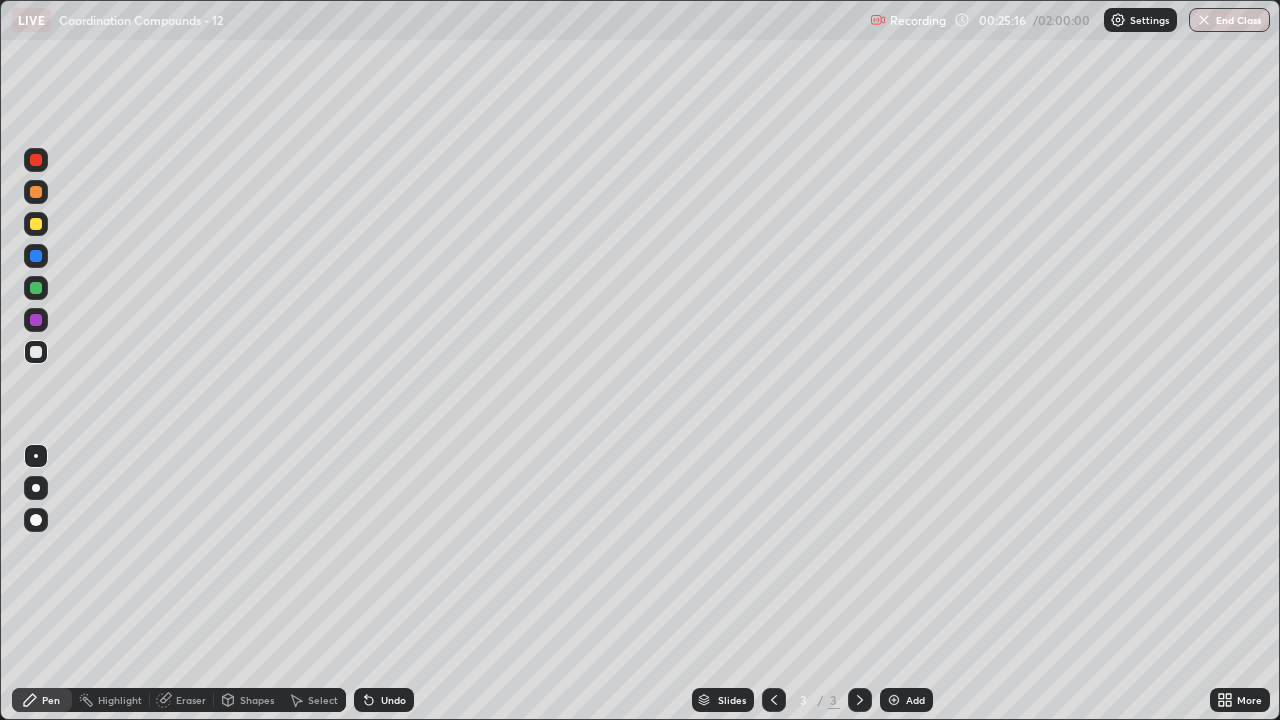 click on "Eraser" at bounding box center [191, 700] 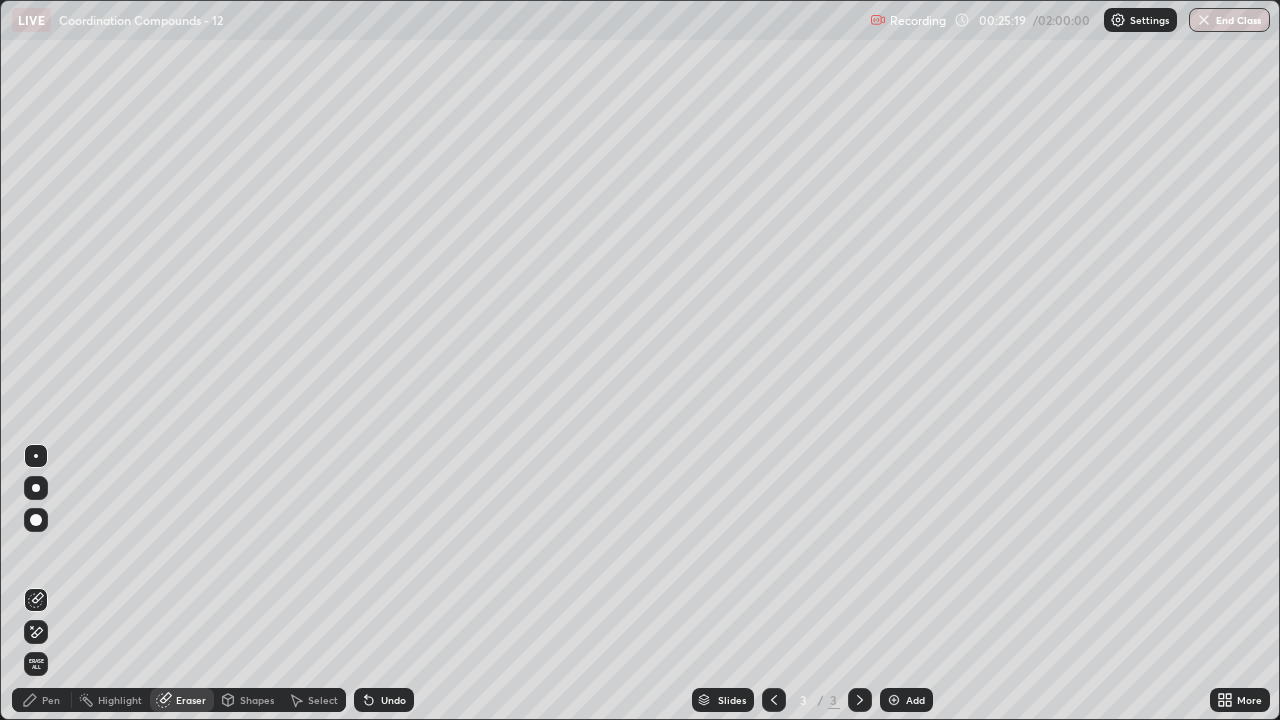 click on "Pen" at bounding box center (51, 700) 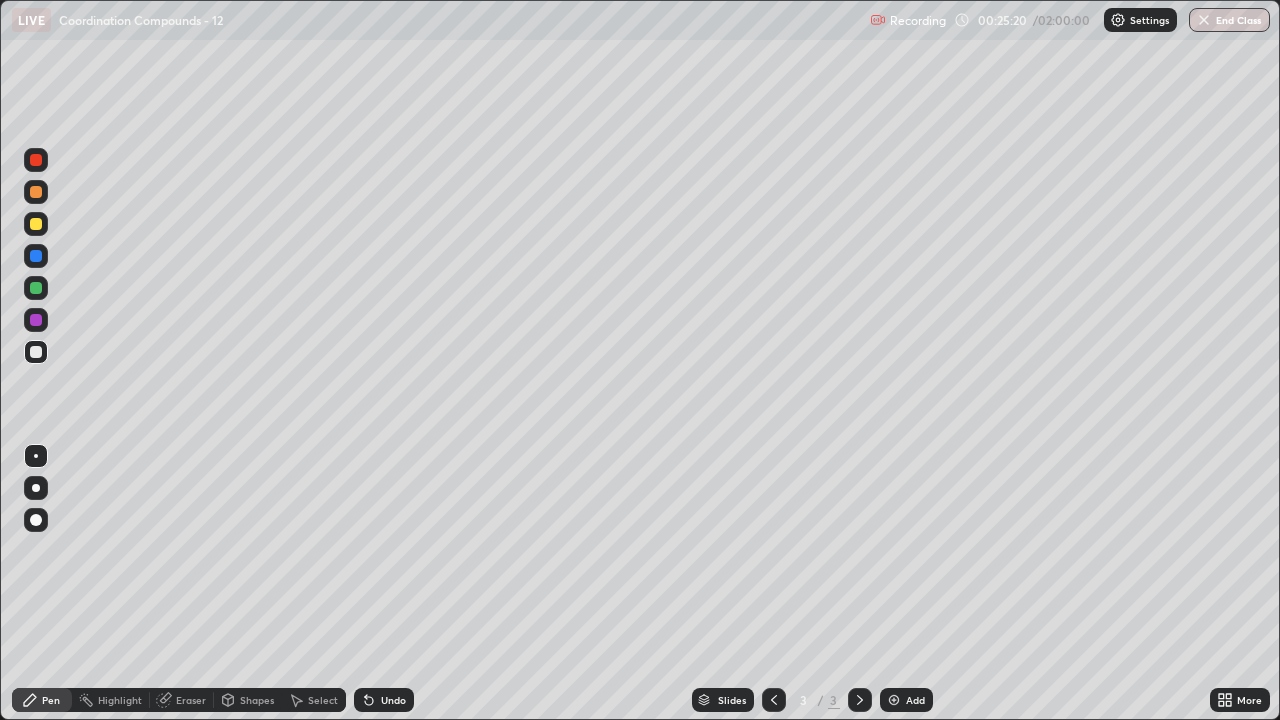 click at bounding box center [36, 192] 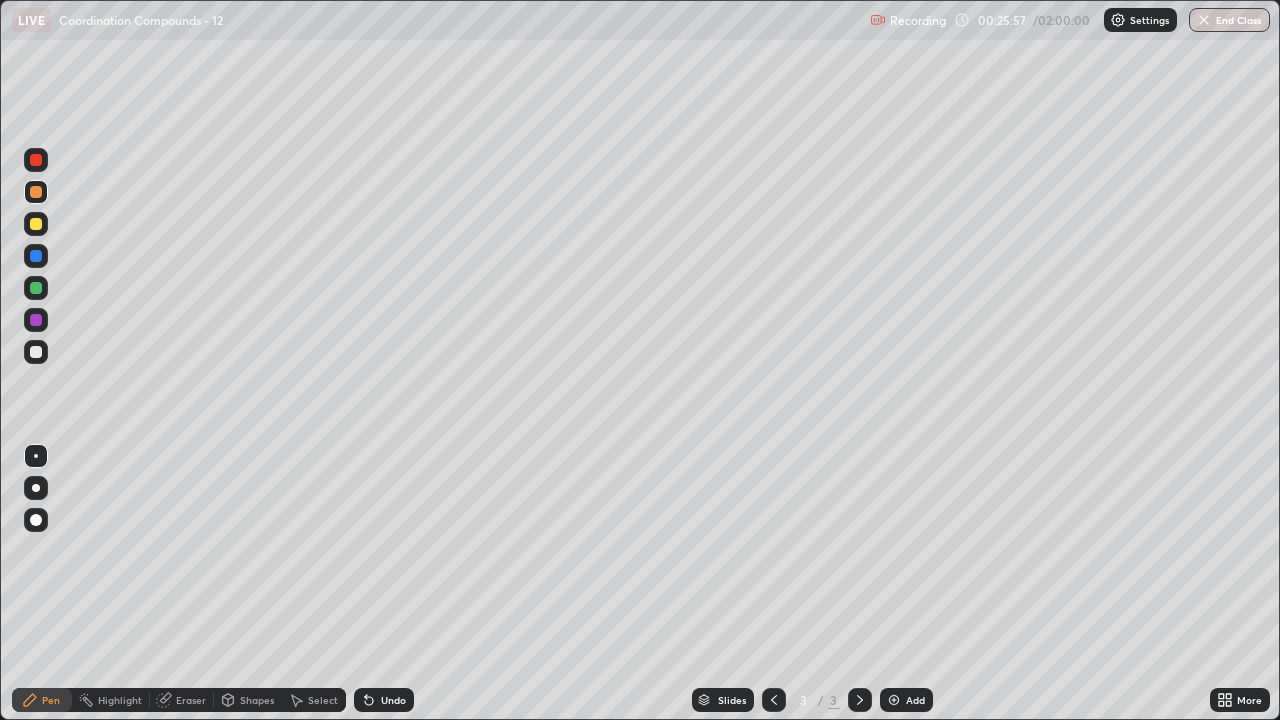 click at bounding box center (36, 160) 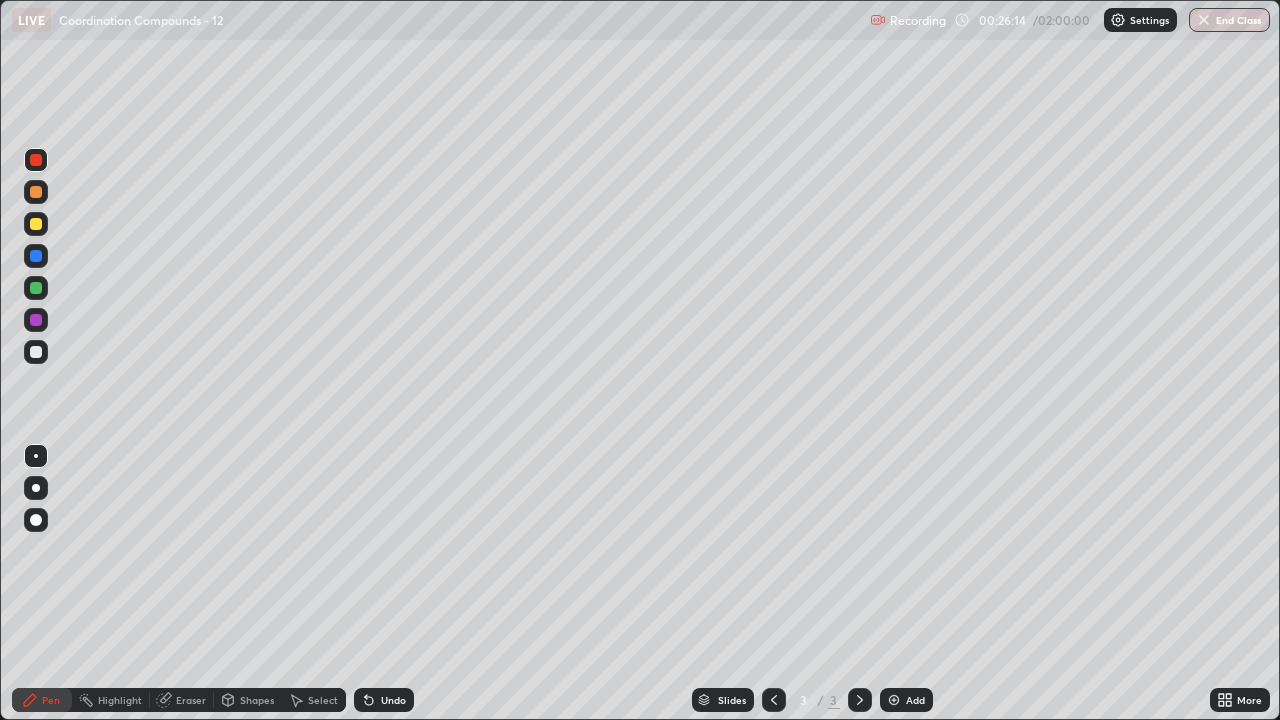 click at bounding box center (36, 288) 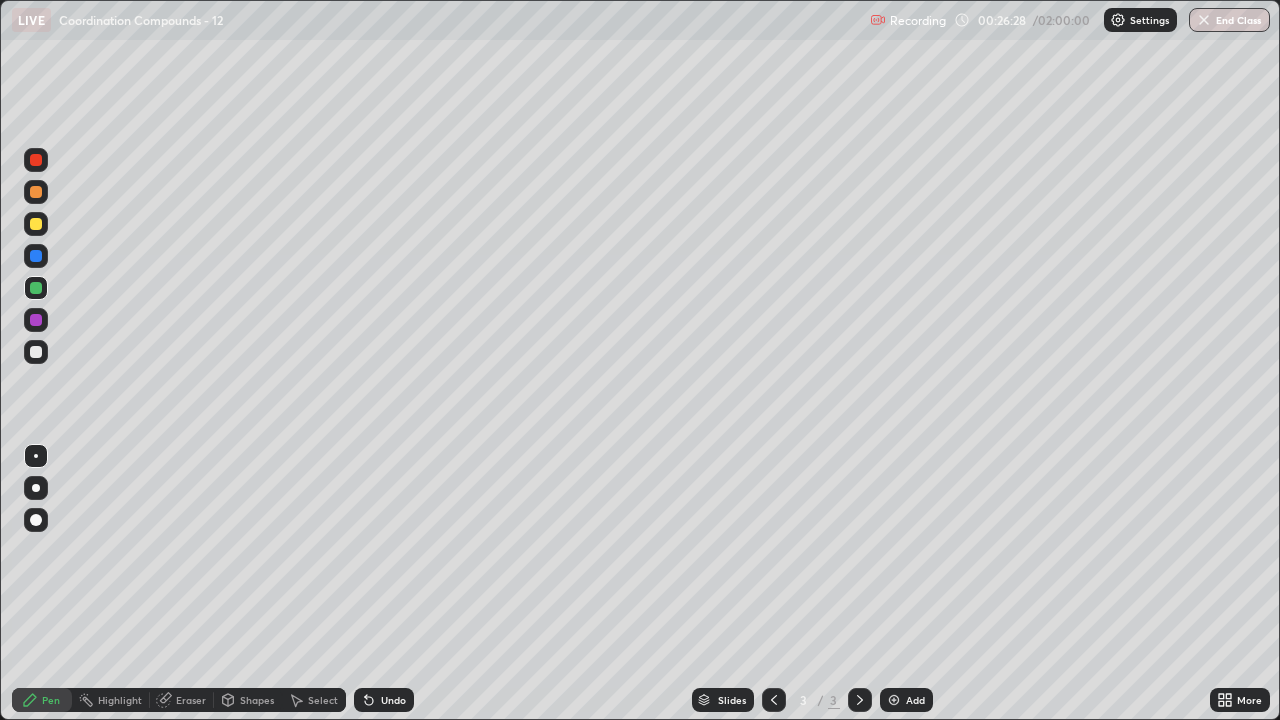 click at bounding box center [36, 224] 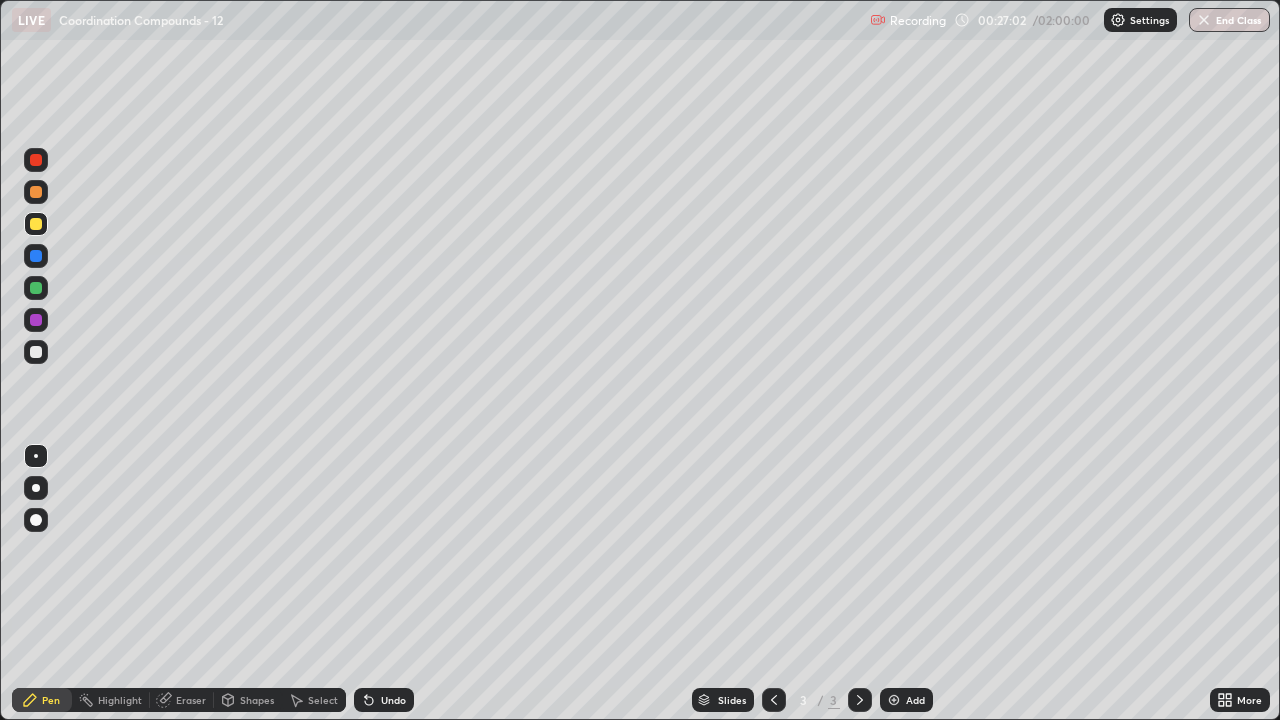 click at bounding box center (36, 352) 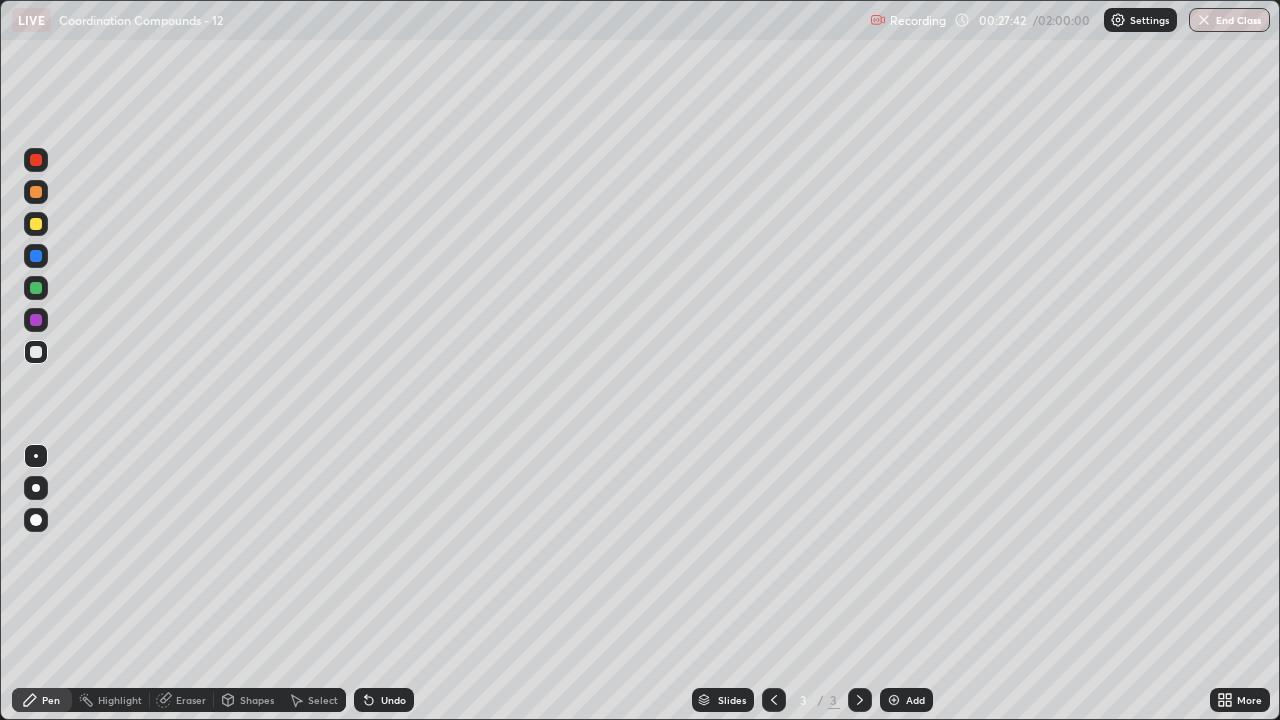 click on "Eraser" at bounding box center [191, 700] 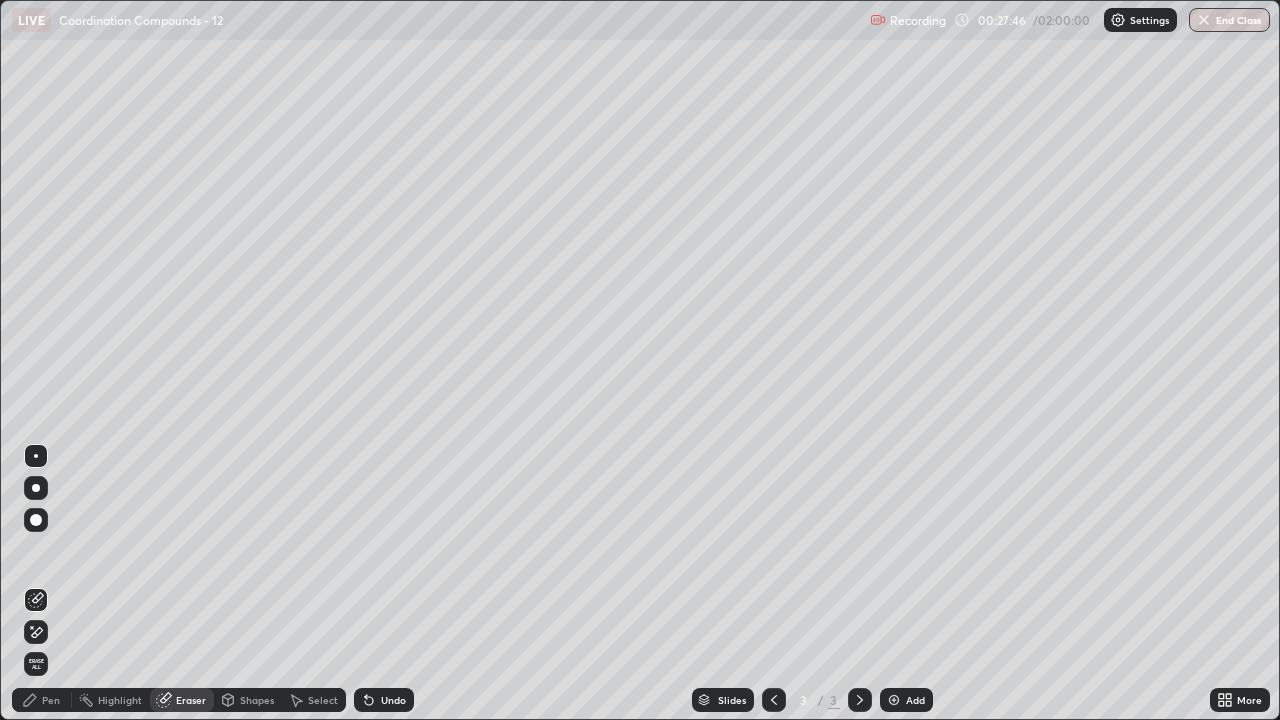 click on "Pen" at bounding box center (42, 700) 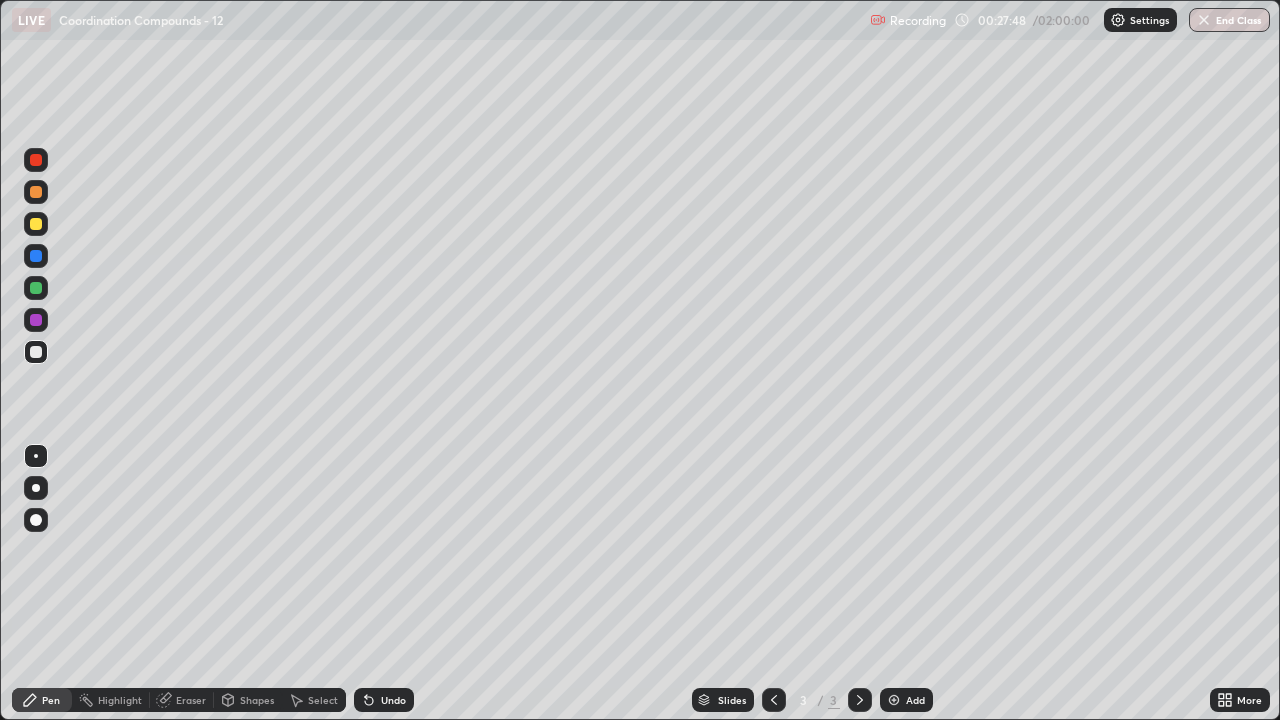 click at bounding box center (36, 352) 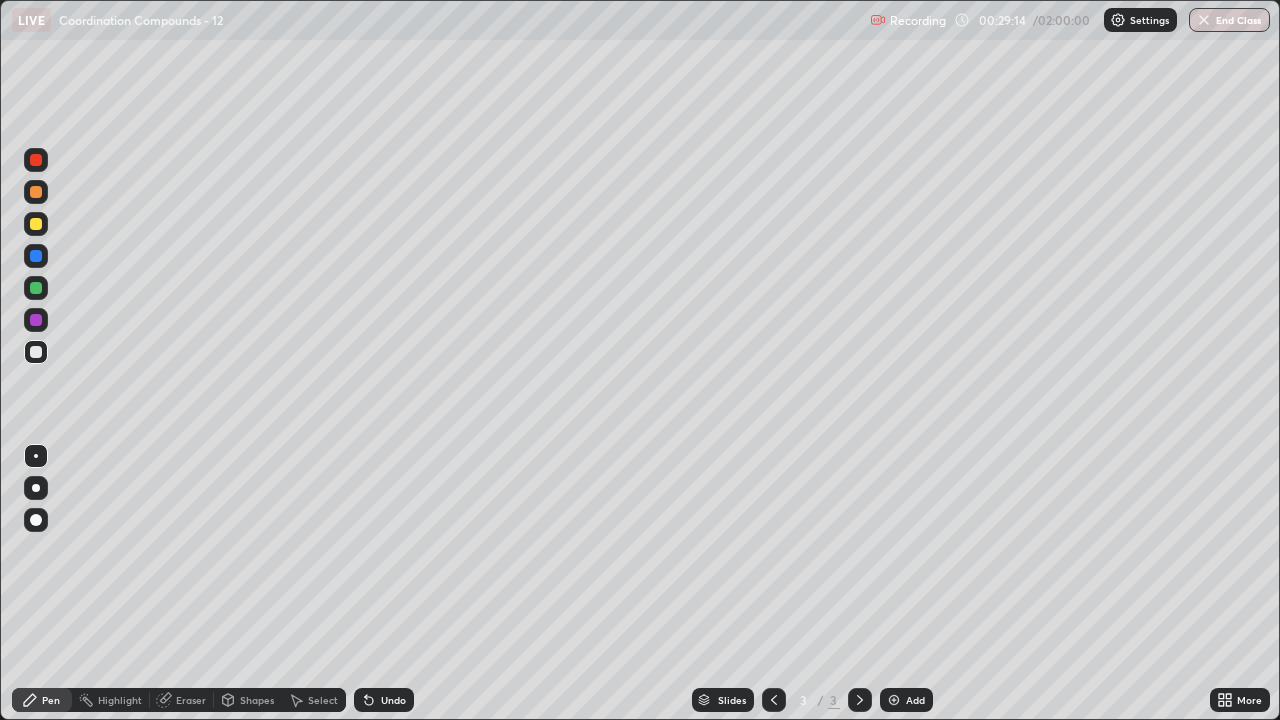 click at bounding box center (36, 192) 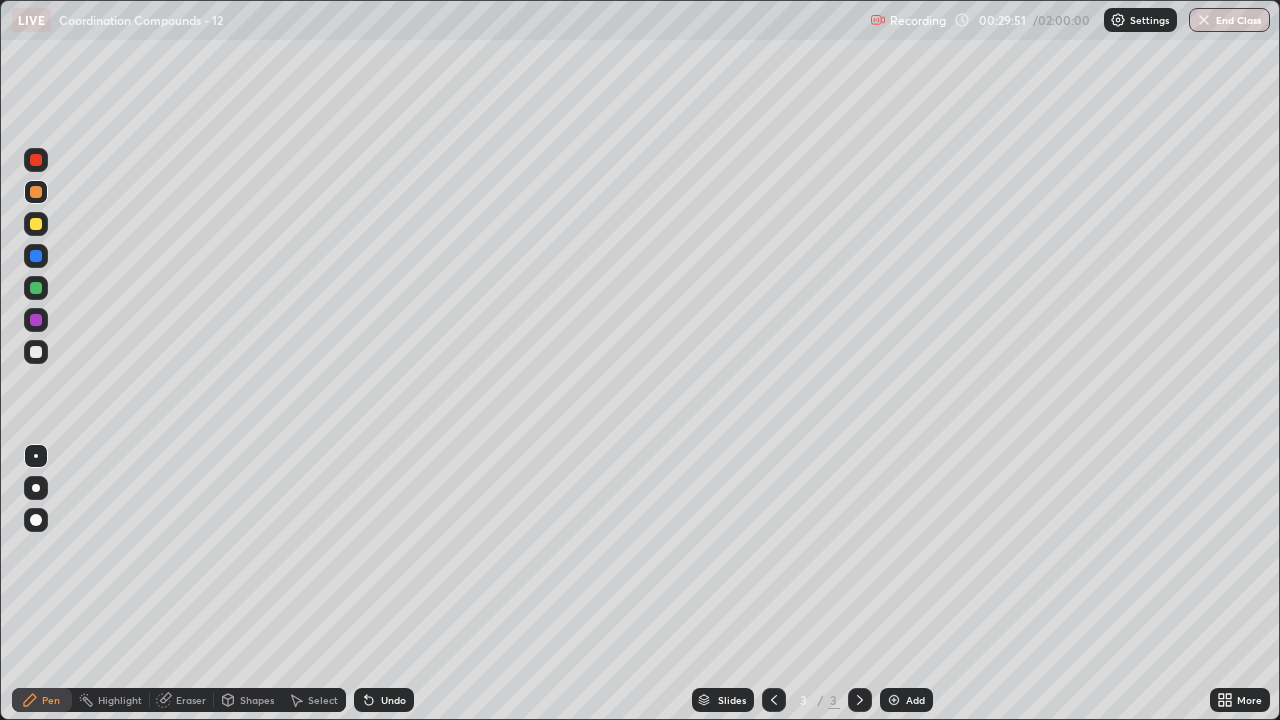 click at bounding box center [36, 352] 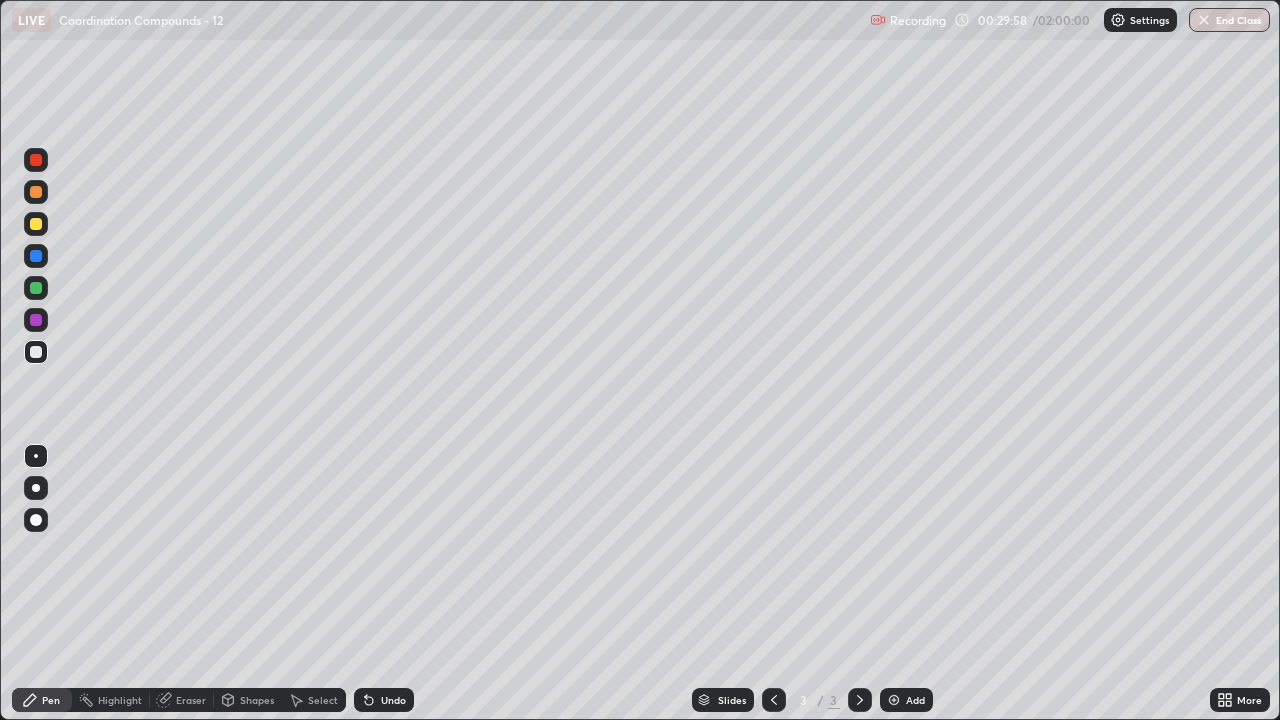 click at bounding box center (36, 224) 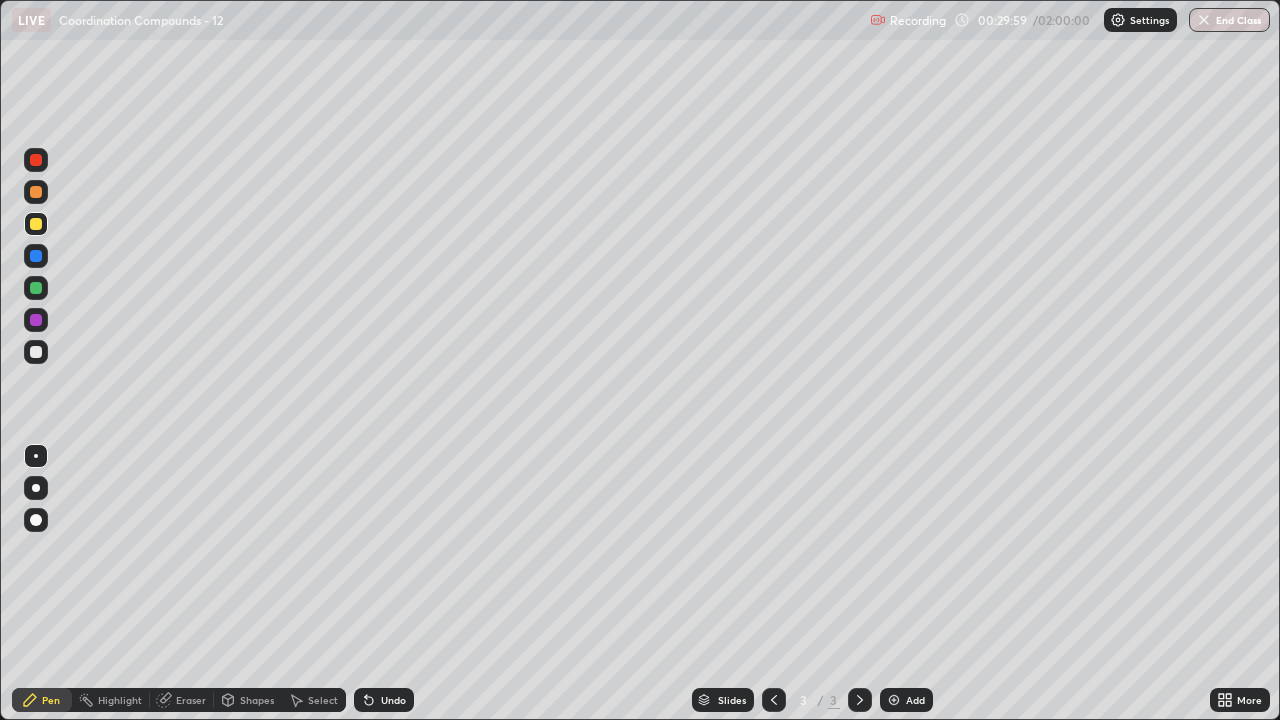 click at bounding box center (36, 352) 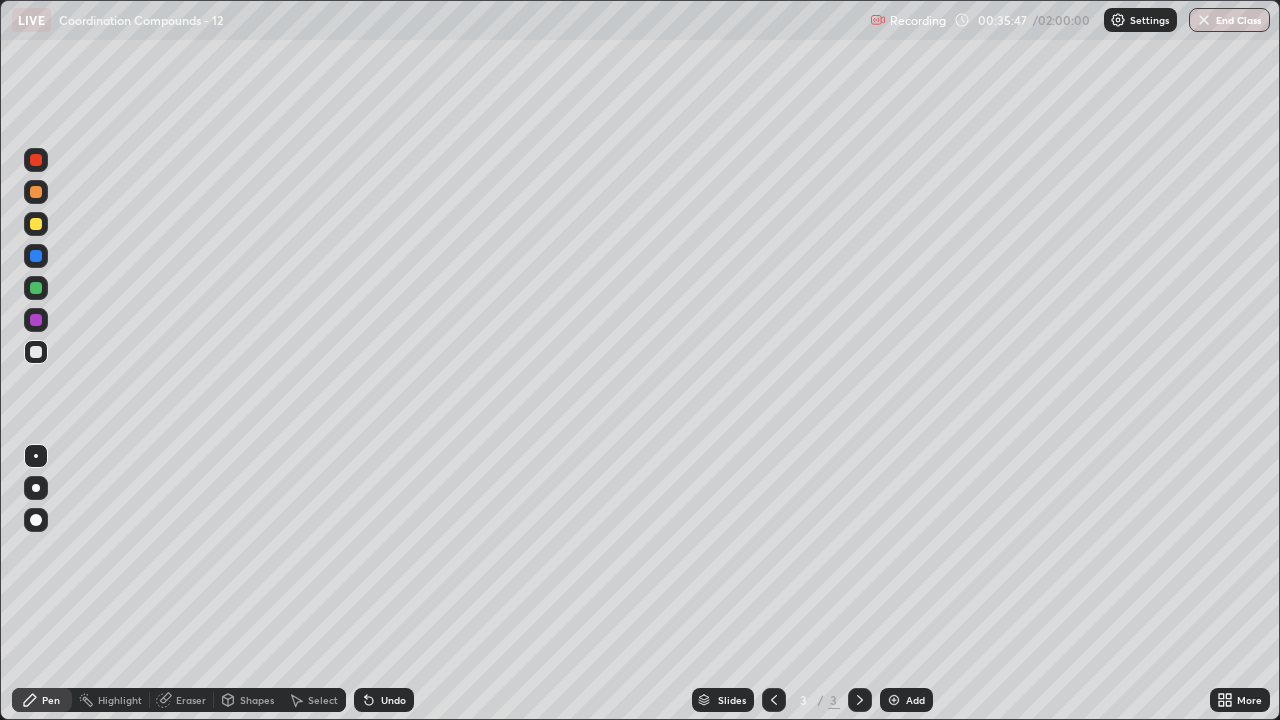 click at bounding box center [894, 700] 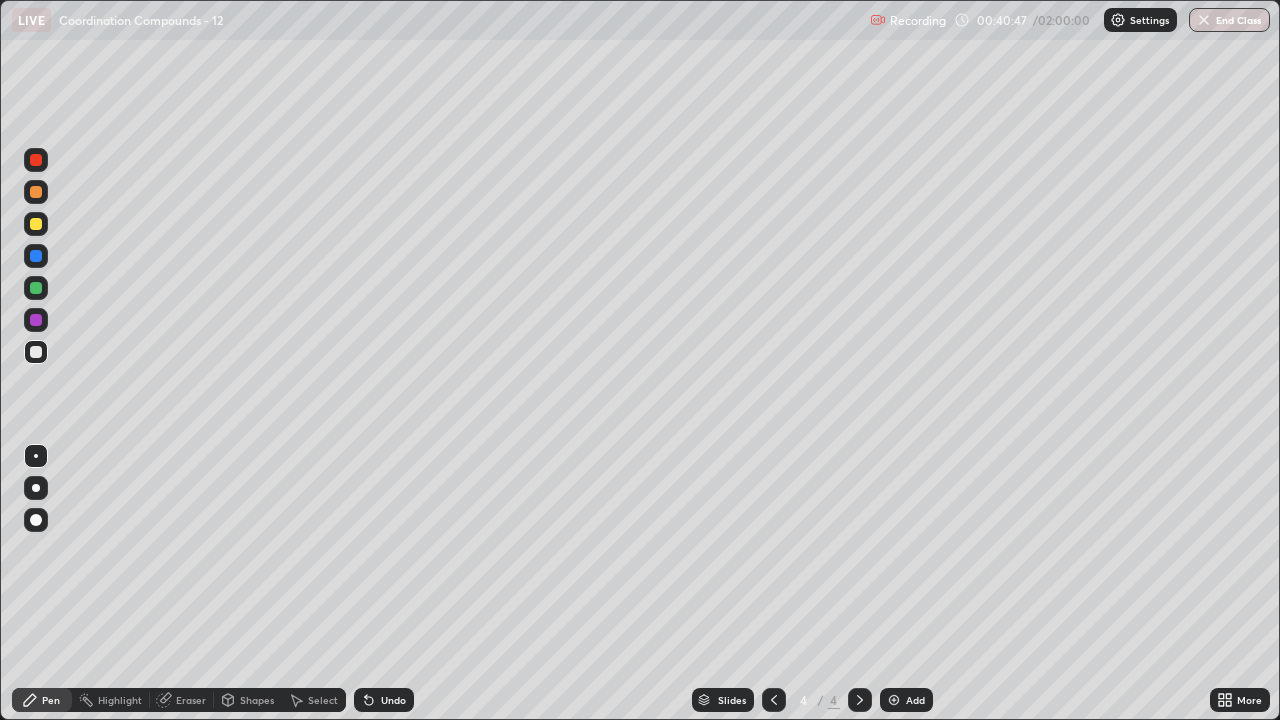 click at bounding box center (36, 192) 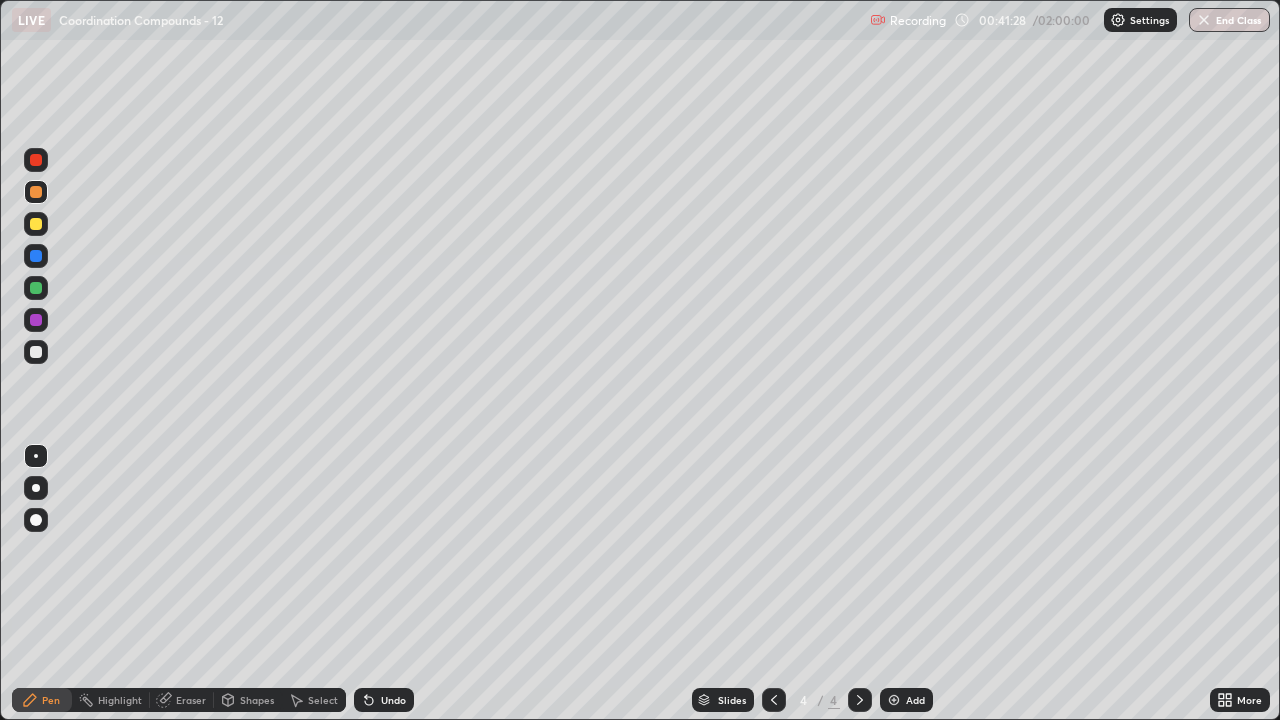 click at bounding box center (36, 256) 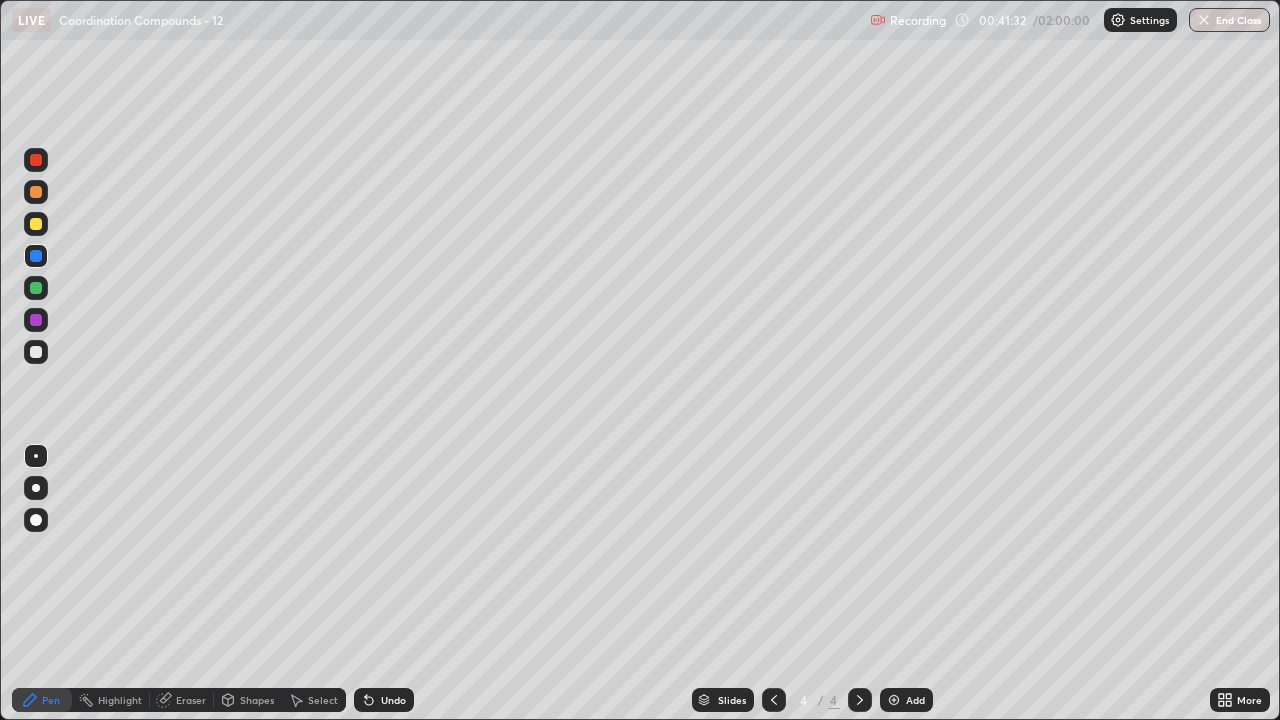 click at bounding box center [36, 288] 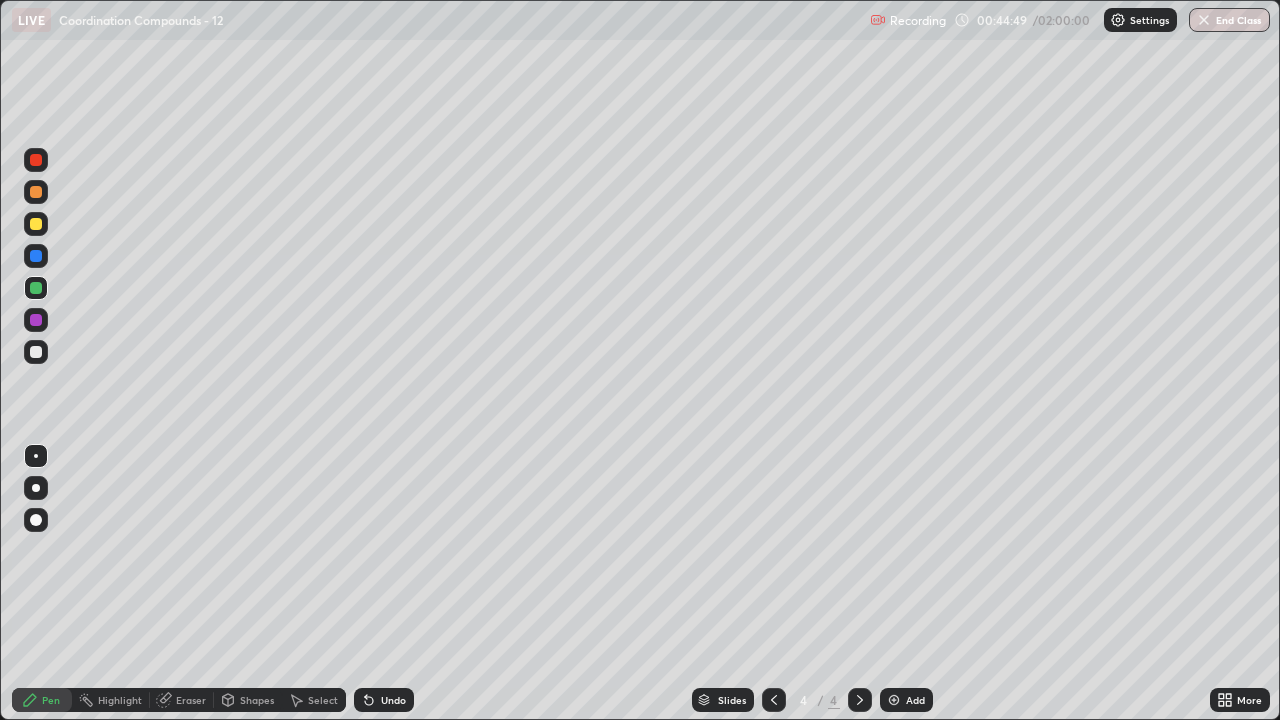 click at bounding box center [36, 352] 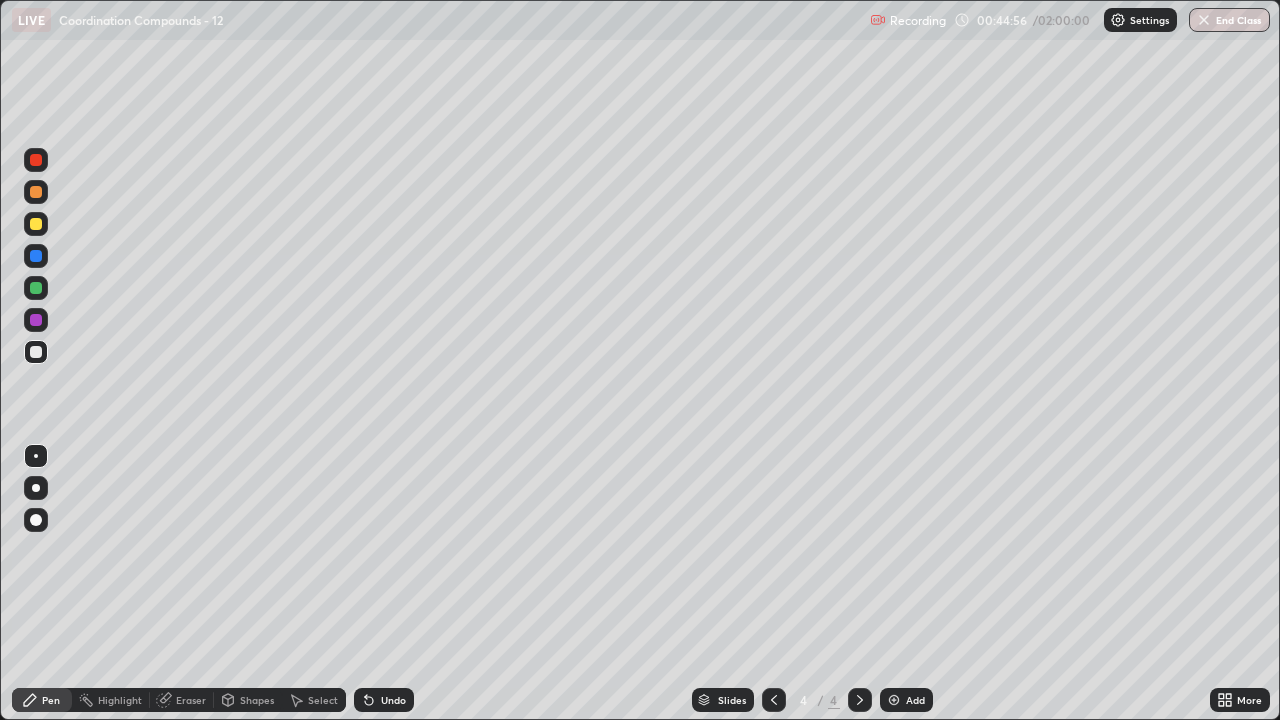 click at bounding box center (894, 700) 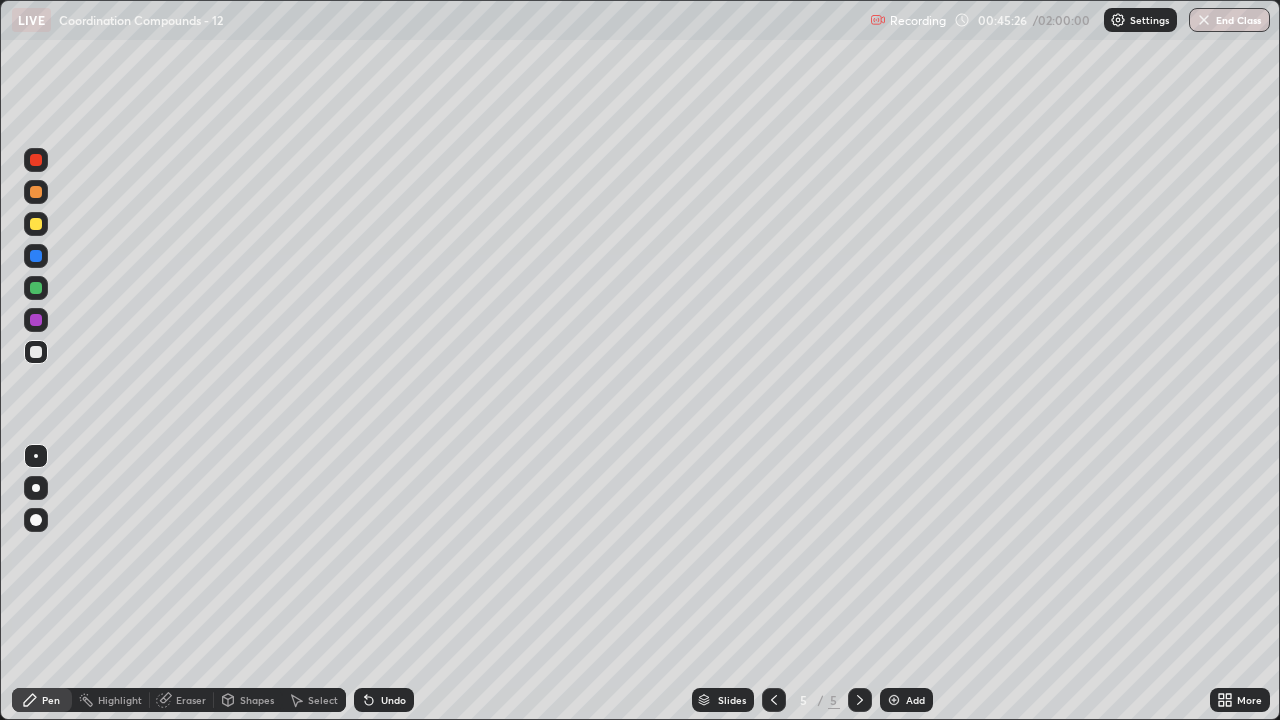 click 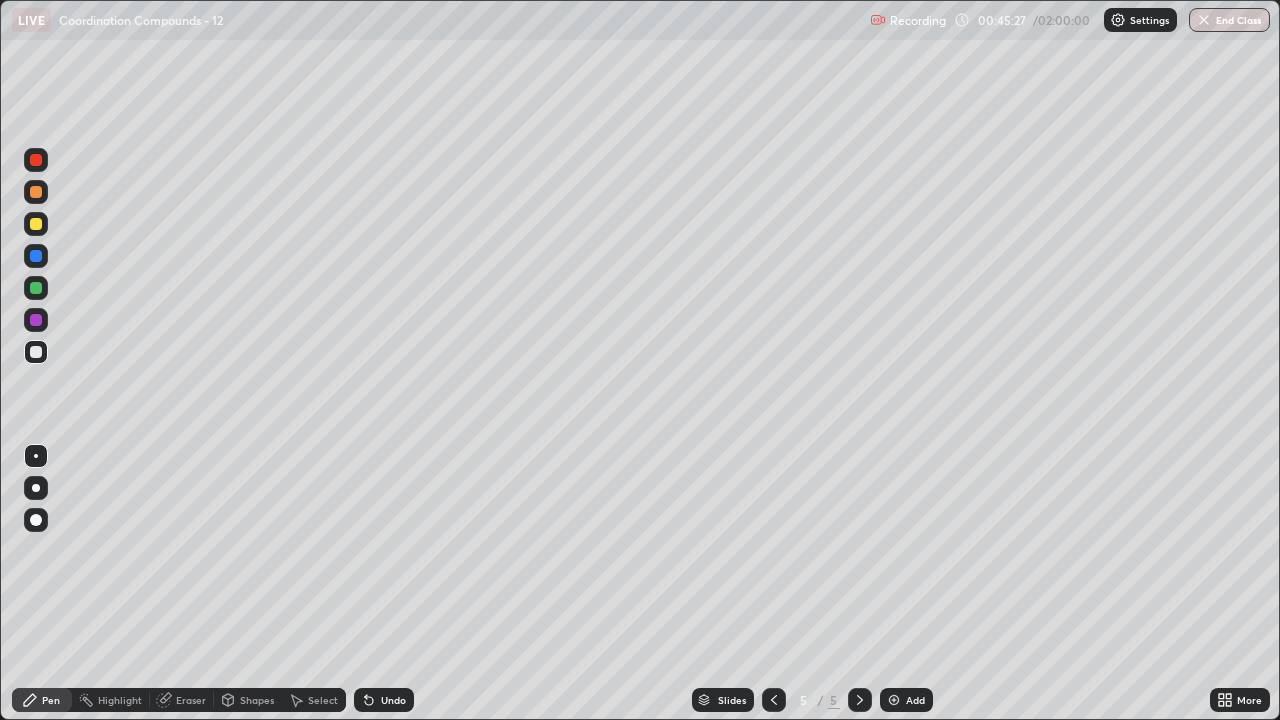 click 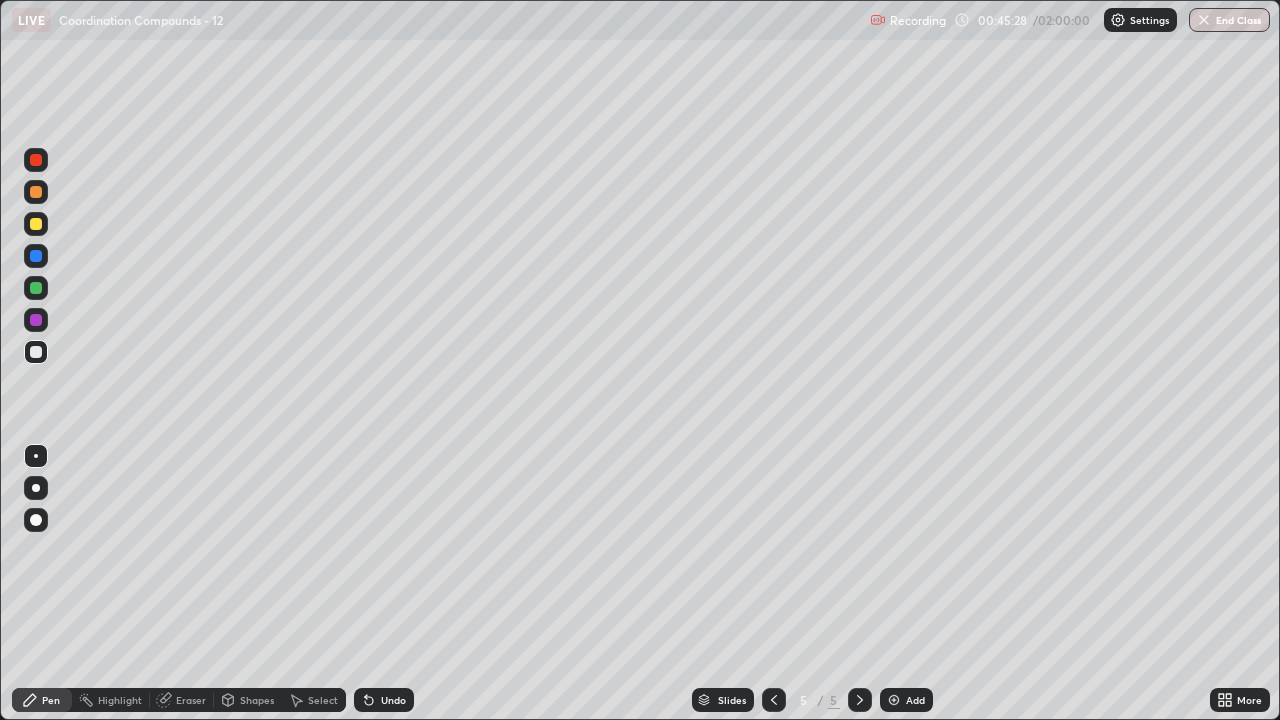 click 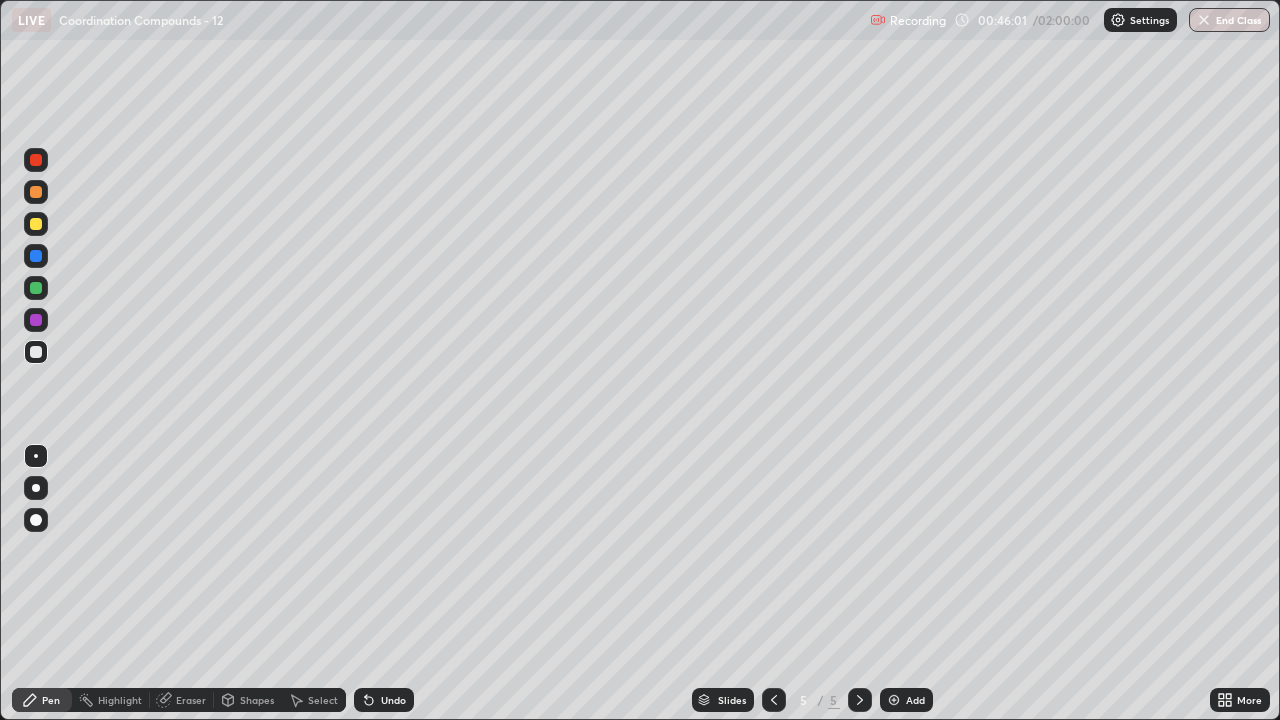 click on "Undo" at bounding box center [393, 700] 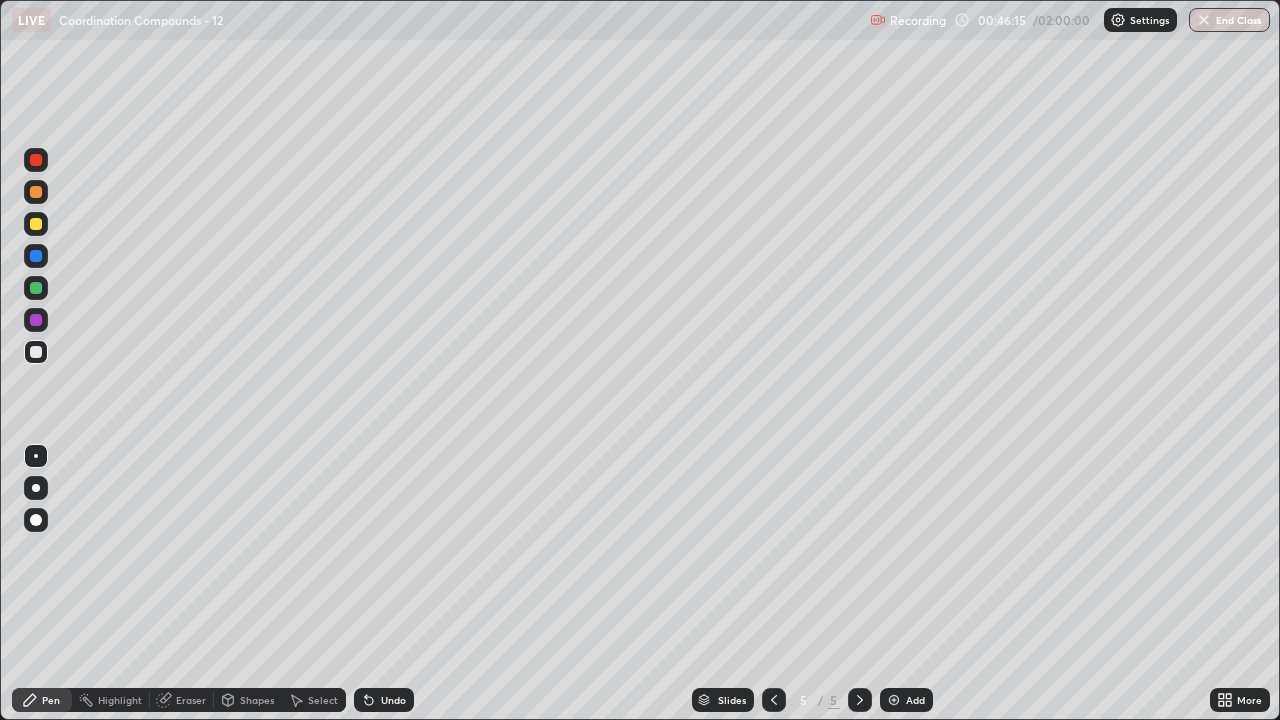 click at bounding box center (36, 288) 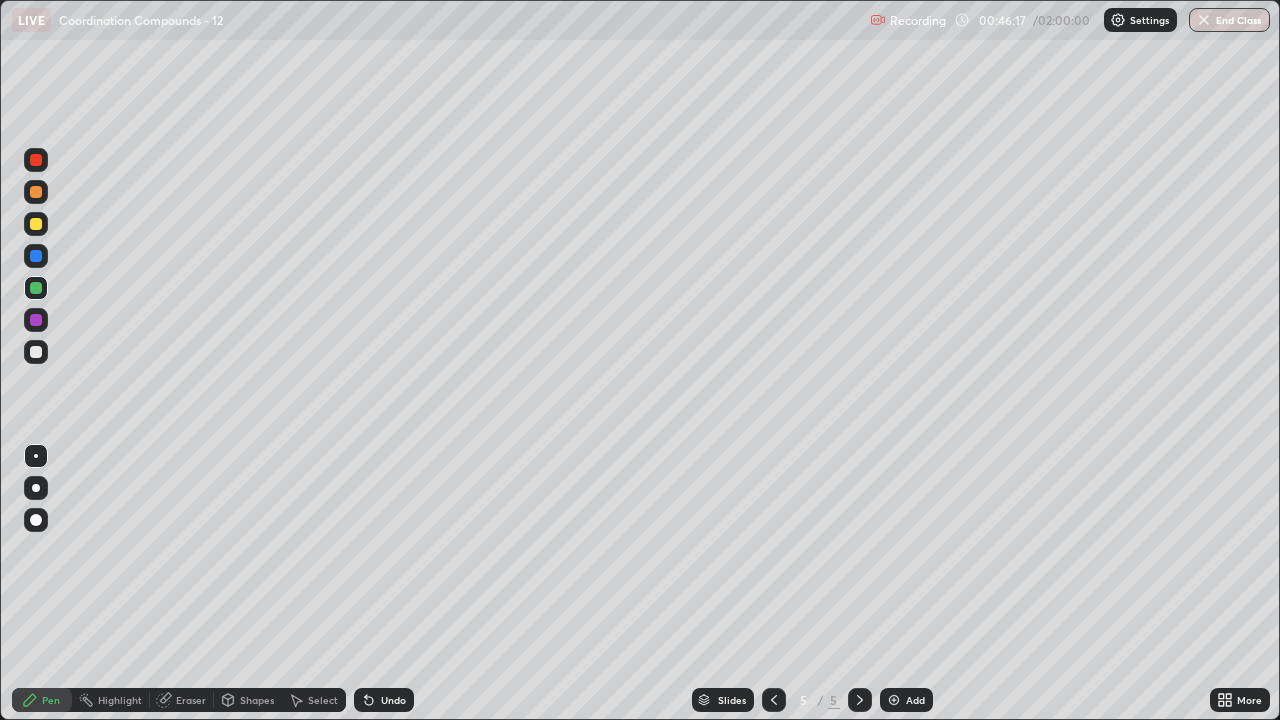 click 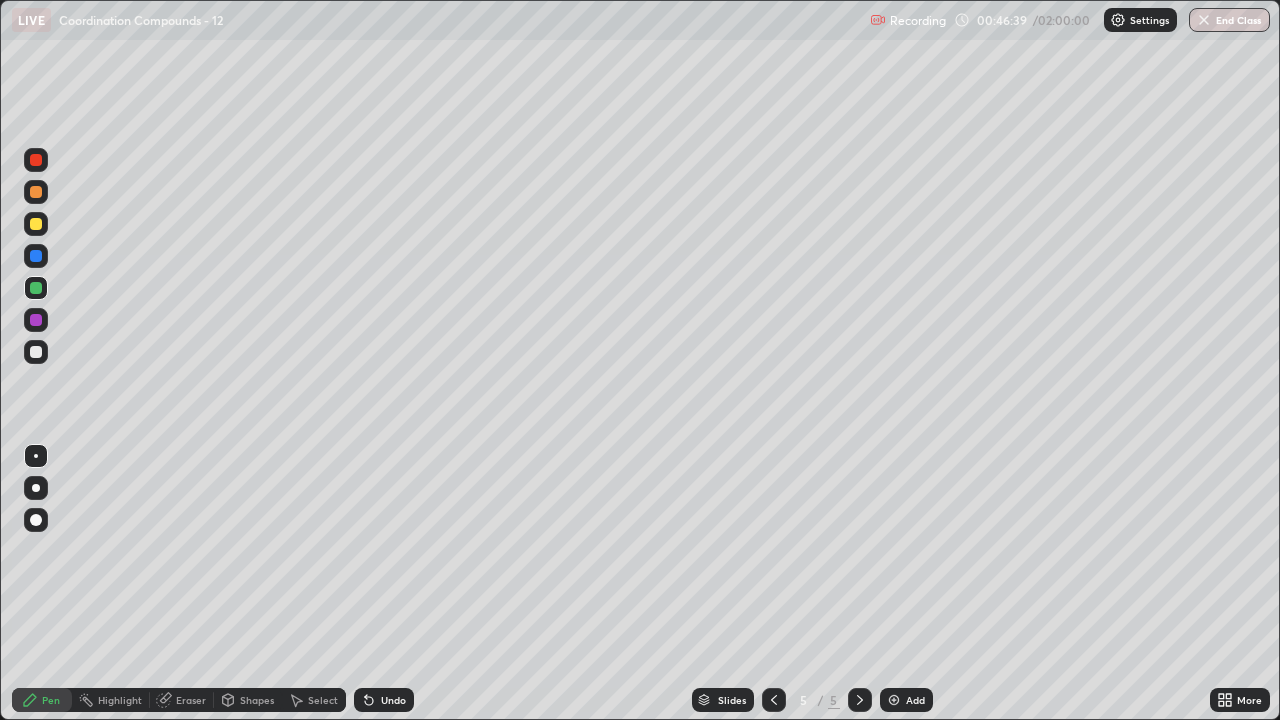 click at bounding box center (36, 352) 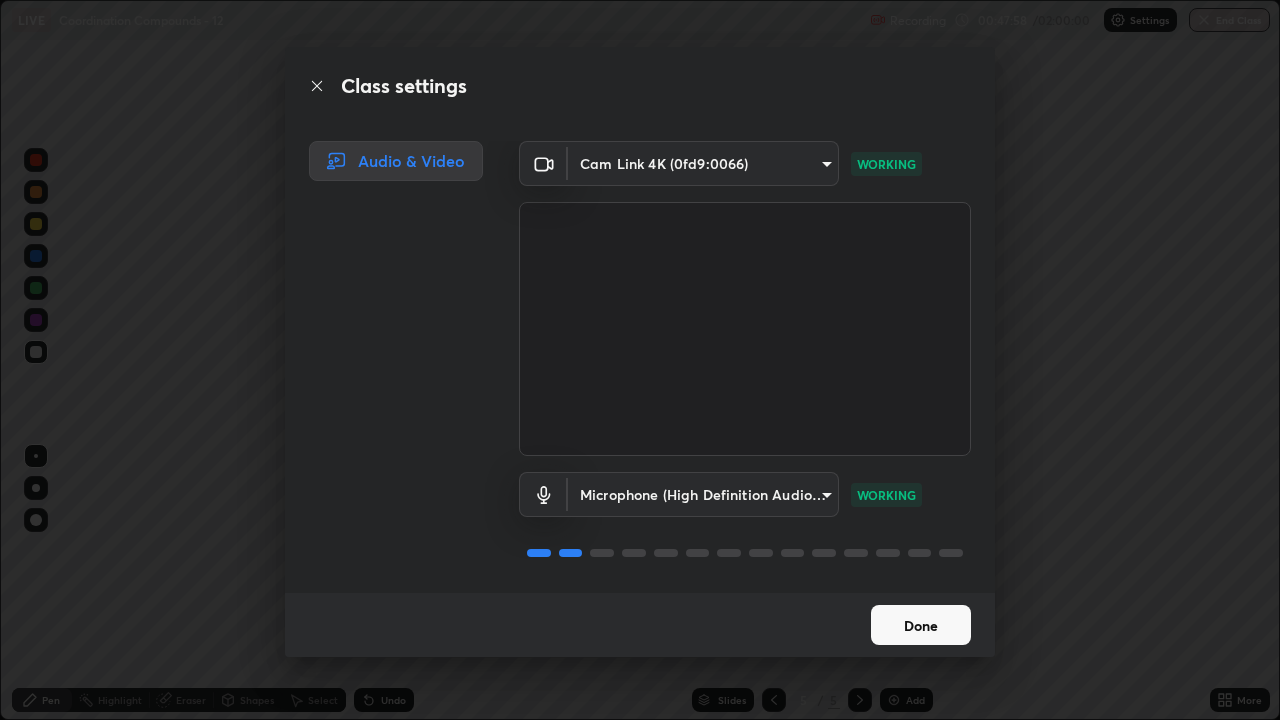 click on "Done" at bounding box center (921, 625) 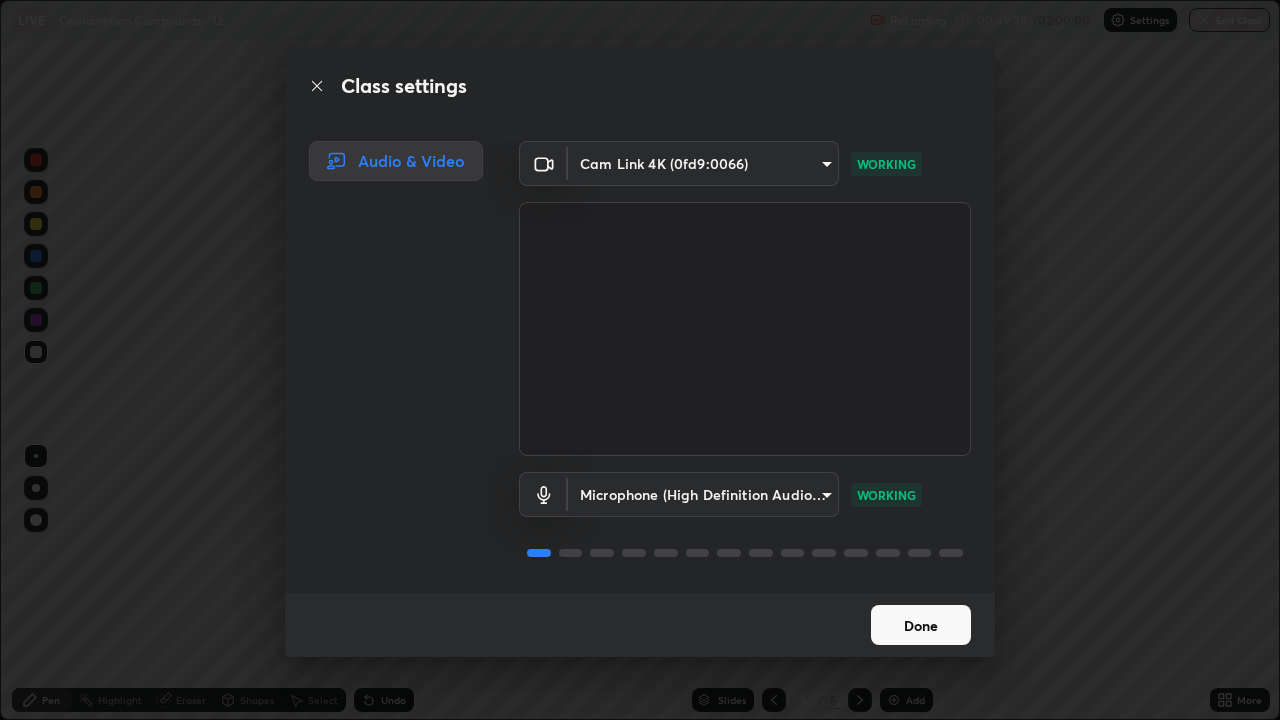 click on "Done" at bounding box center [921, 625] 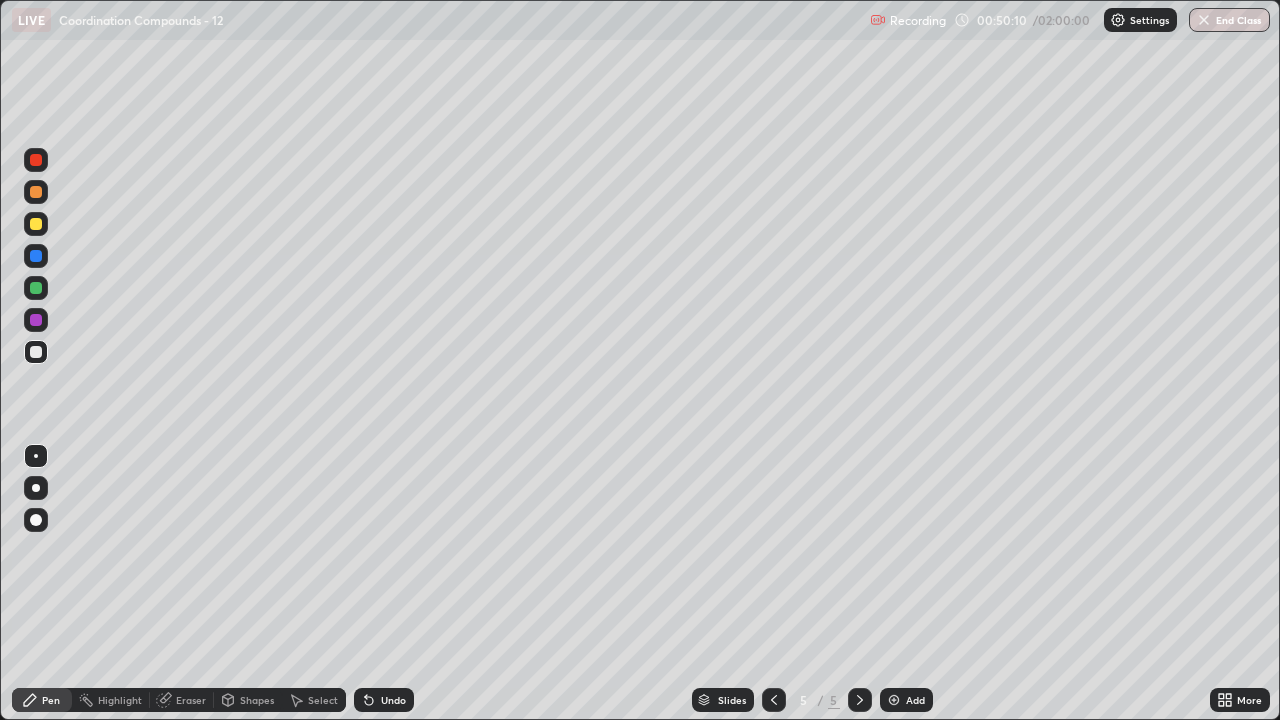 click at bounding box center [36, 224] 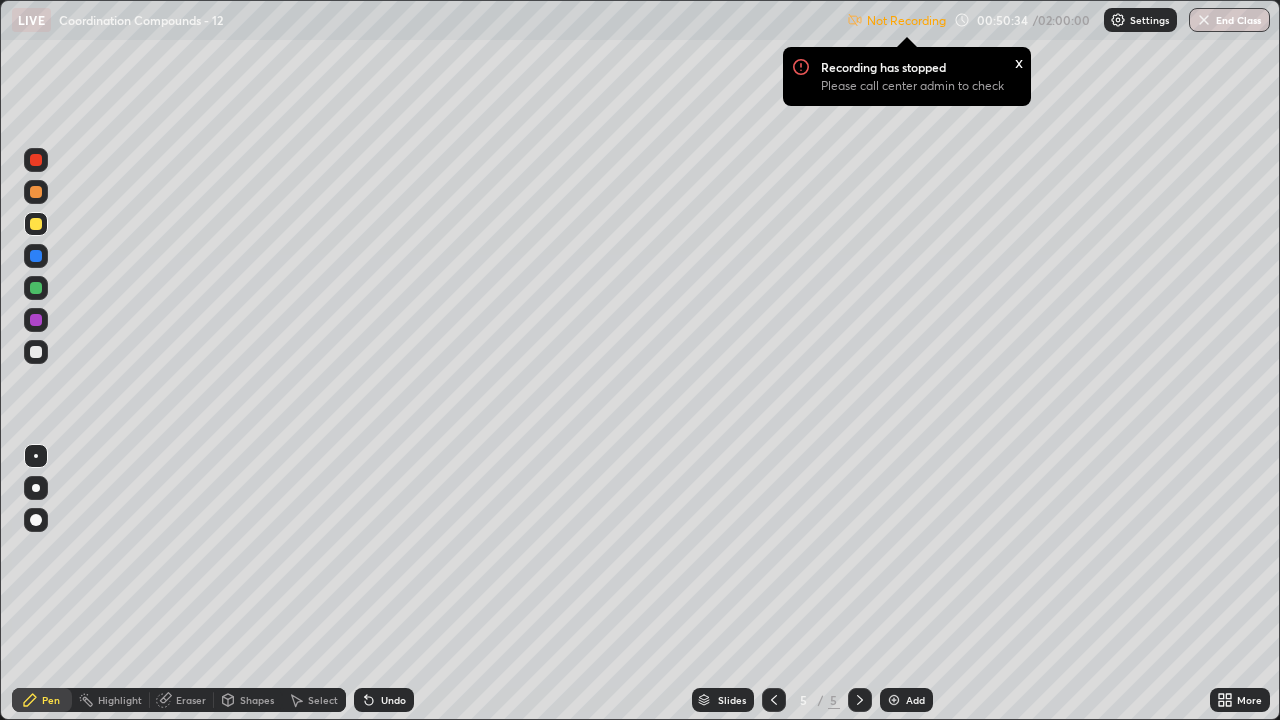 click on "Eraser" at bounding box center [191, 700] 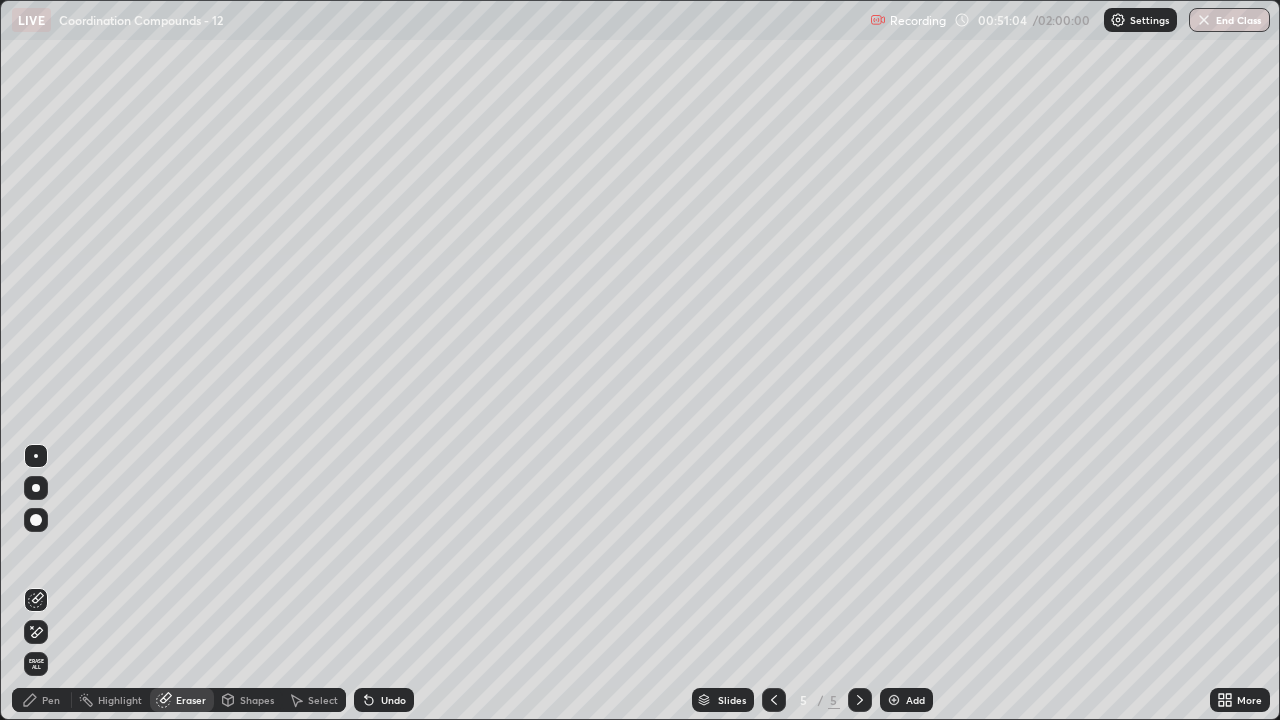 click 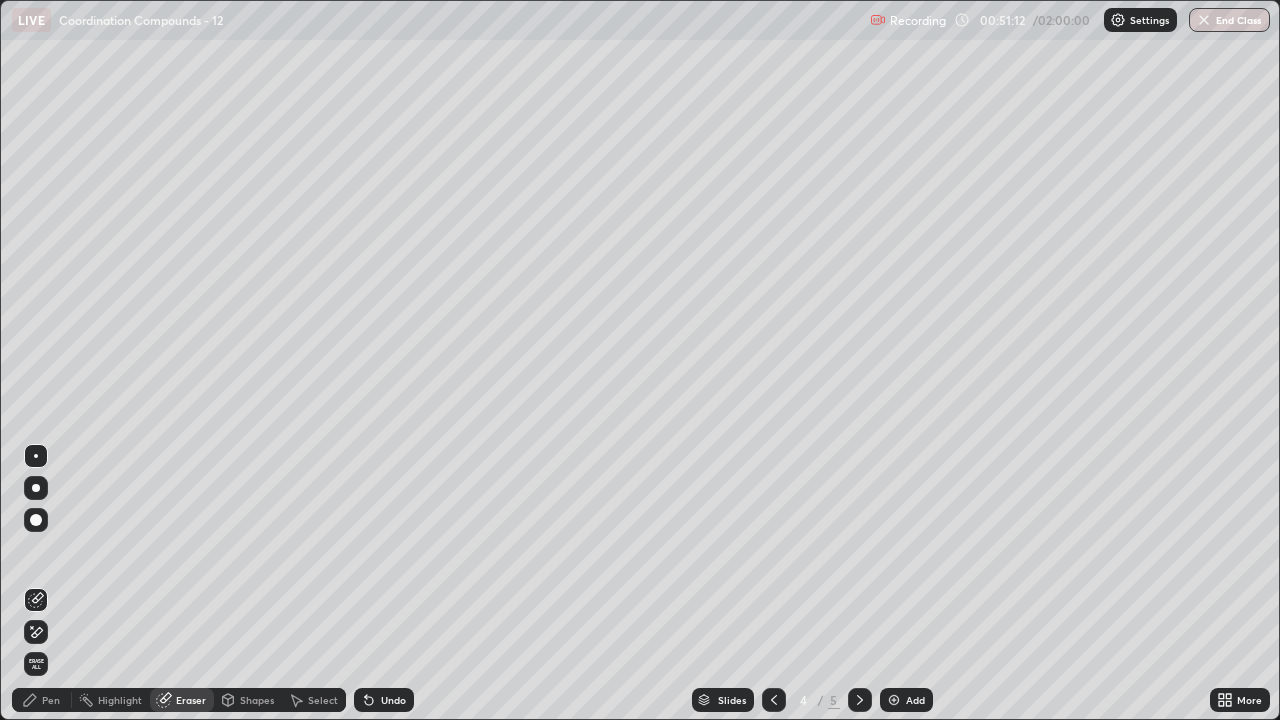 click 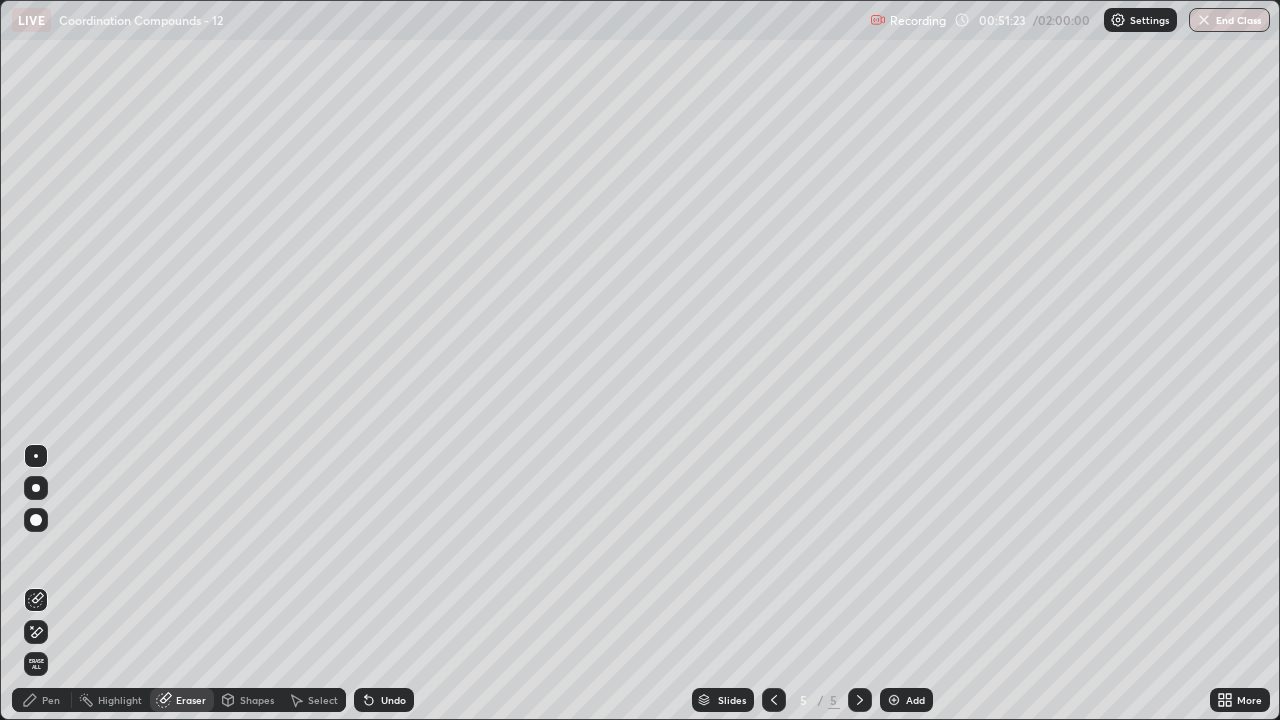 click 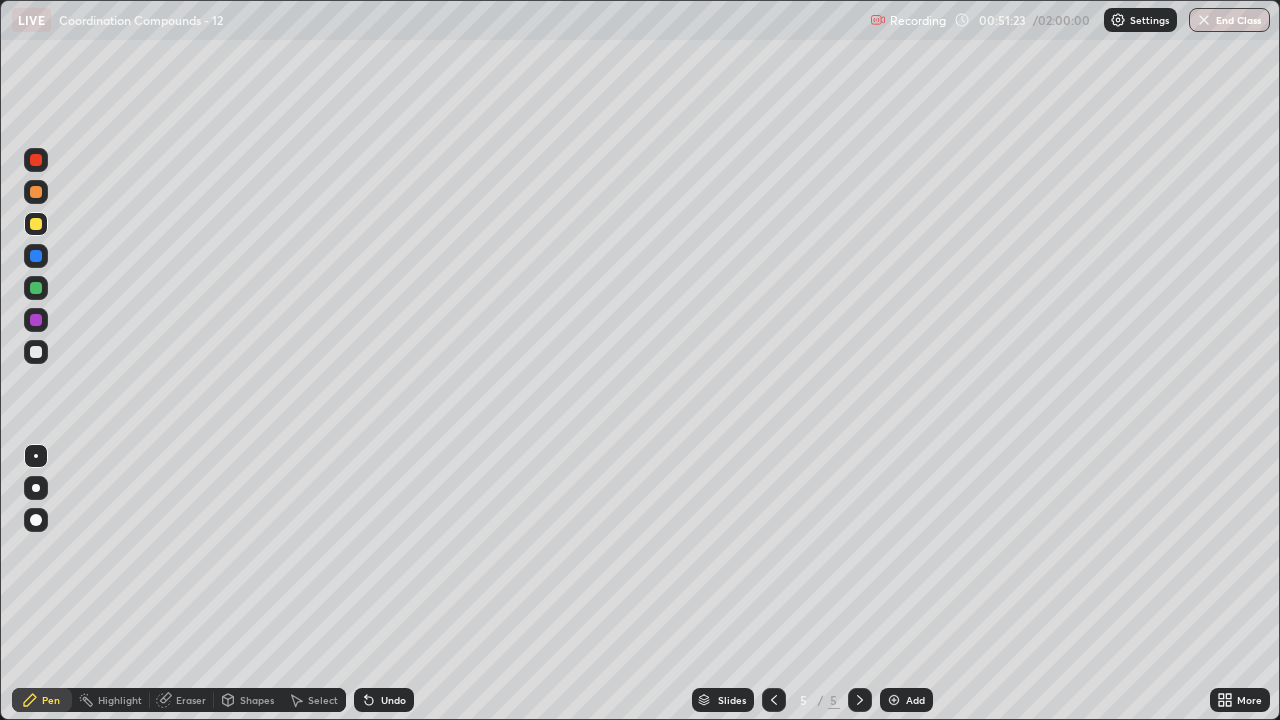 click at bounding box center [36, 224] 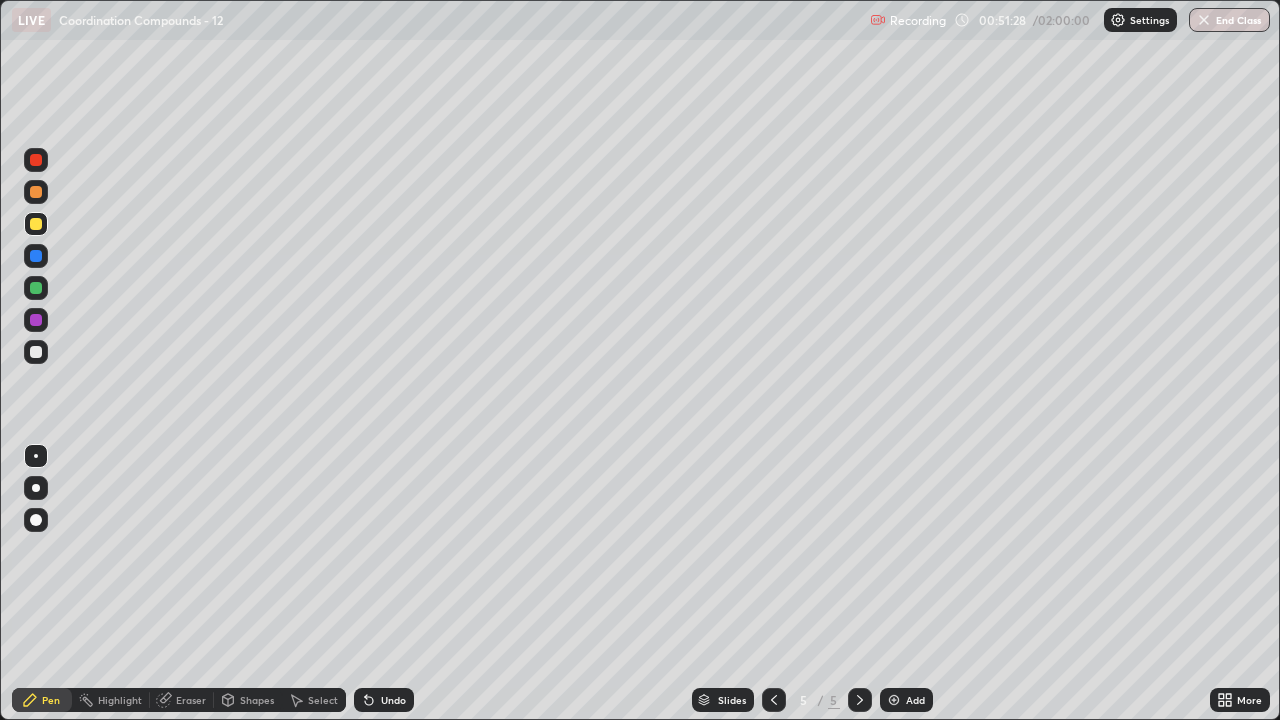 click at bounding box center [36, 192] 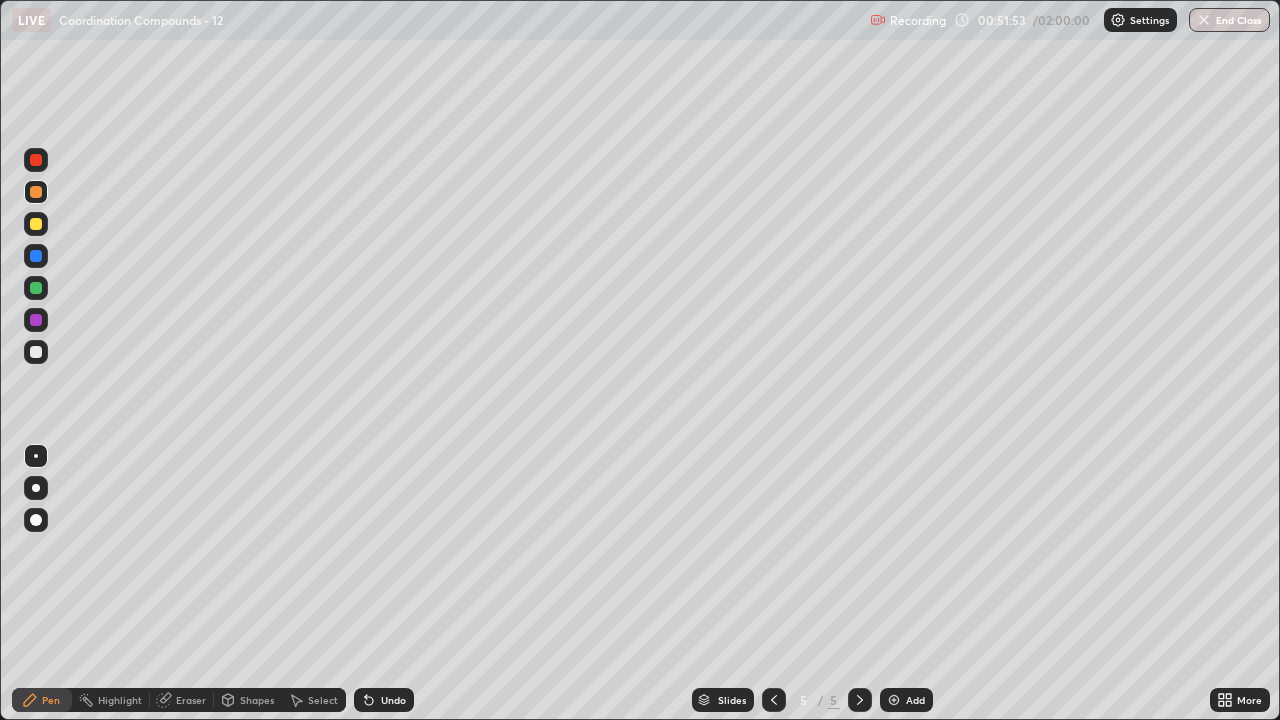 click at bounding box center [36, 352] 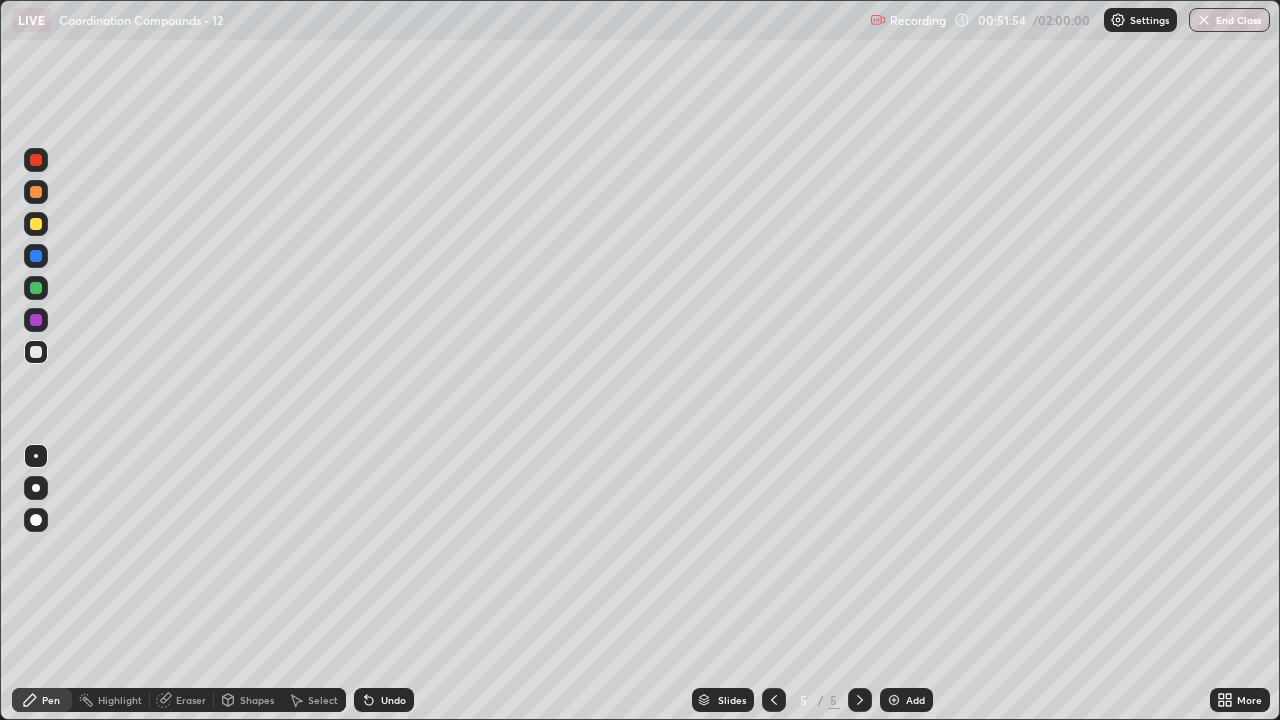 click 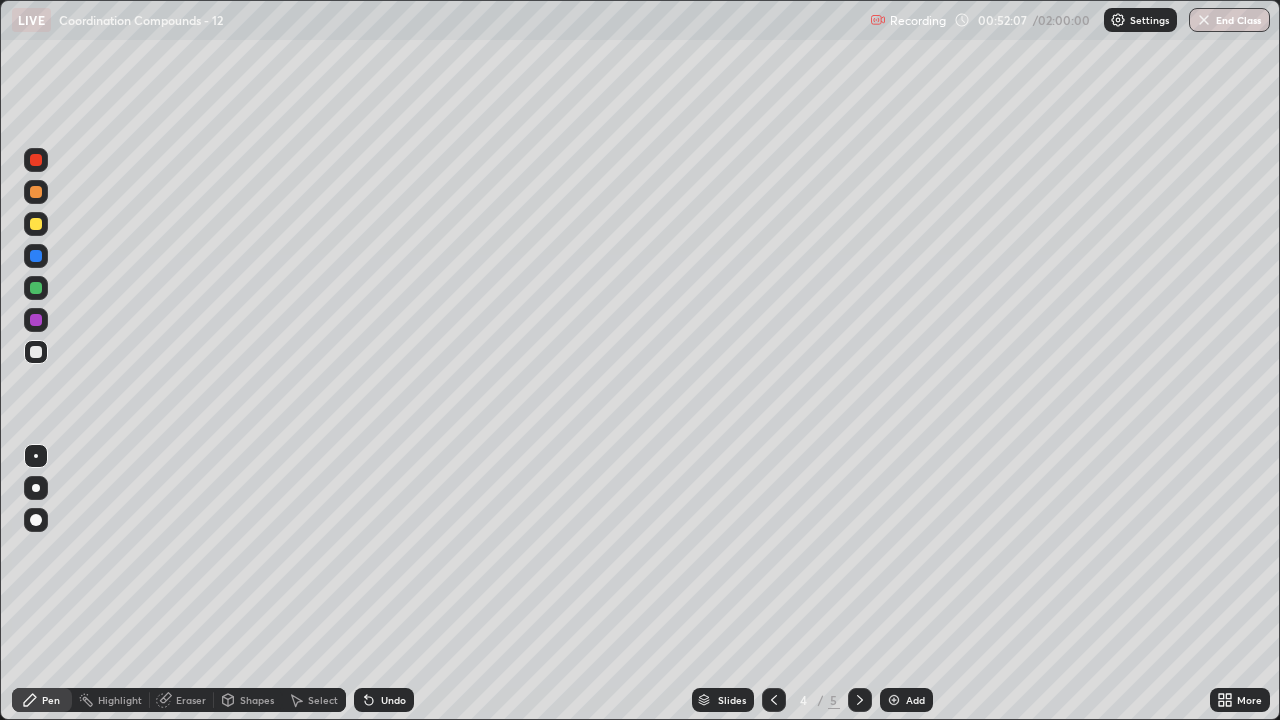 click 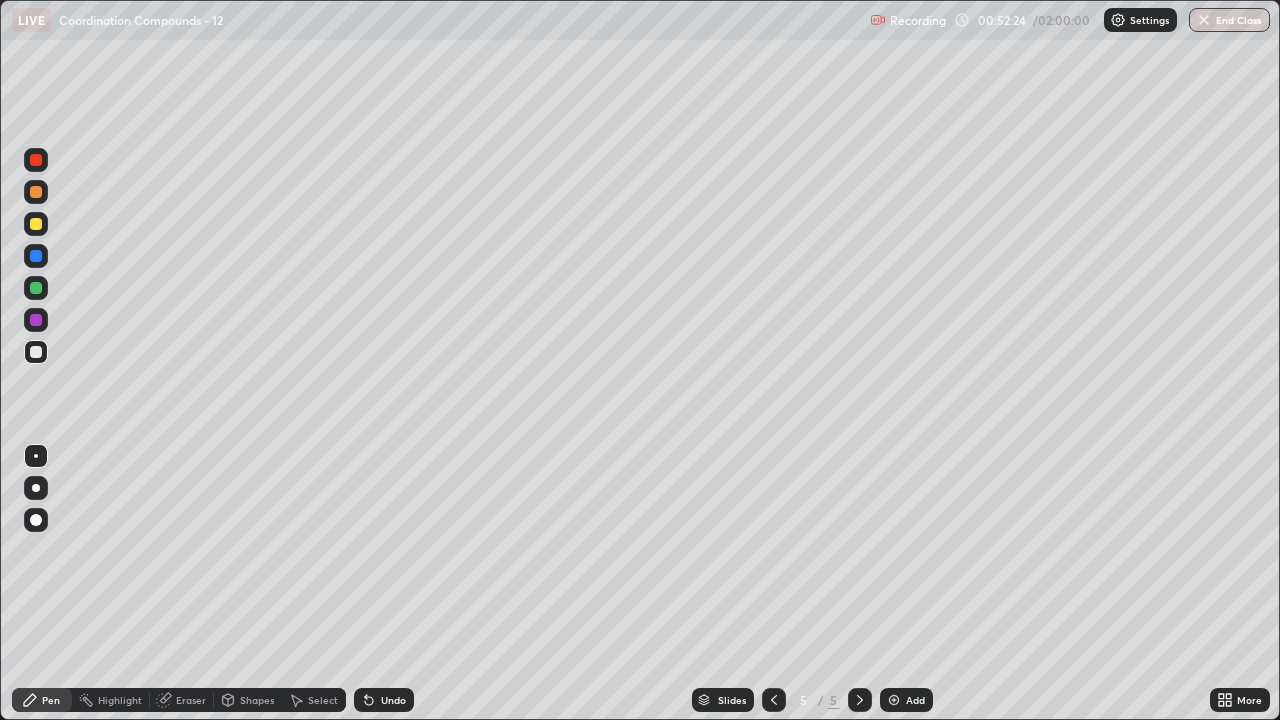 click 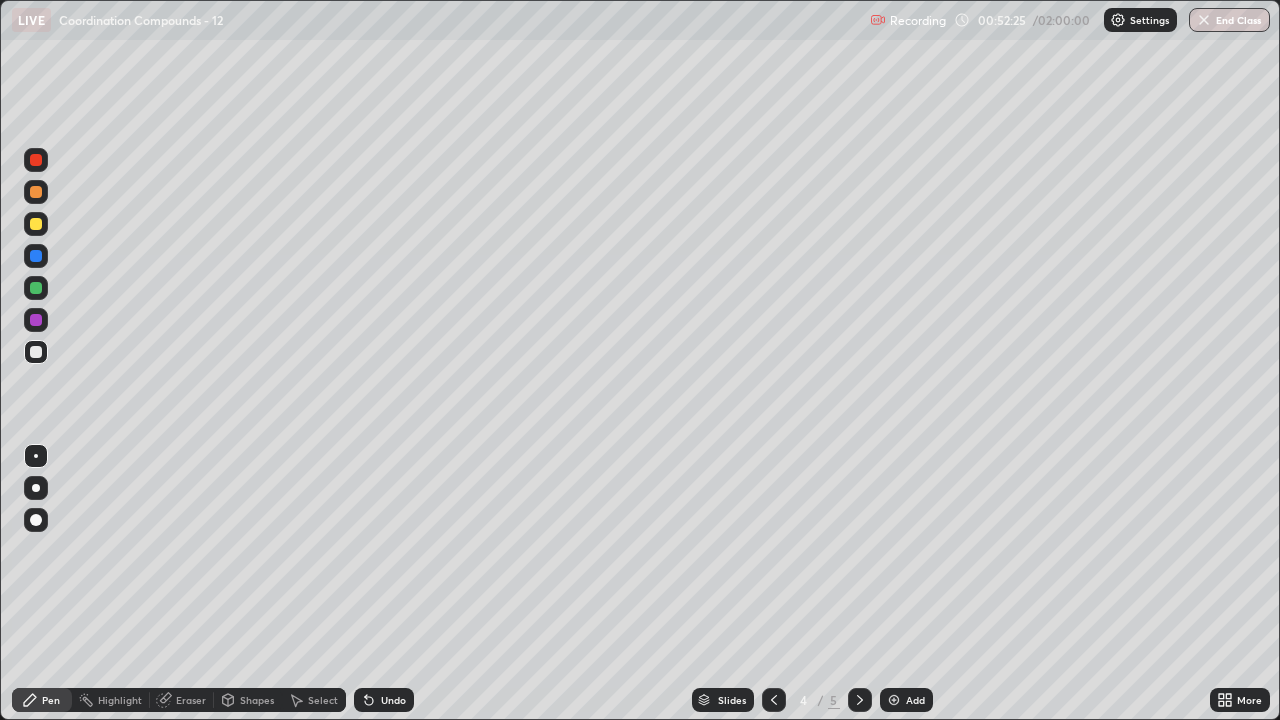 click 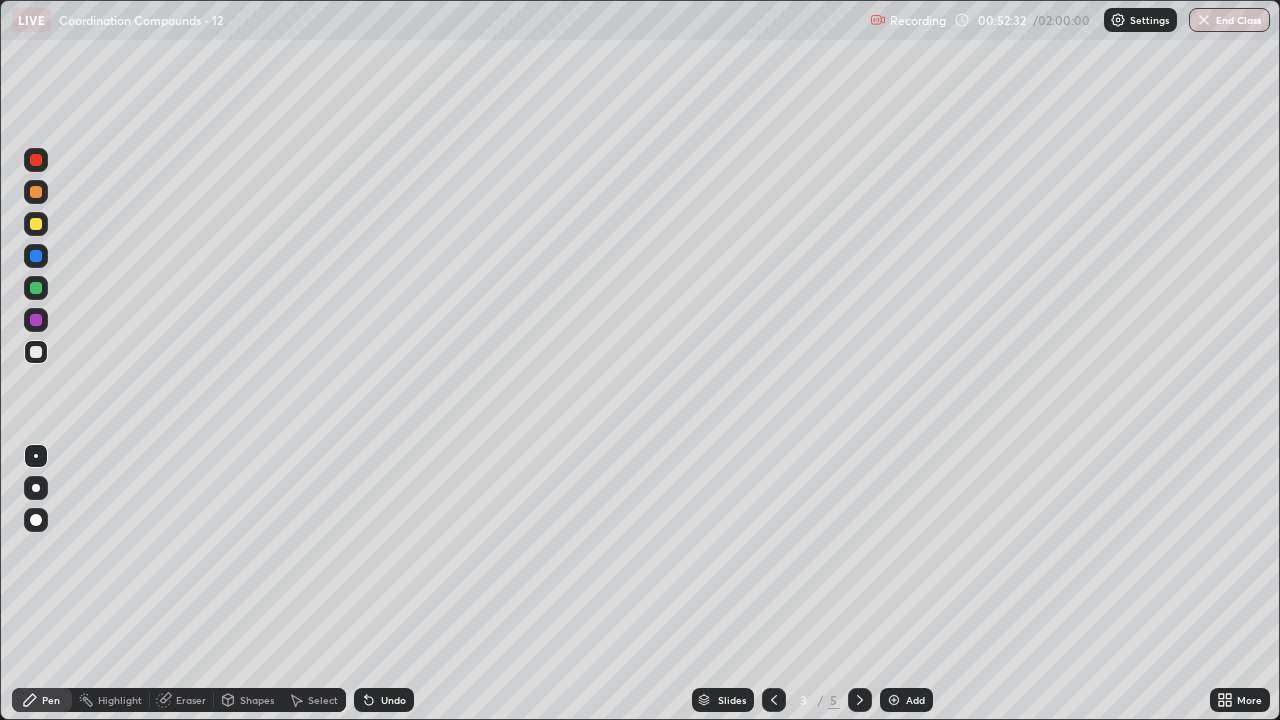 click on "Select" at bounding box center [323, 700] 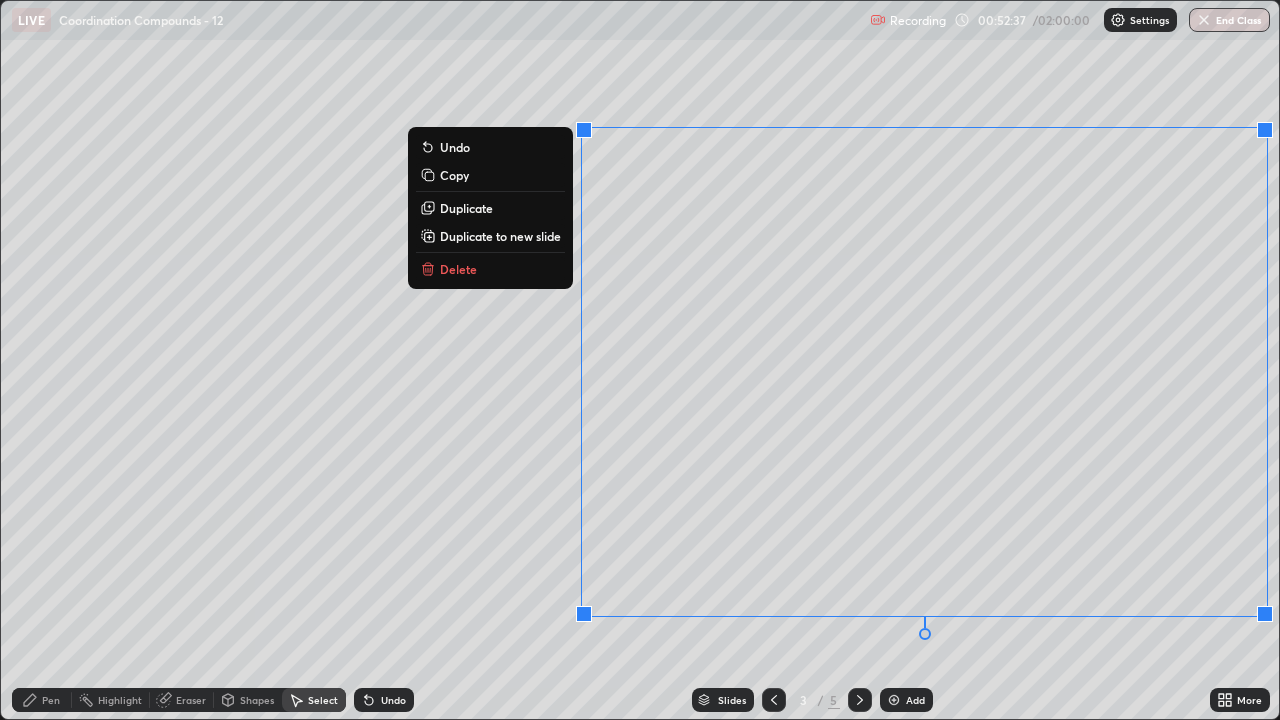 click on "0 ° Undo Copy Duplicate Duplicate to new slide Delete" at bounding box center (640, 360) 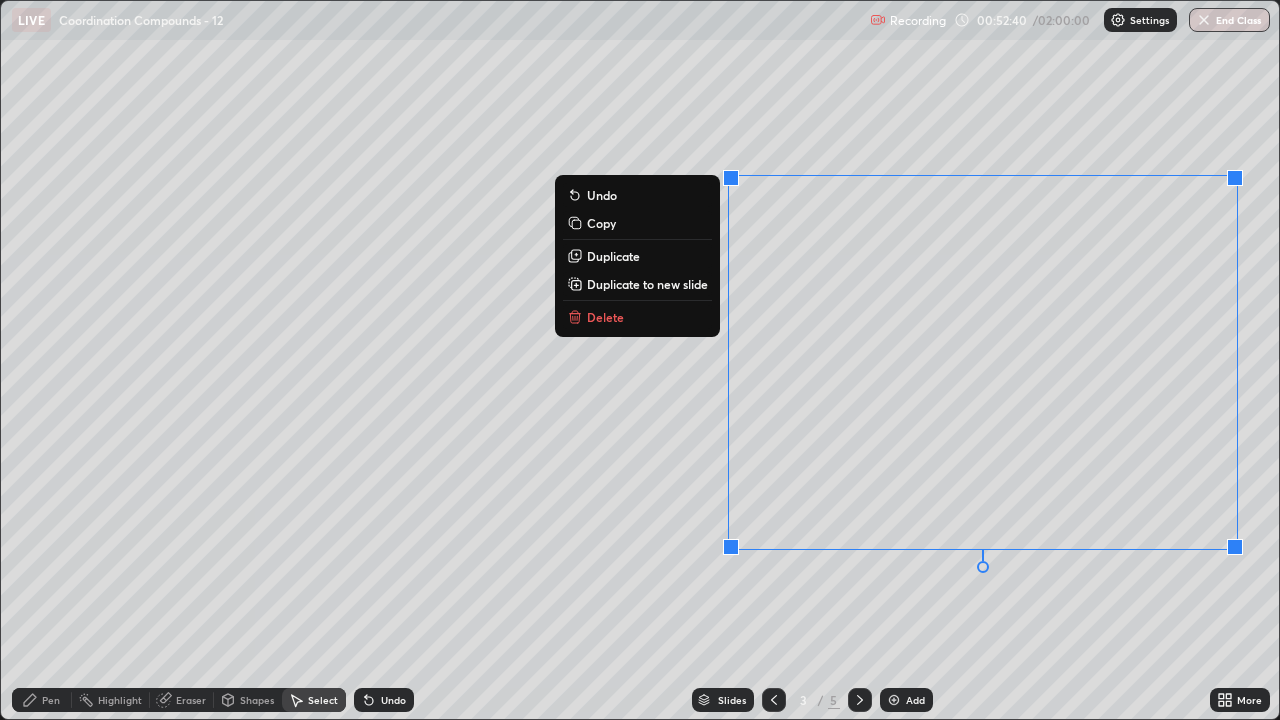 click on "Copy" at bounding box center [637, 223] 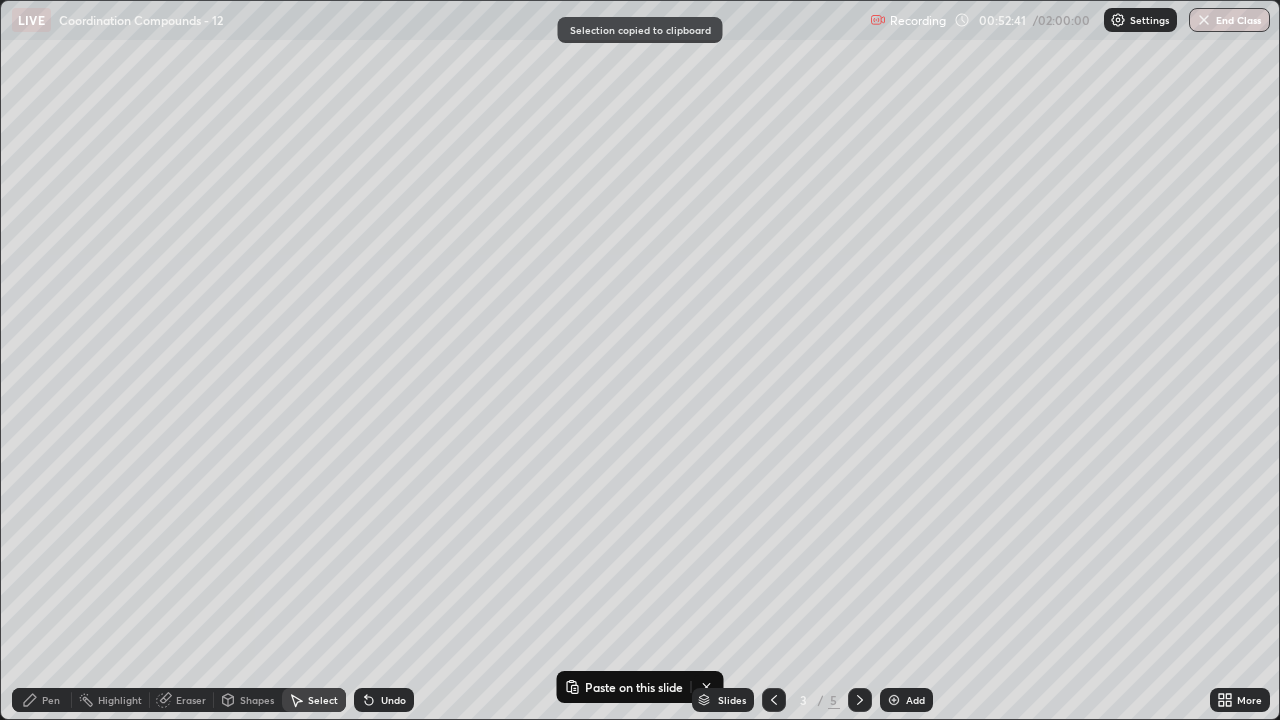 click at bounding box center (860, 700) 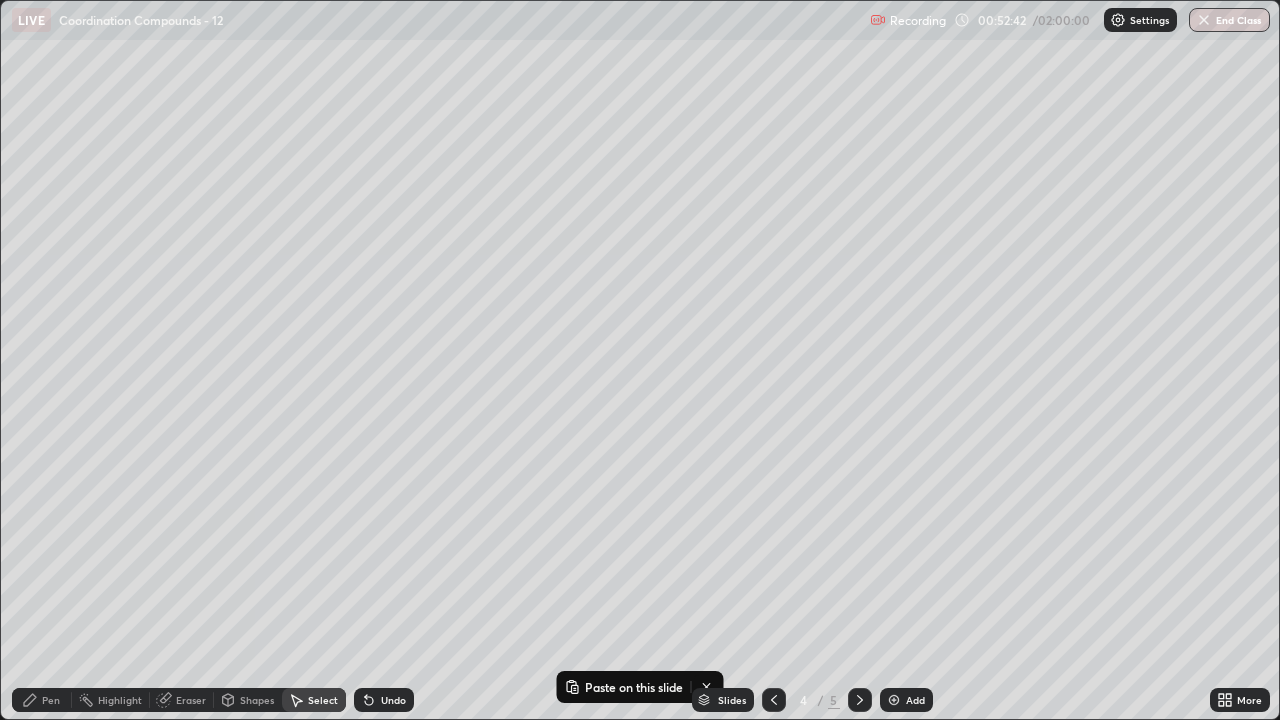 click 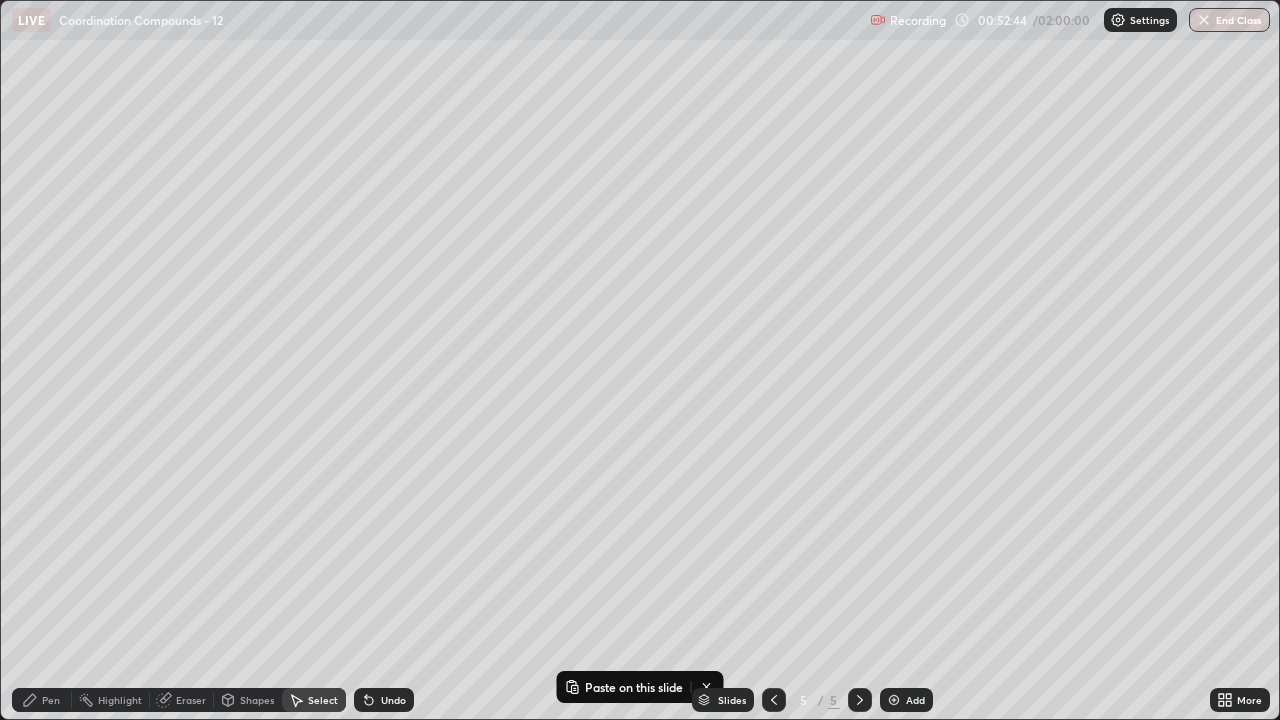 click on "Add" at bounding box center [906, 700] 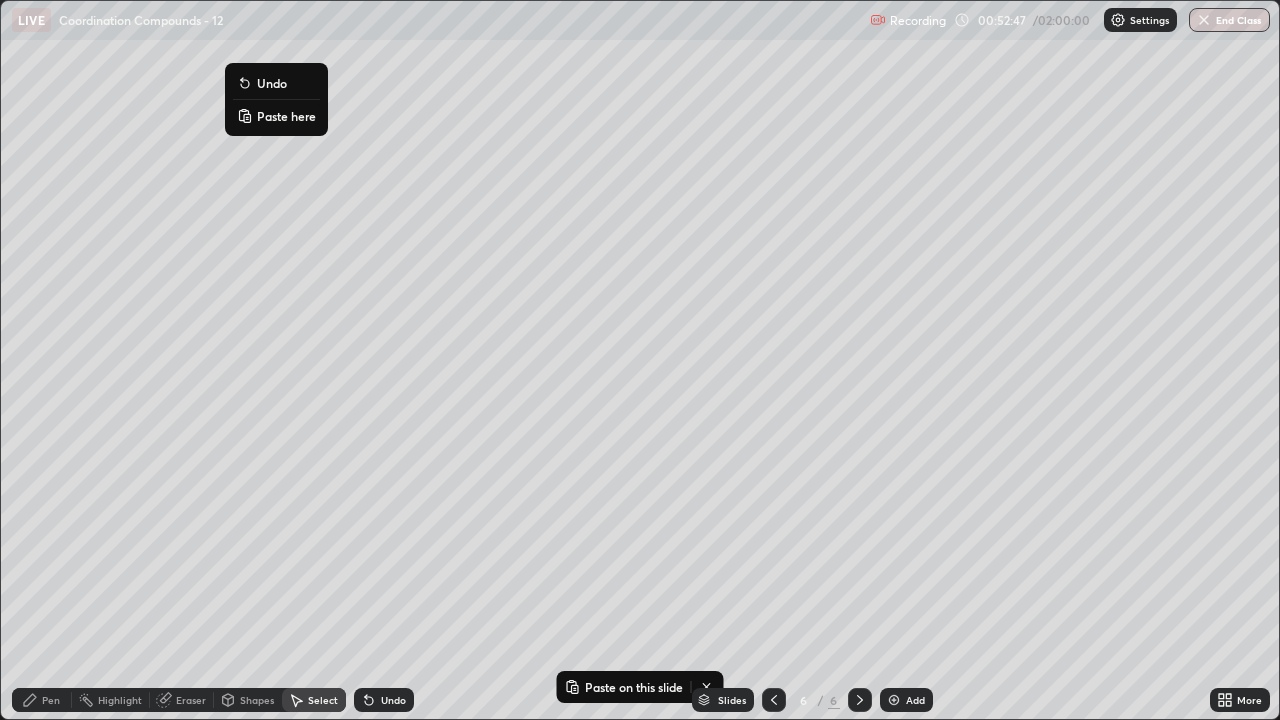 click on "Paste here" at bounding box center [286, 116] 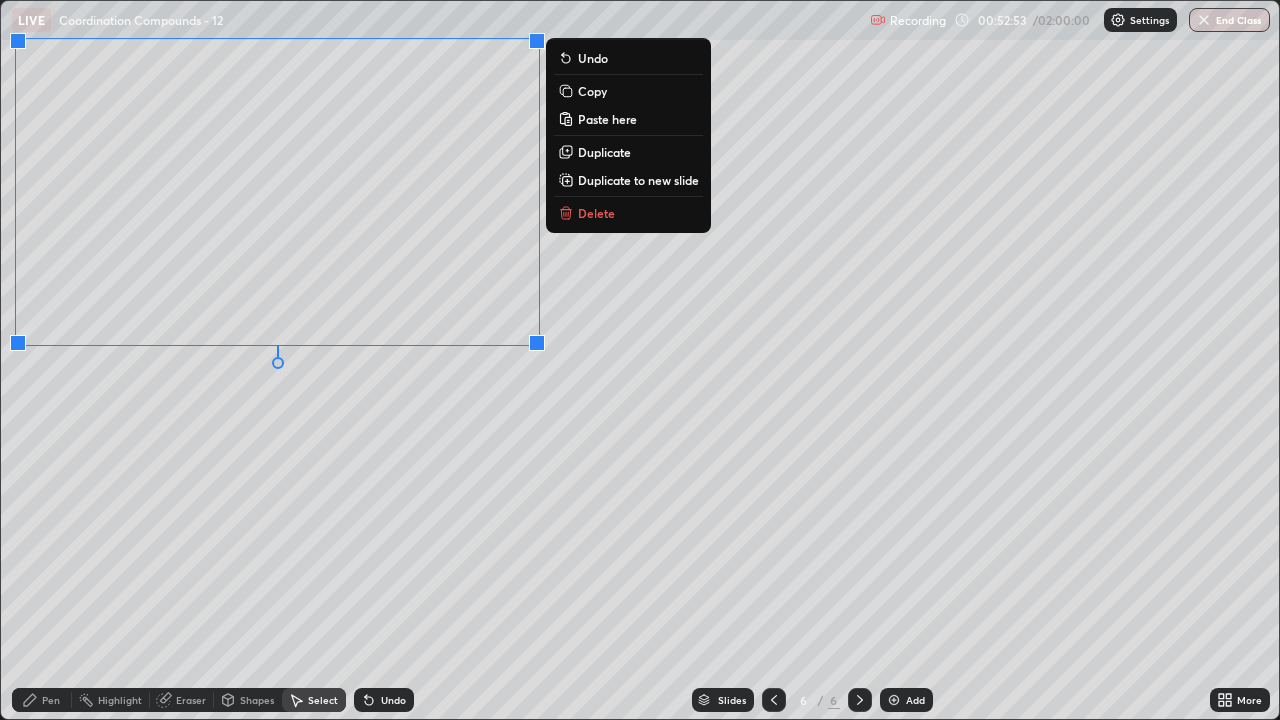 click on "Pen" at bounding box center (51, 700) 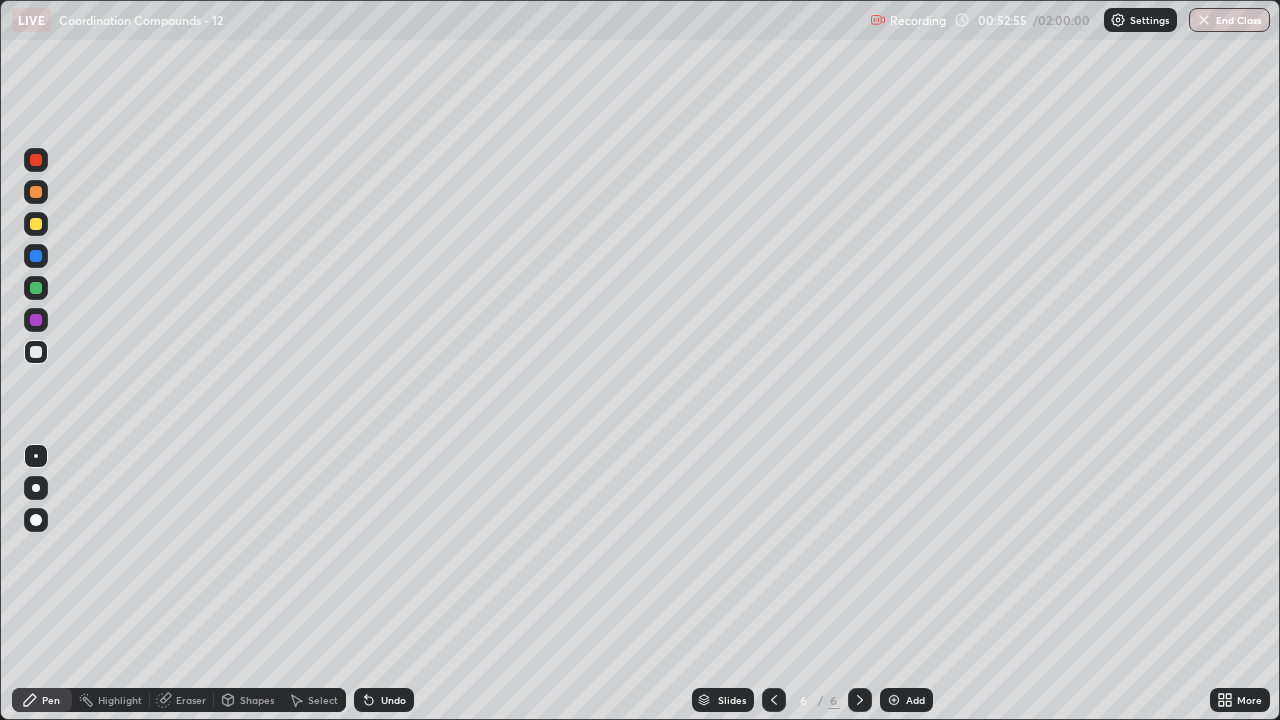 click on "Eraser" at bounding box center [191, 700] 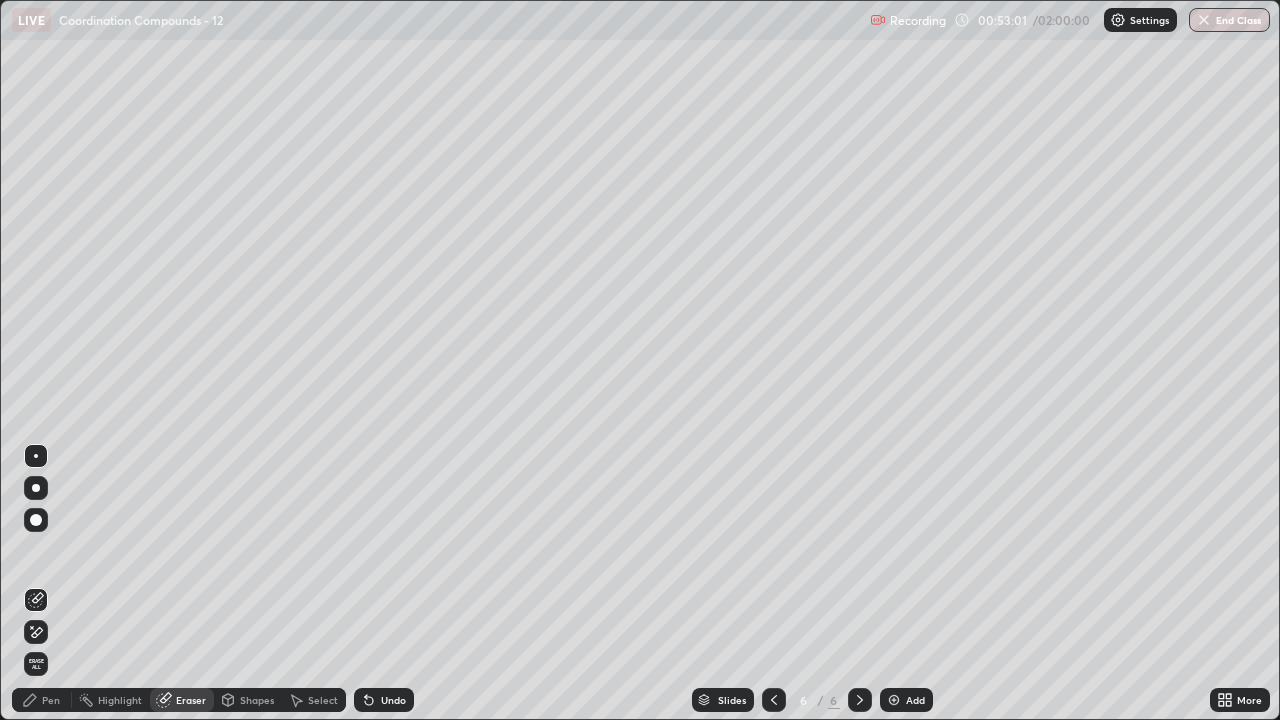 click 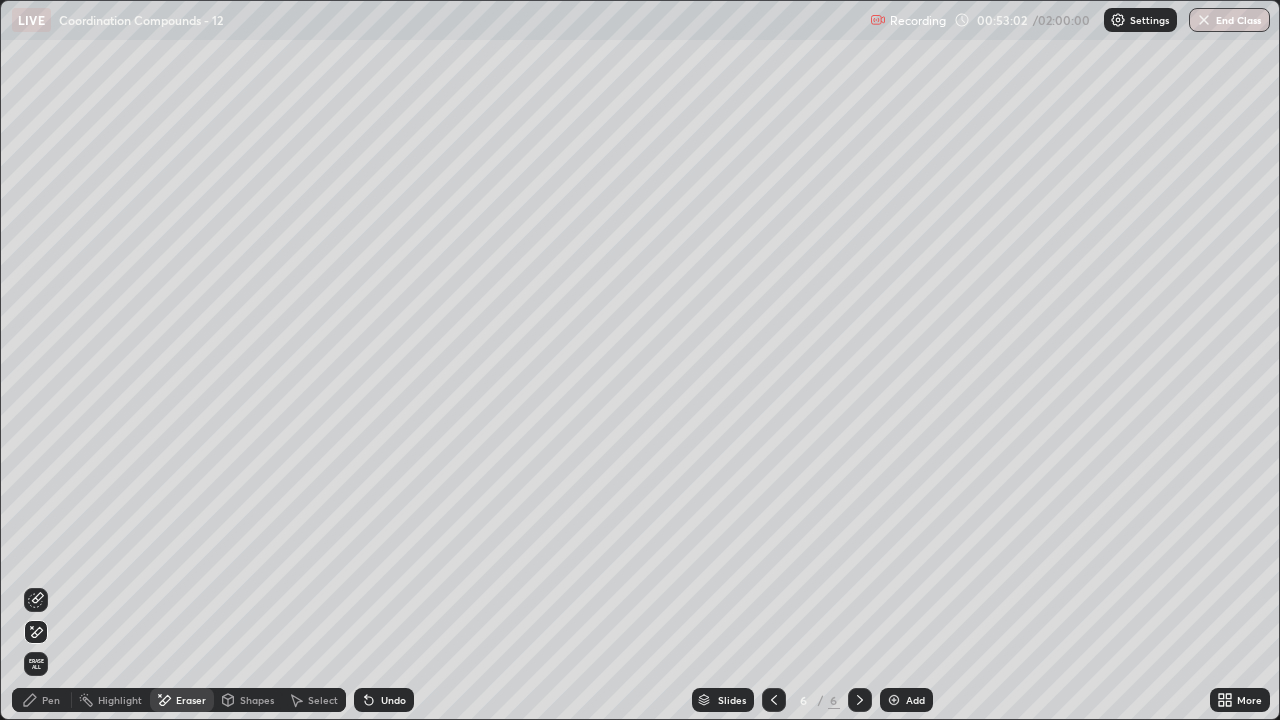 click on "Pen" at bounding box center (42, 700) 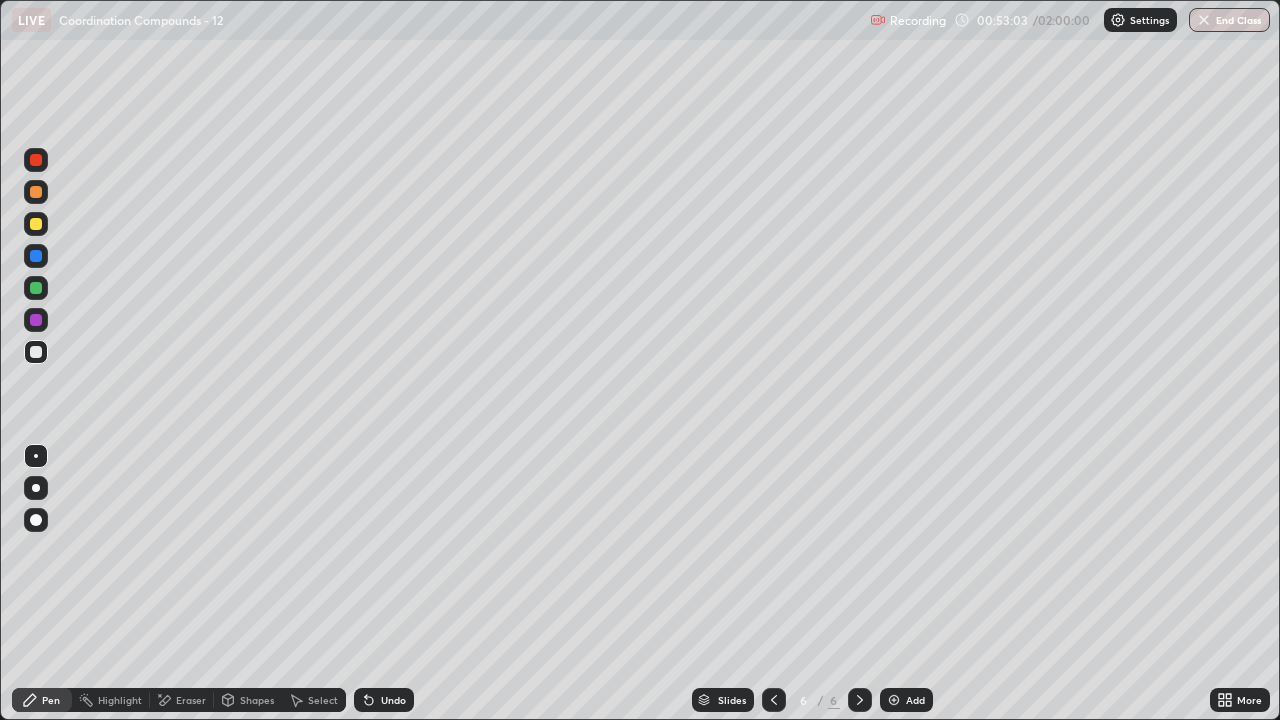 click 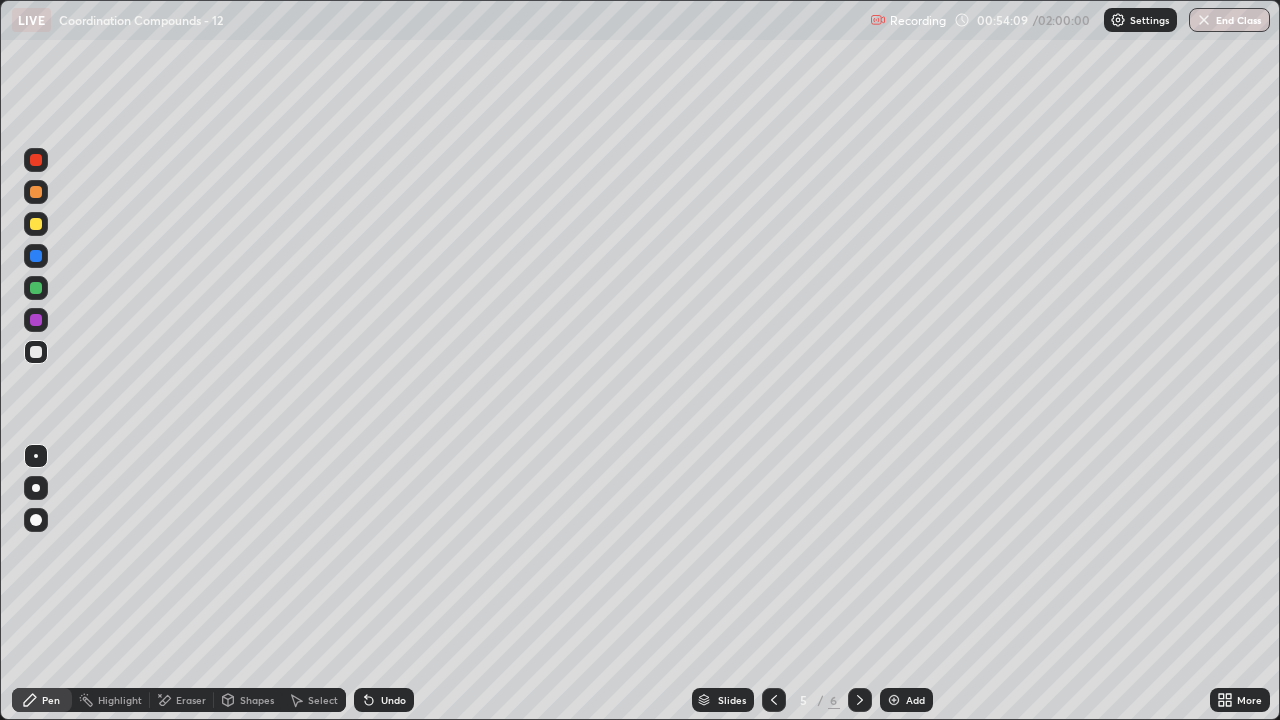click on "Undo" at bounding box center [393, 700] 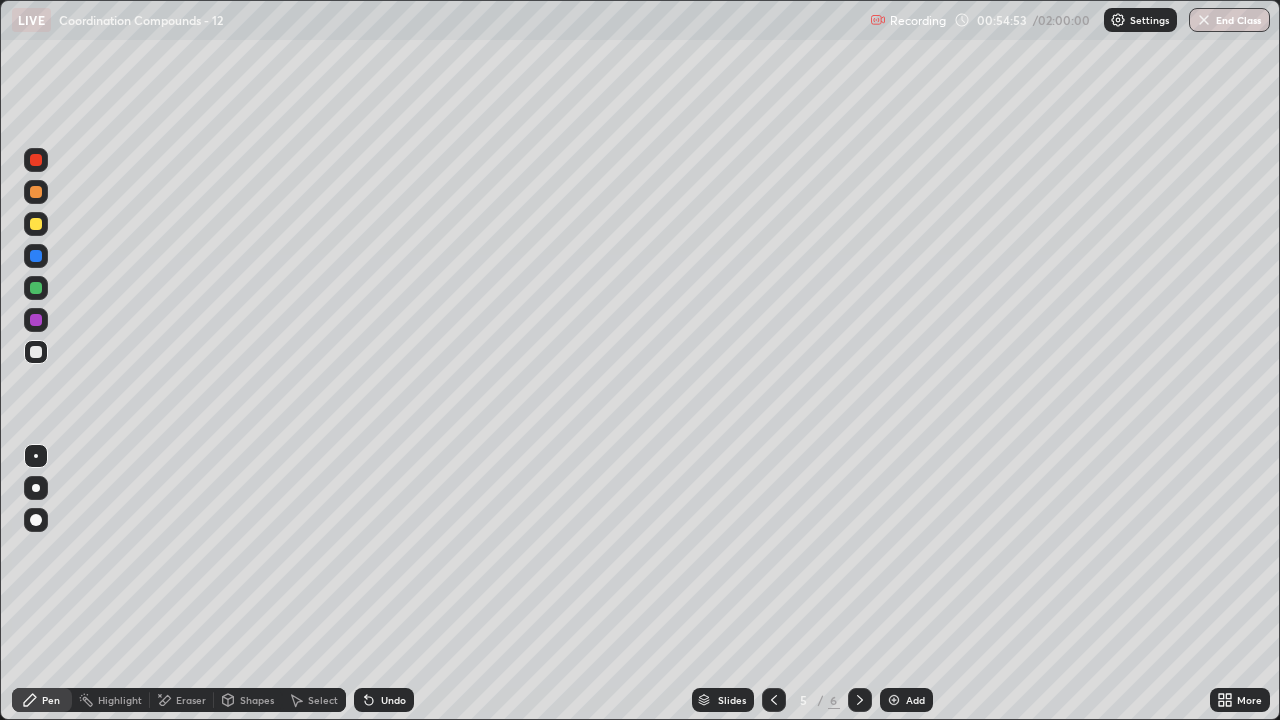 click 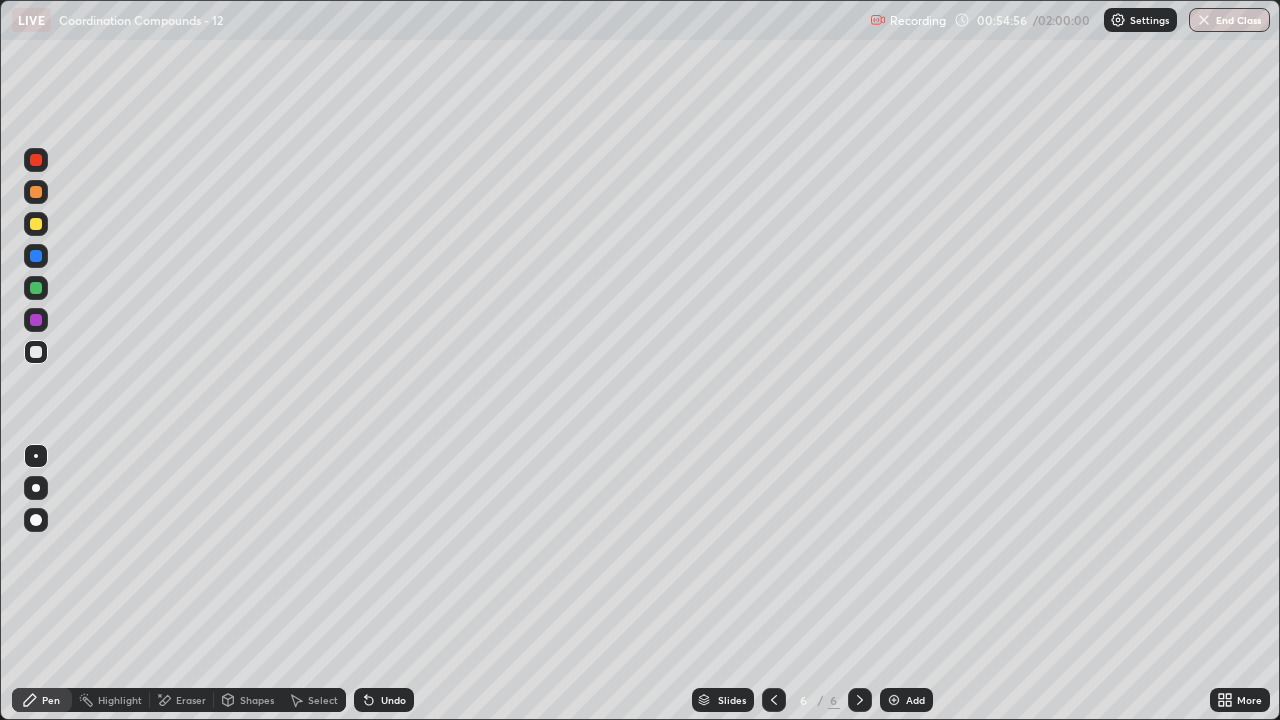 click at bounding box center [774, 700] 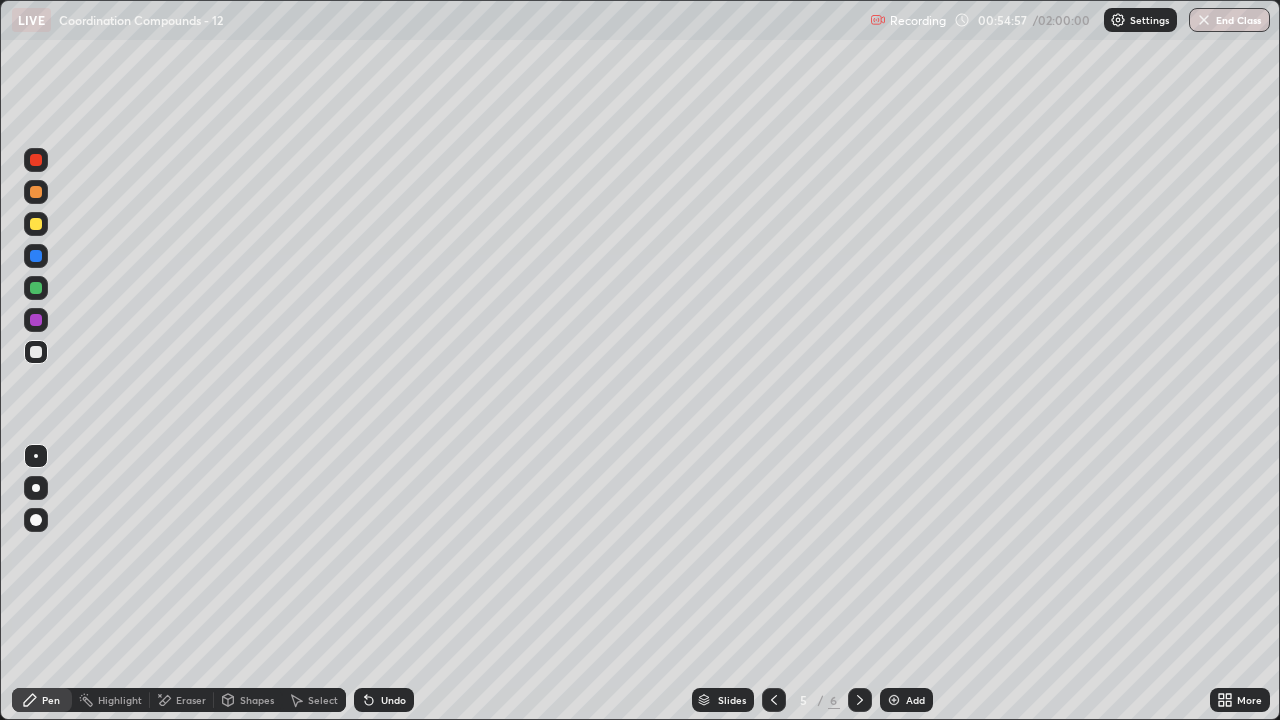 click 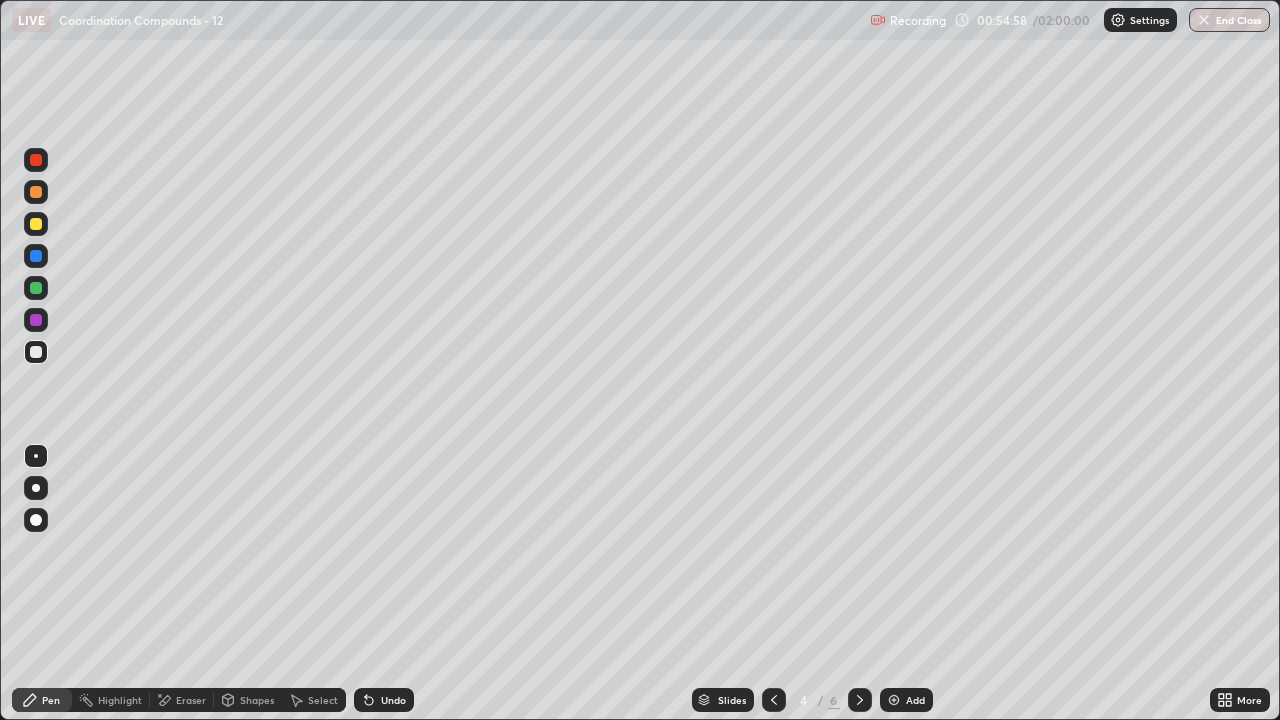 click 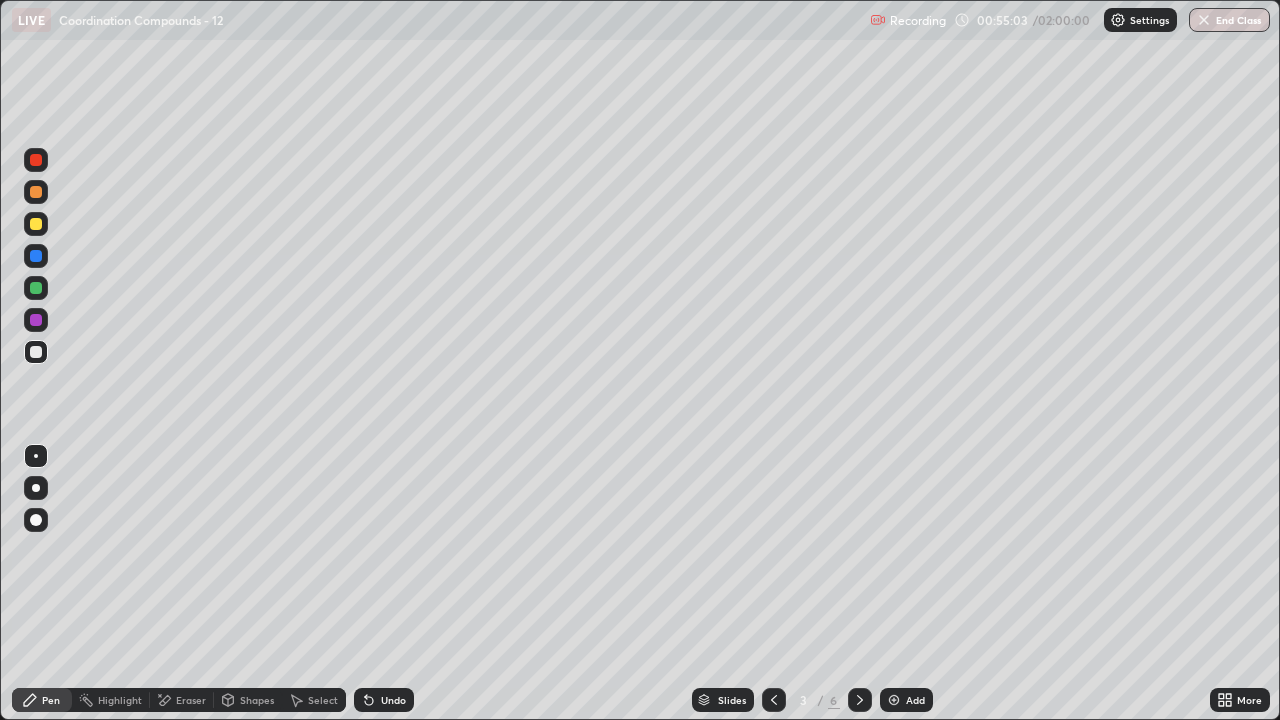 click on "Select" at bounding box center [323, 700] 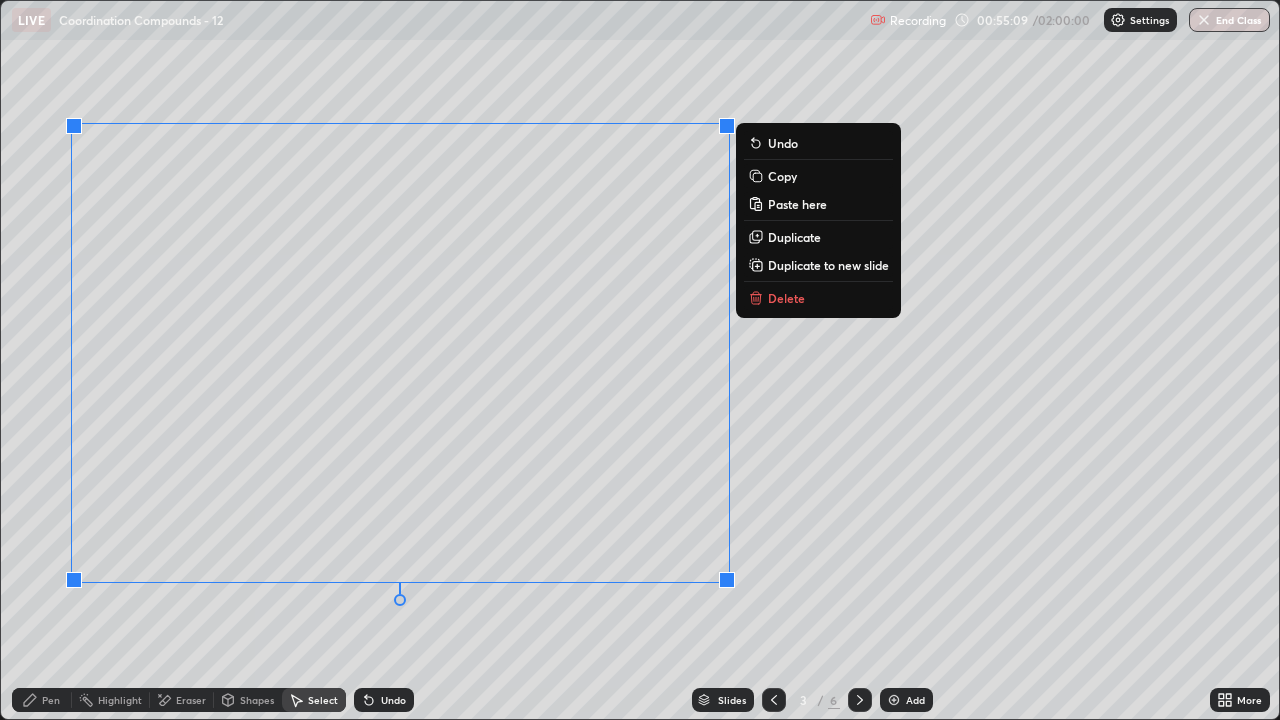 click on "Copy" at bounding box center [782, 176] 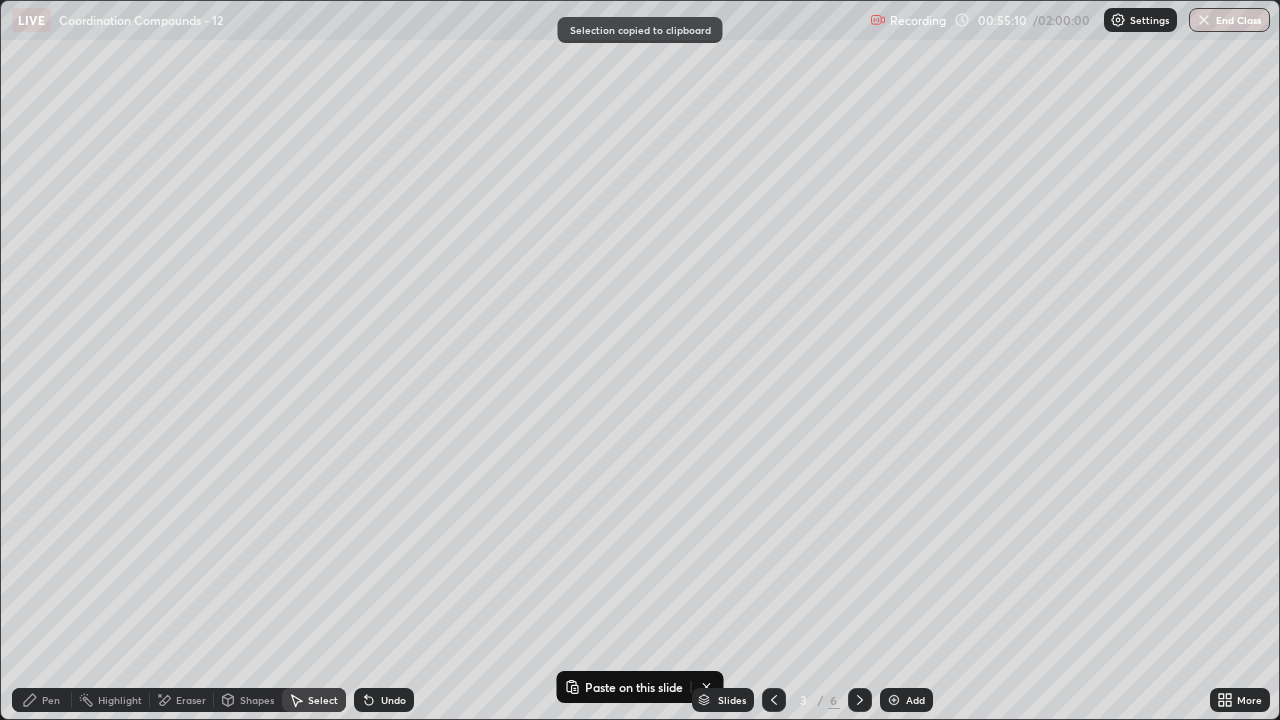 click on "Slides" at bounding box center (732, 700) 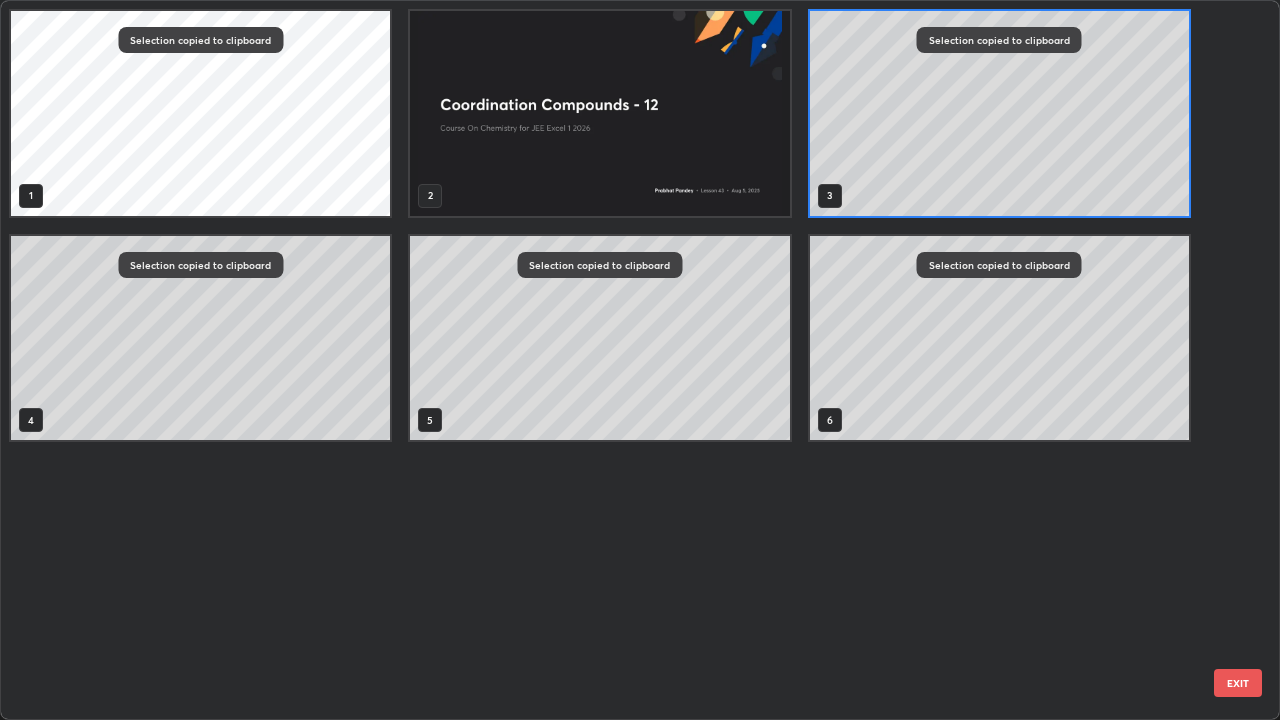 scroll, scrollTop: 7, scrollLeft: 11, axis: both 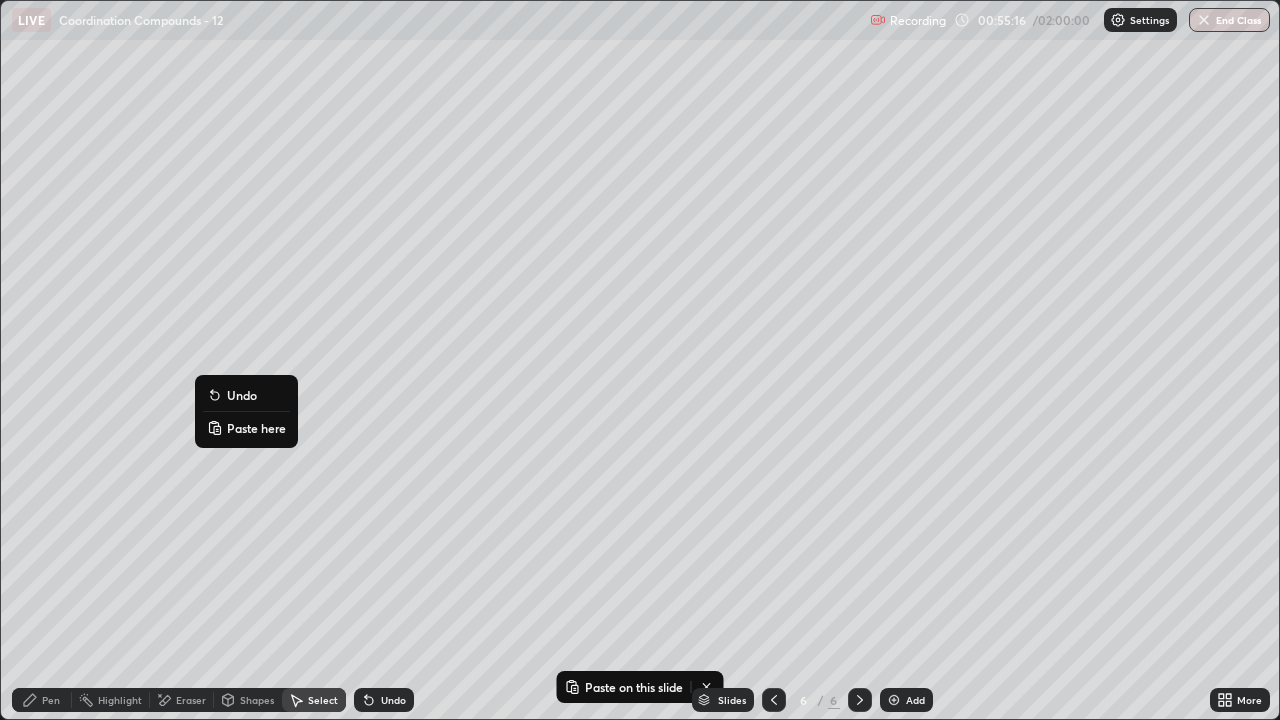 click on "Paste here" at bounding box center (256, 428) 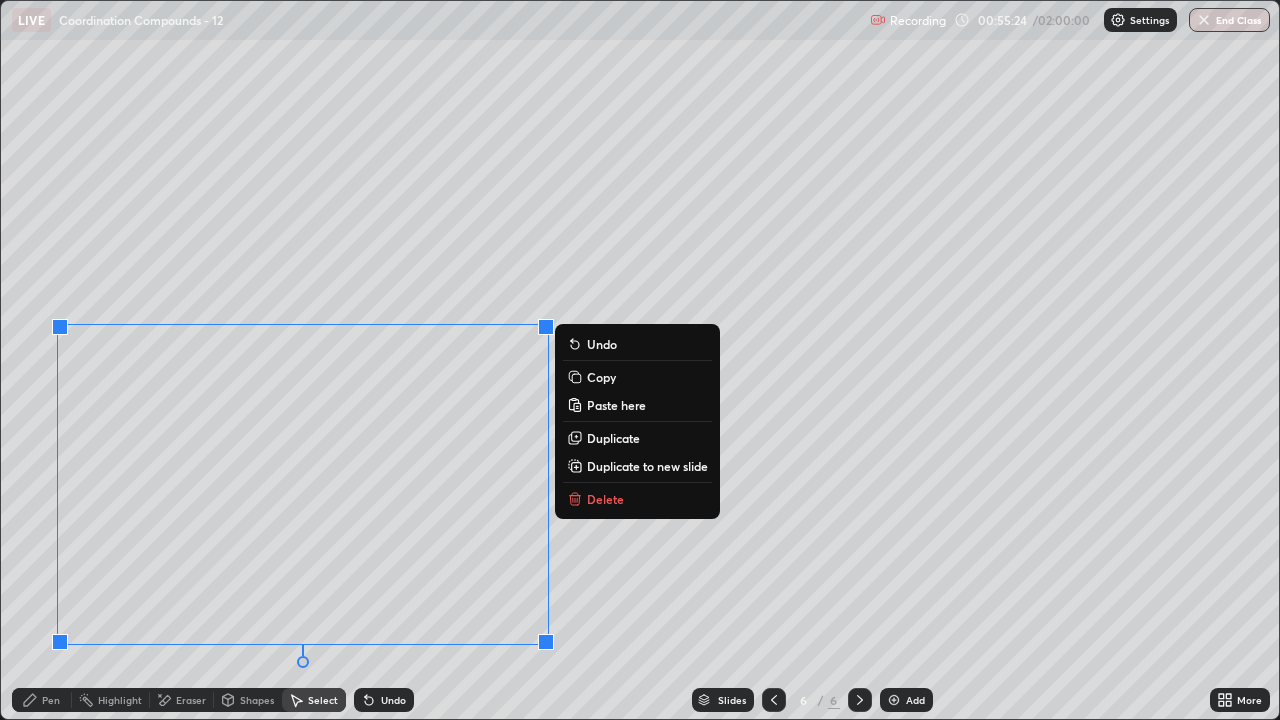 click on "Pen" at bounding box center (42, 700) 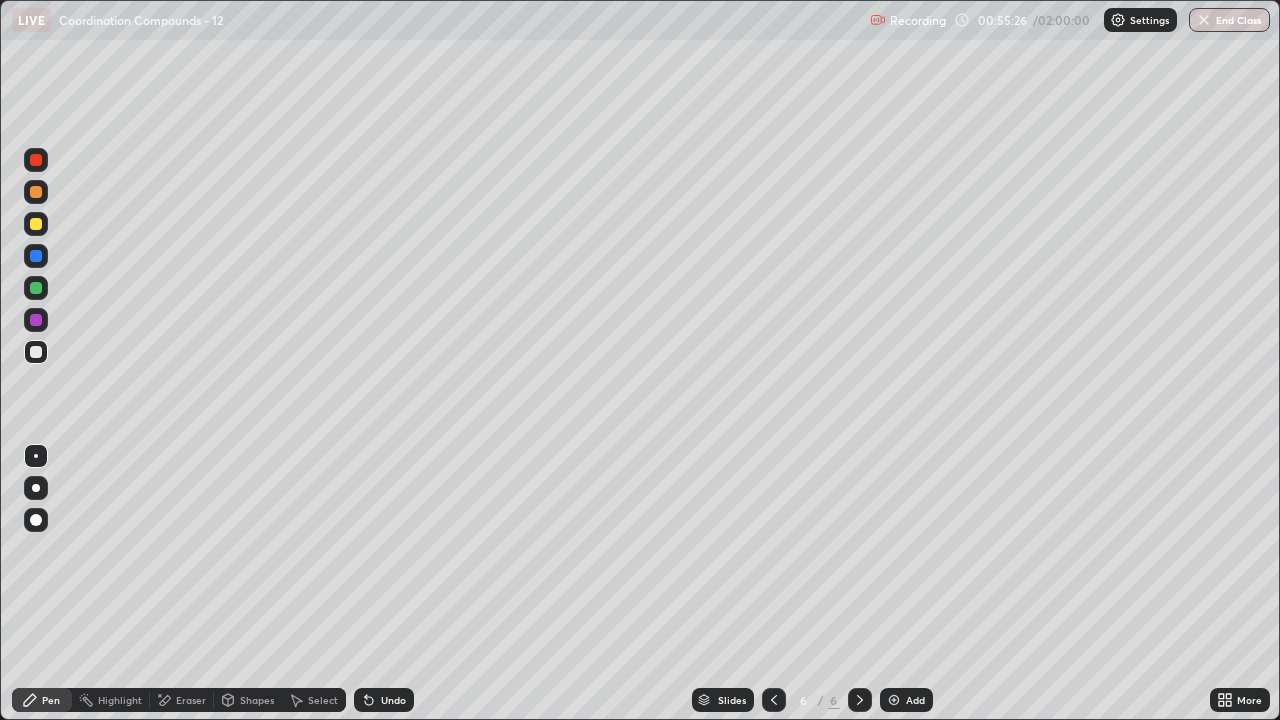 click on "Eraser" at bounding box center [191, 700] 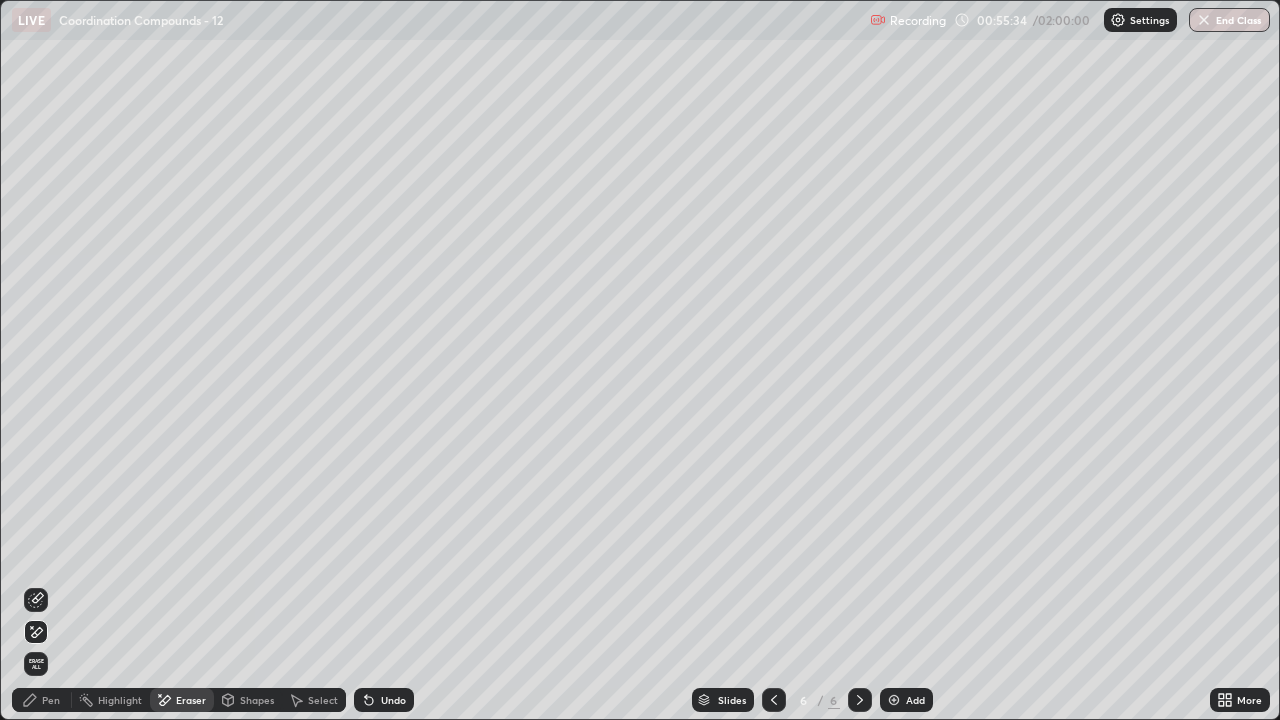 click on "Pen" at bounding box center (51, 700) 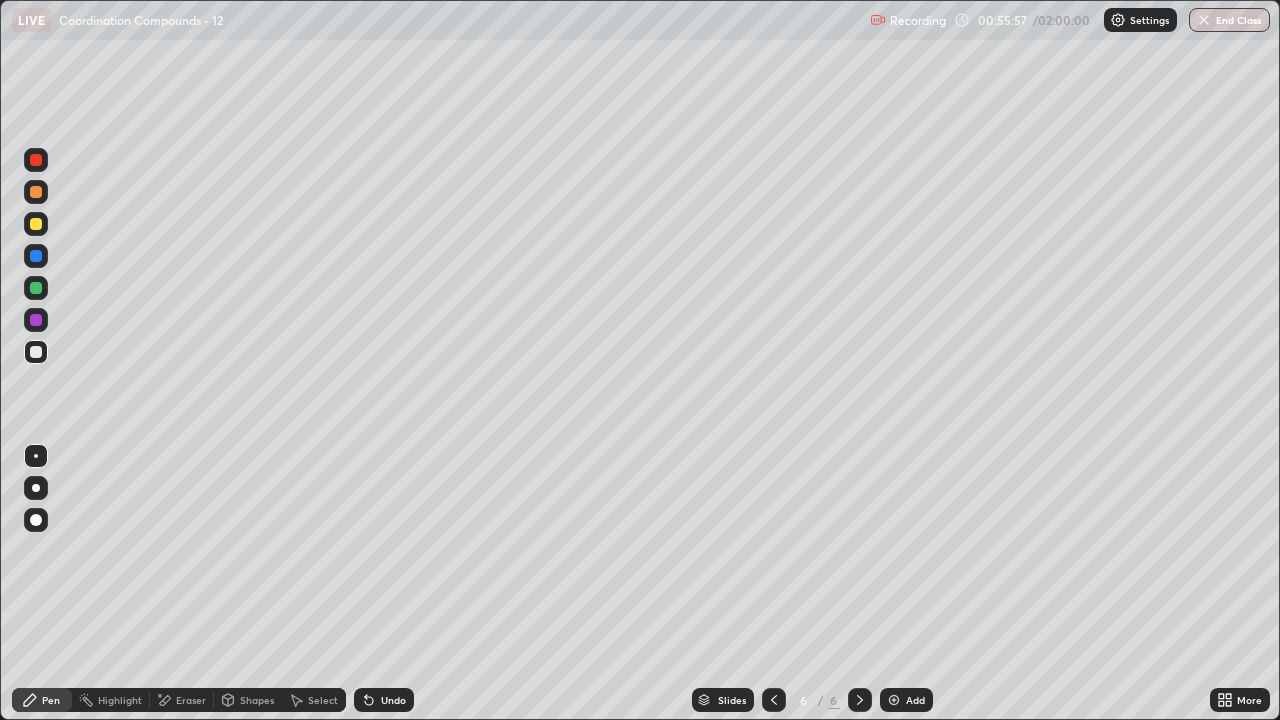 click at bounding box center (36, 192) 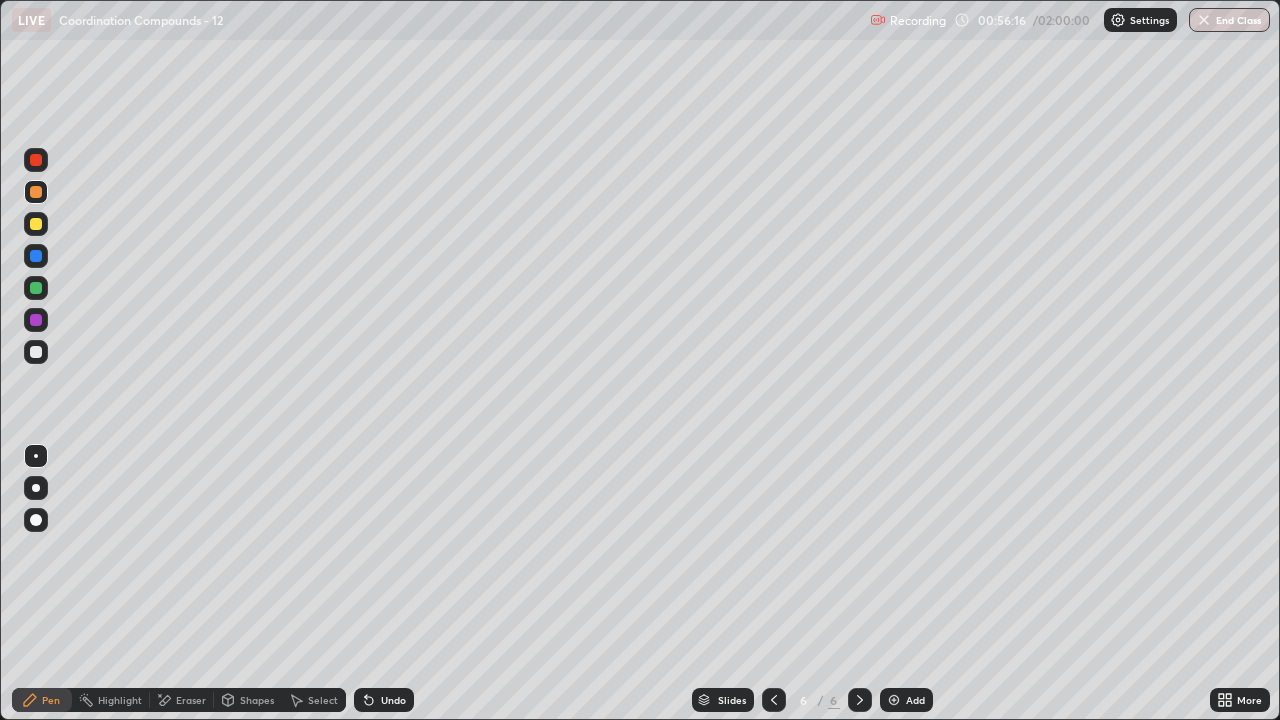 click at bounding box center (36, 352) 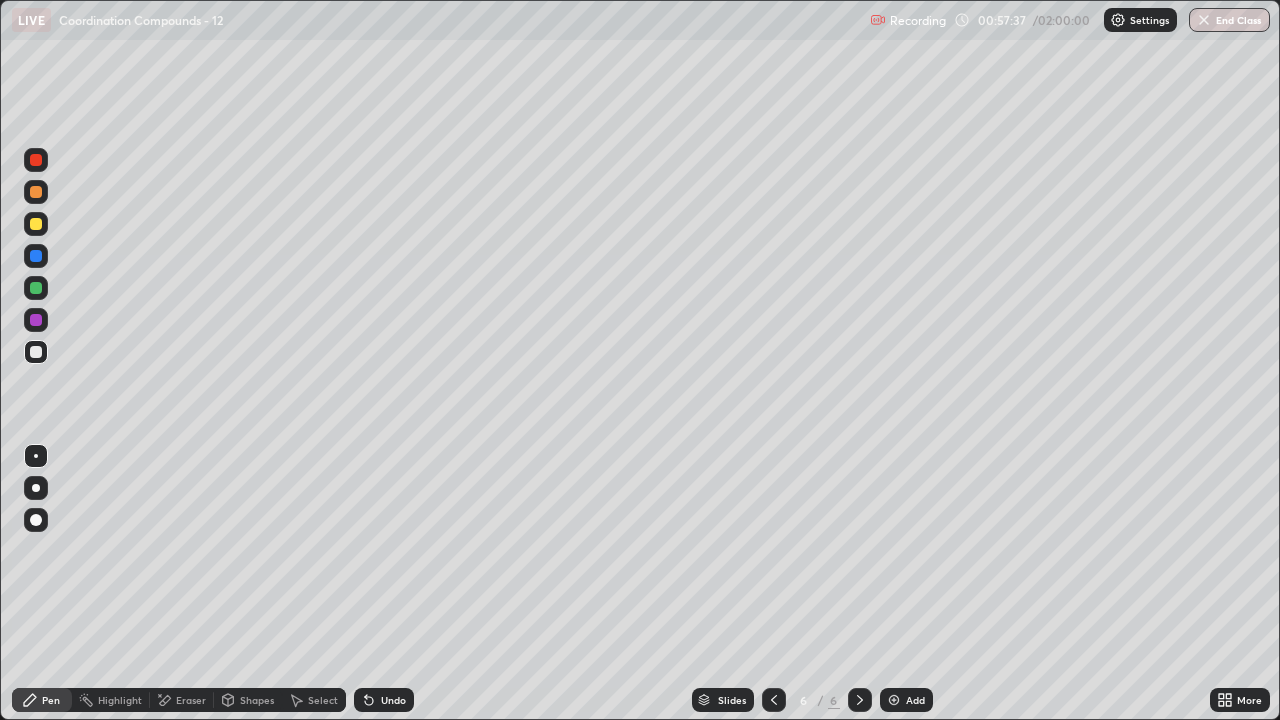 click at bounding box center (36, 192) 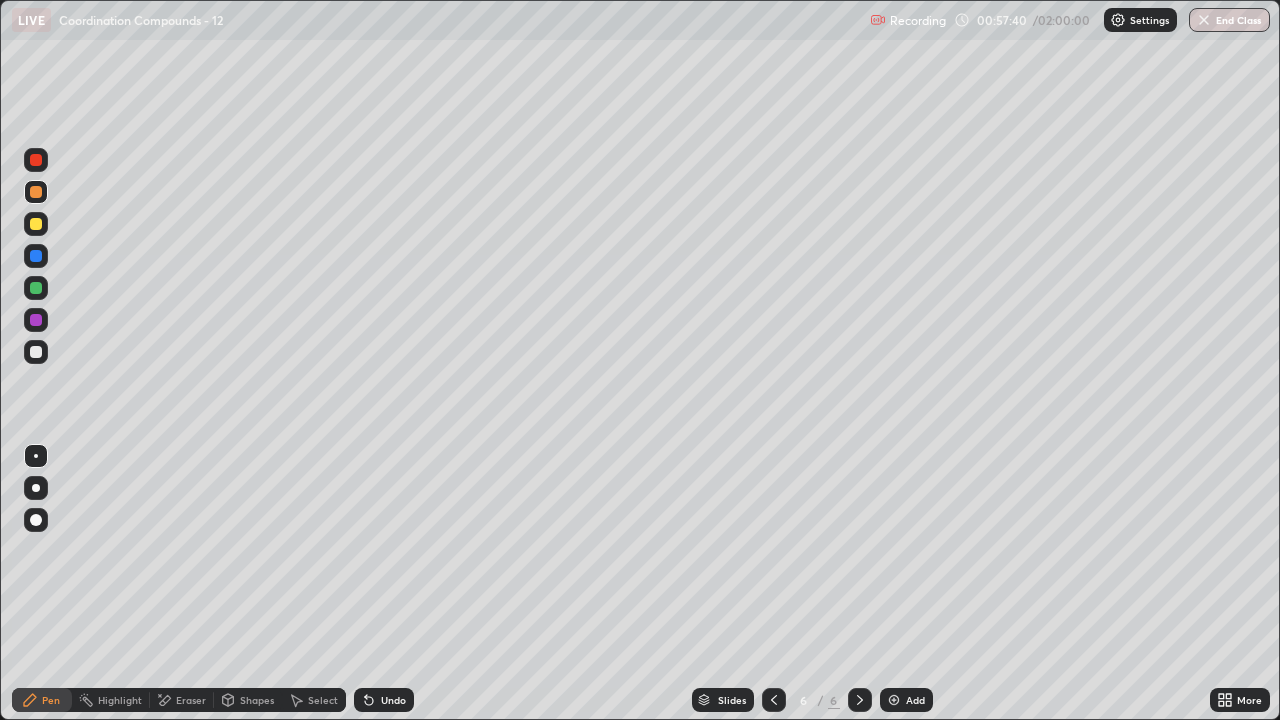 click at bounding box center (36, 288) 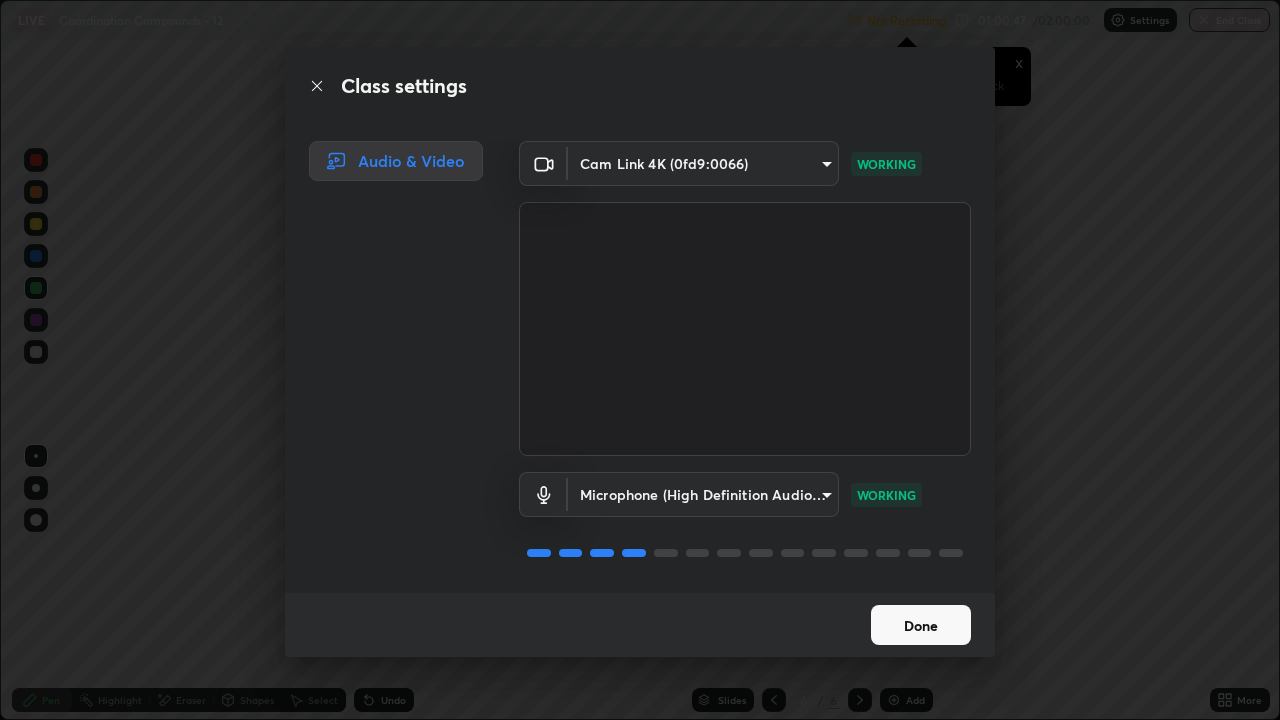 click on "Done" at bounding box center (921, 625) 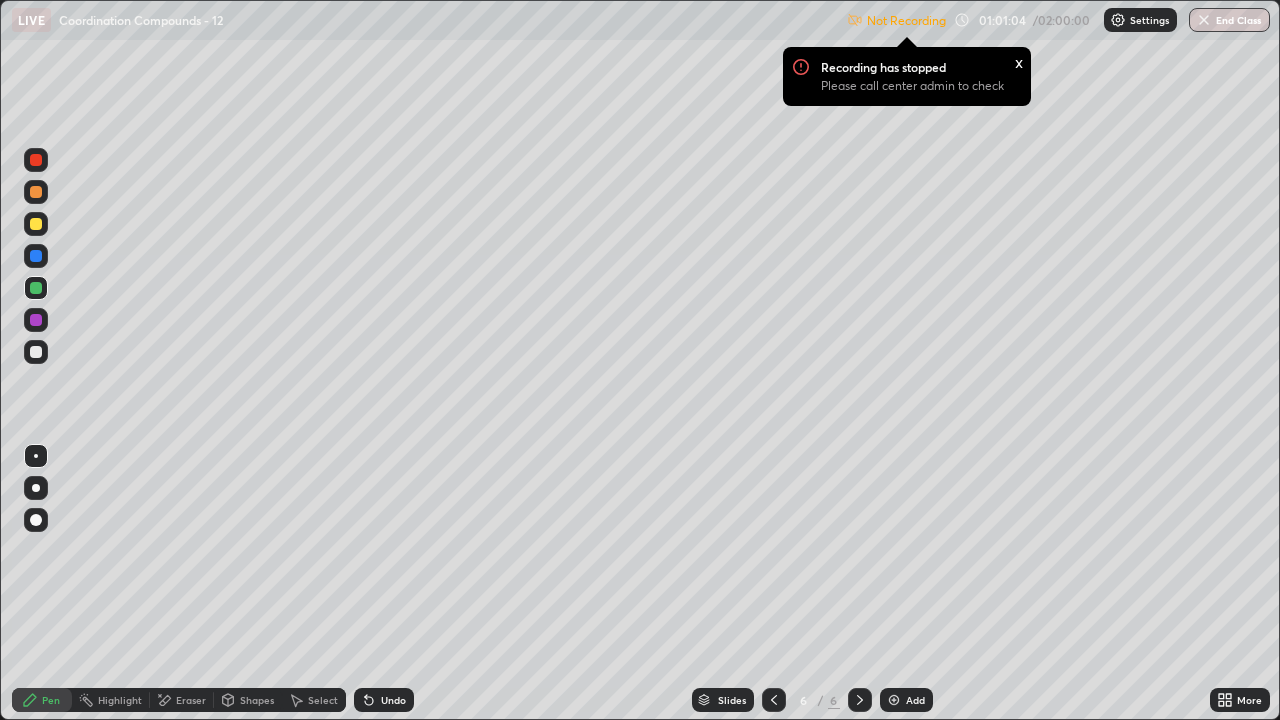 click on "x" at bounding box center (1019, 61) 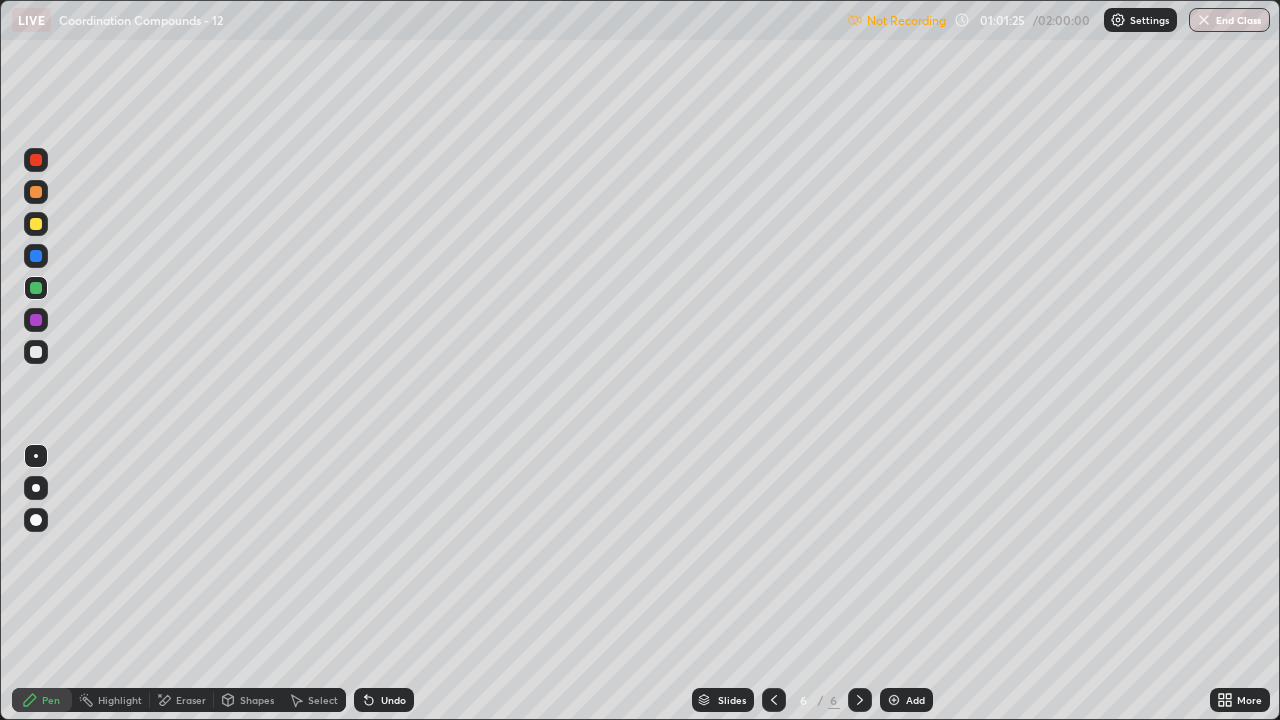 click at bounding box center (36, 192) 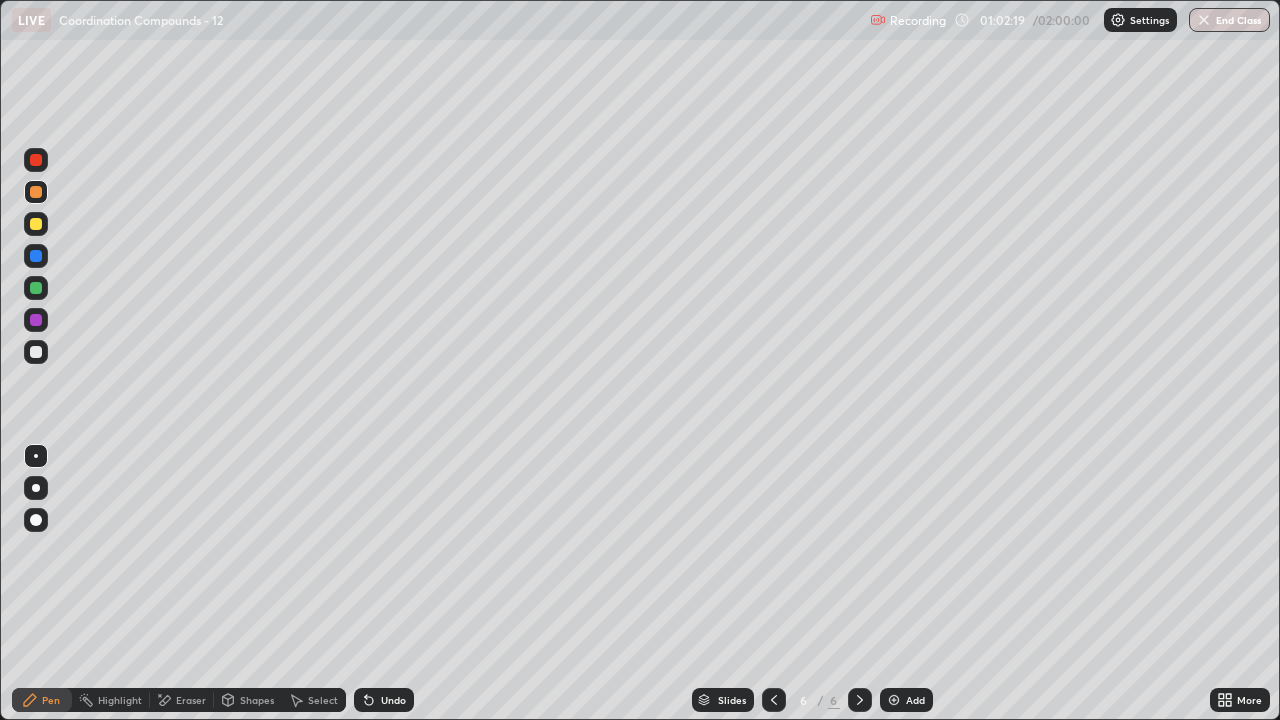 click at bounding box center (36, 288) 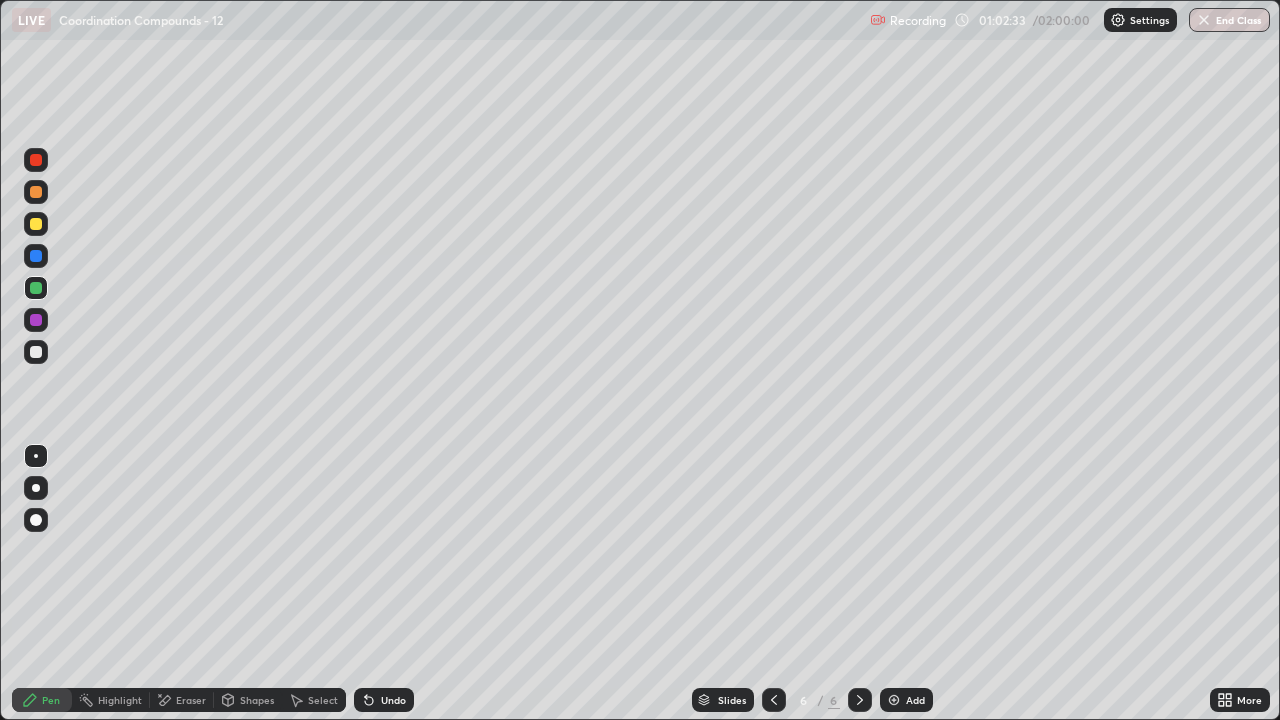 click on "Eraser" at bounding box center [191, 700] 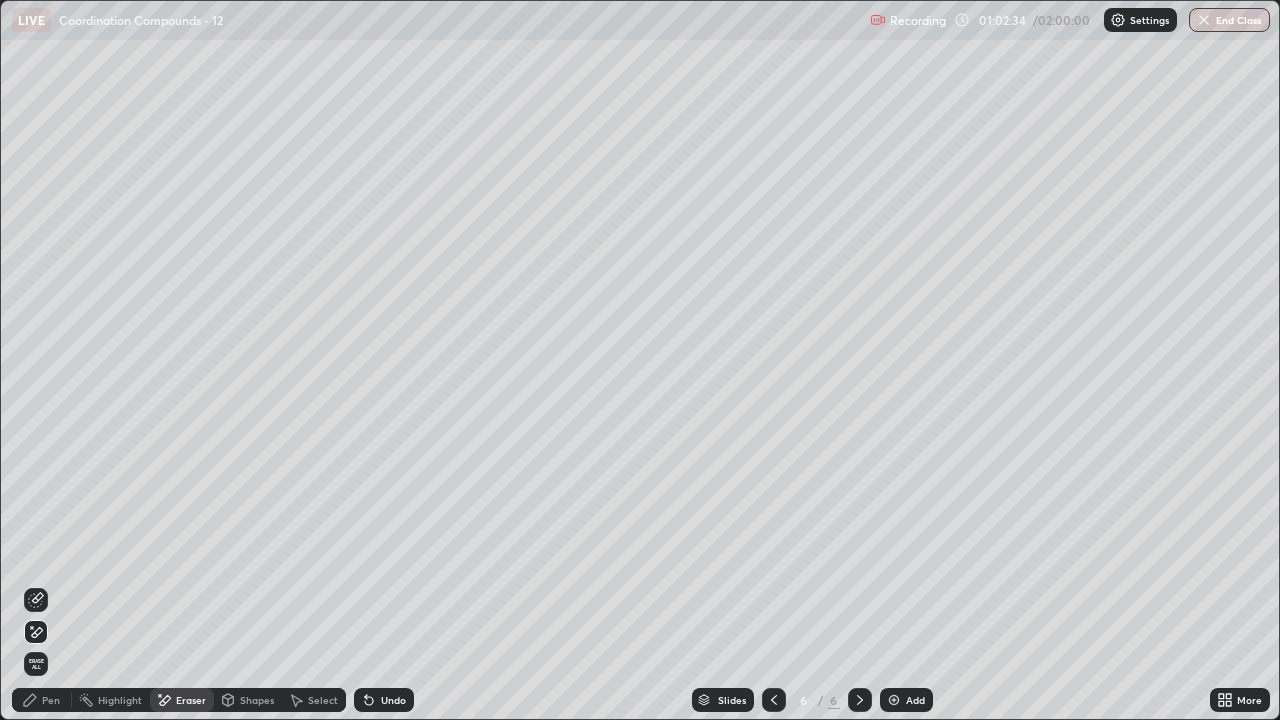 click 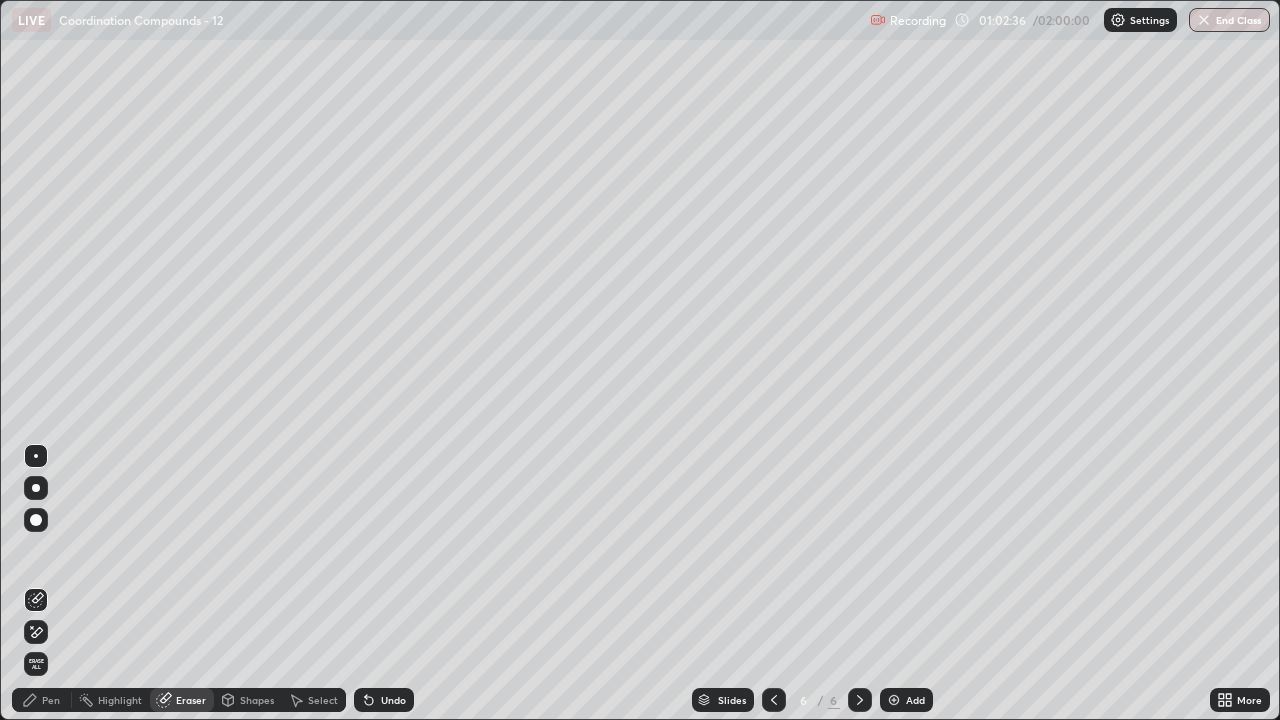 click on "Pen" at bounding box center [51, 700] 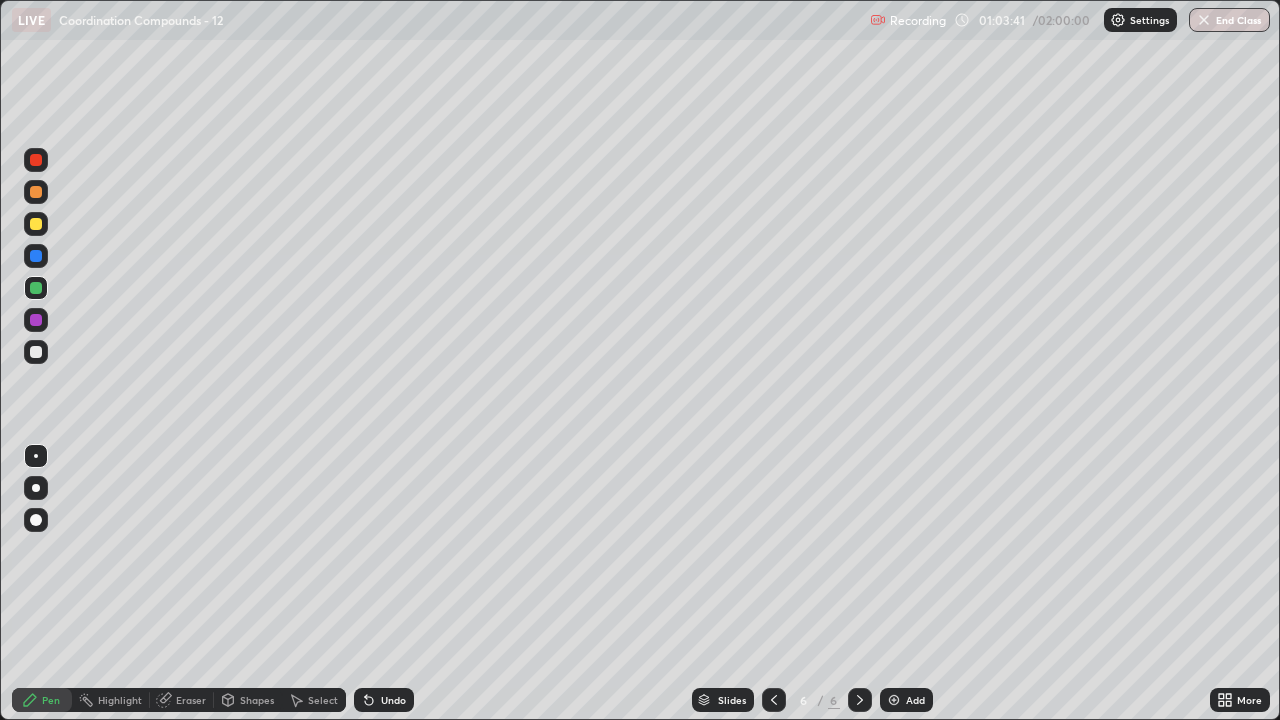 click on "Select" at bounding box center (323, 700) 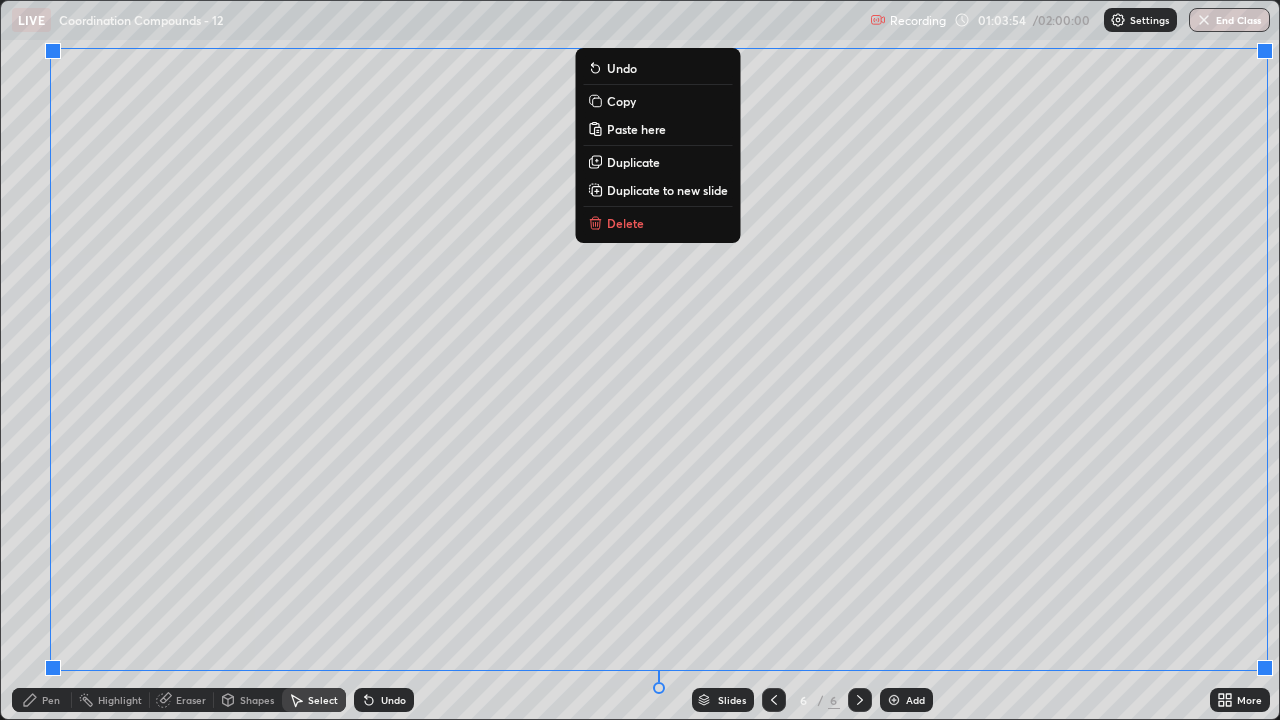 click on "Copy" at bounding box center [657, 101] 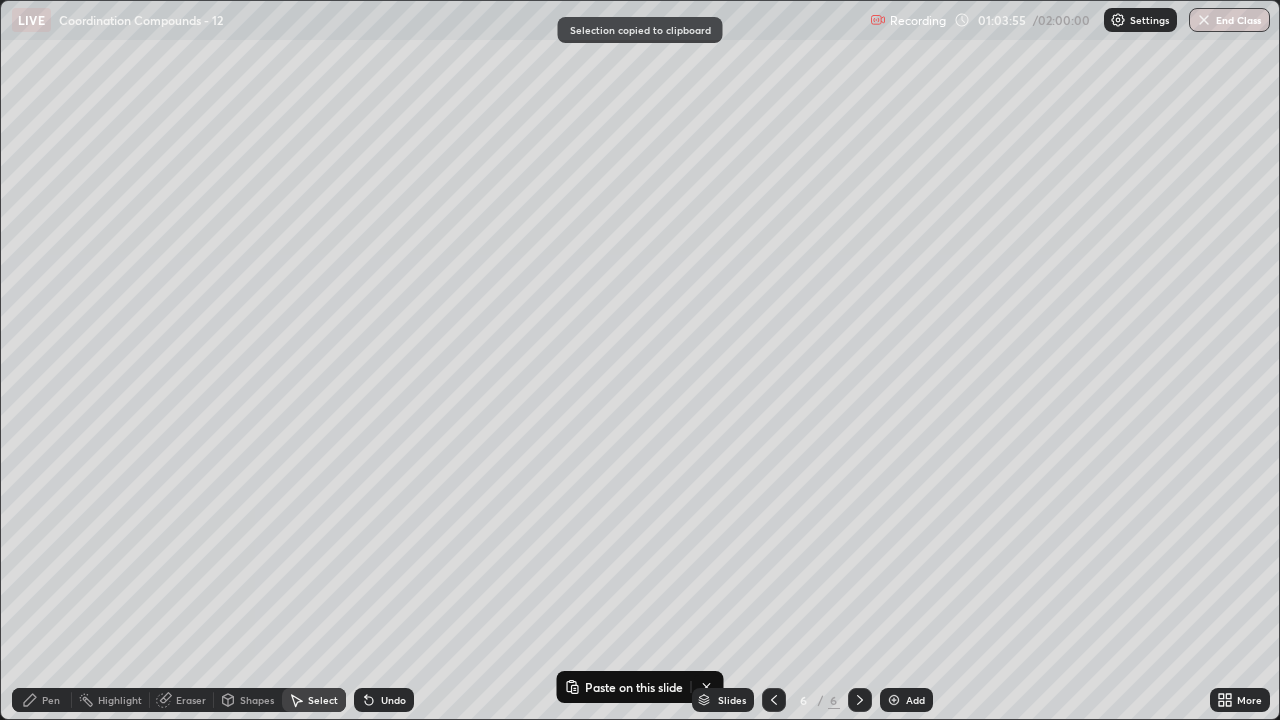 click on "Add" at bounding box center (906, 700) 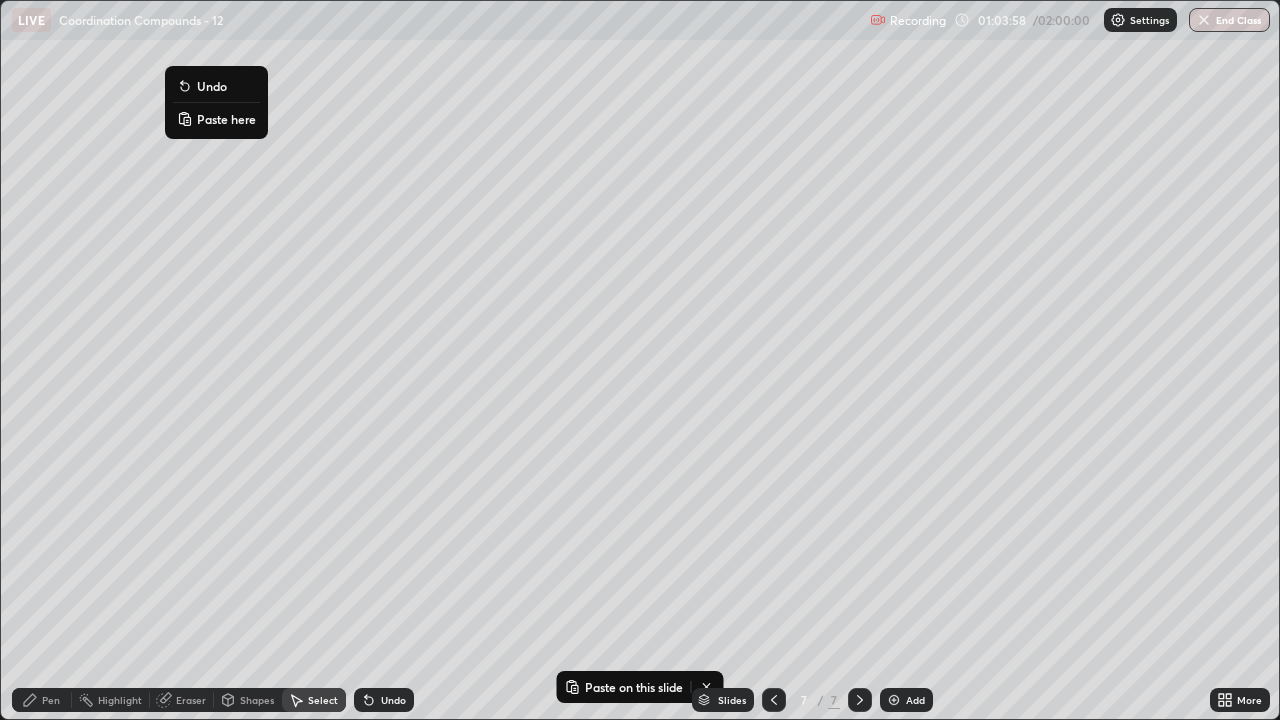 click on "Paste here" at bounding box center [226, 119] 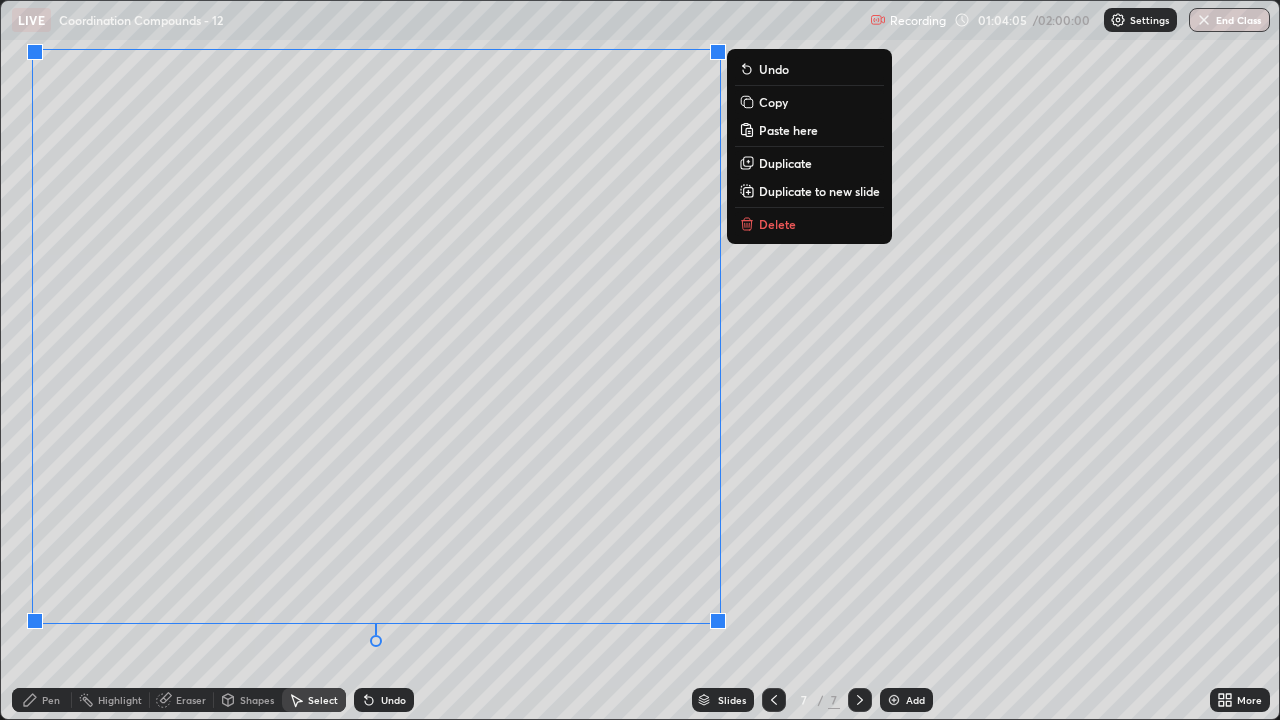 click on "Pen" at bounding box center (42, 700) 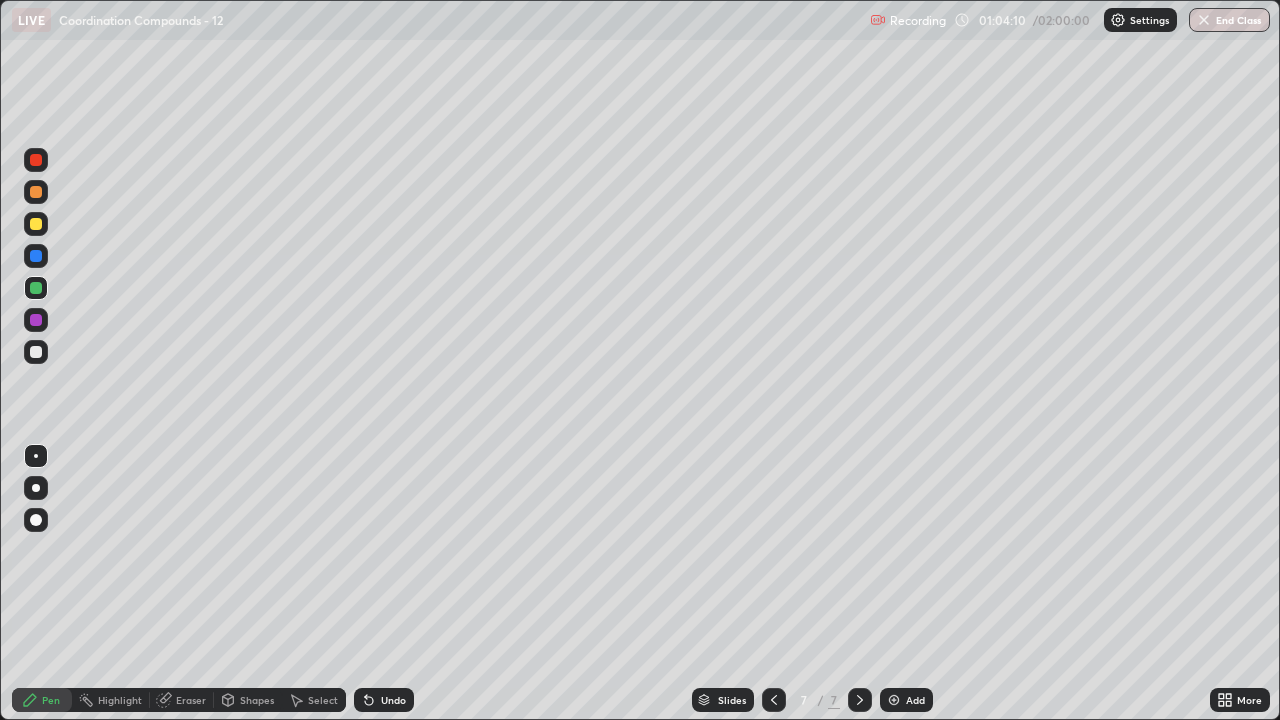 click at bounding box center (36, 352) 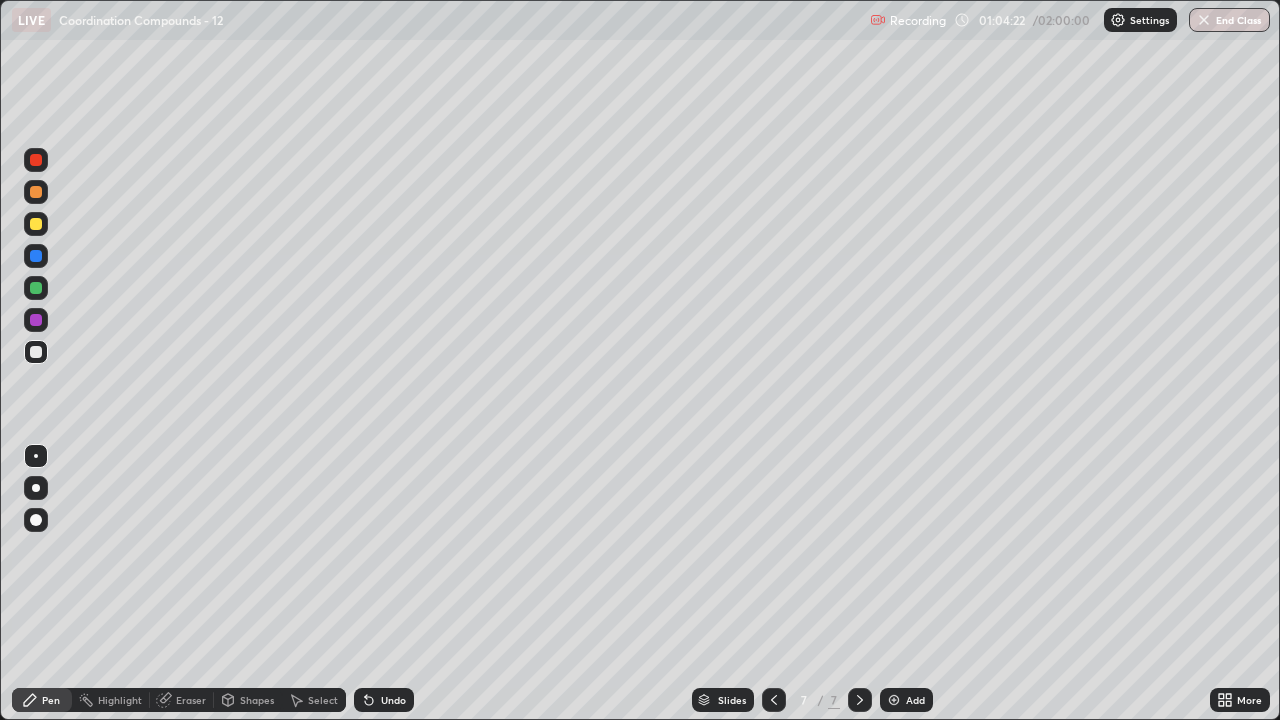 click at bounding box center (36, 352) 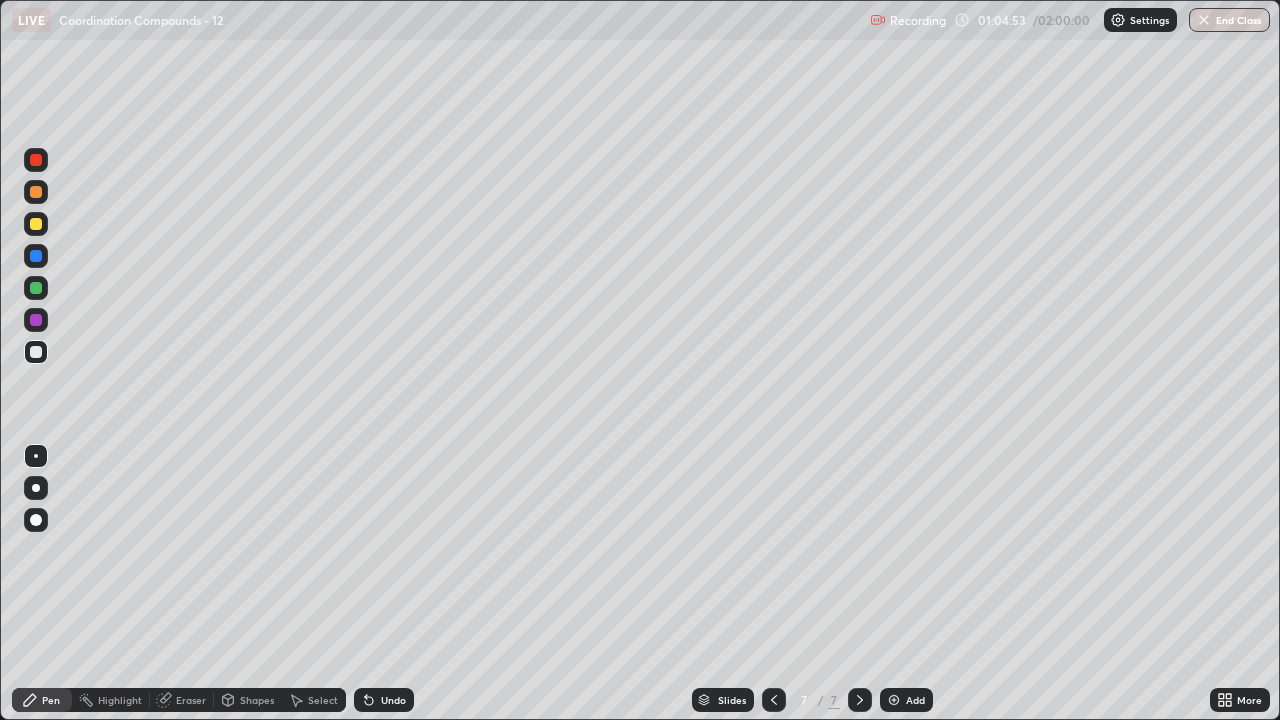 click at bounding box center (36, 192) 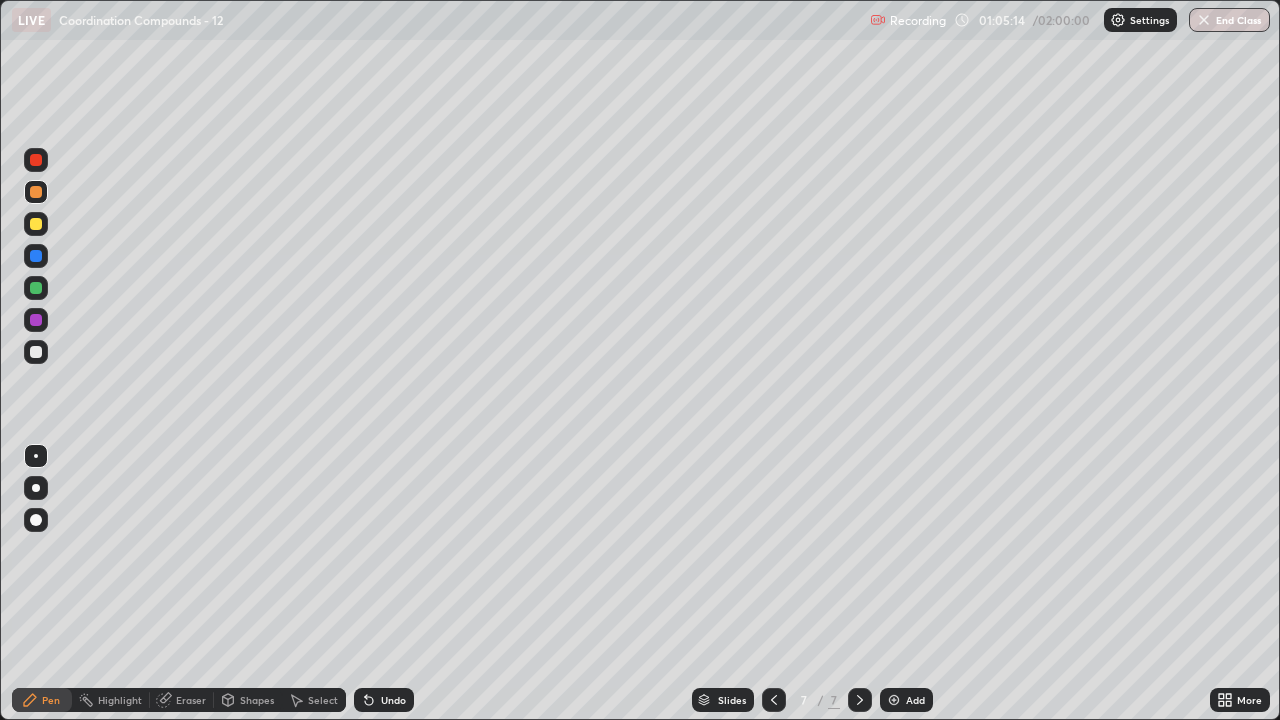 click at bounding box center [36, 352] 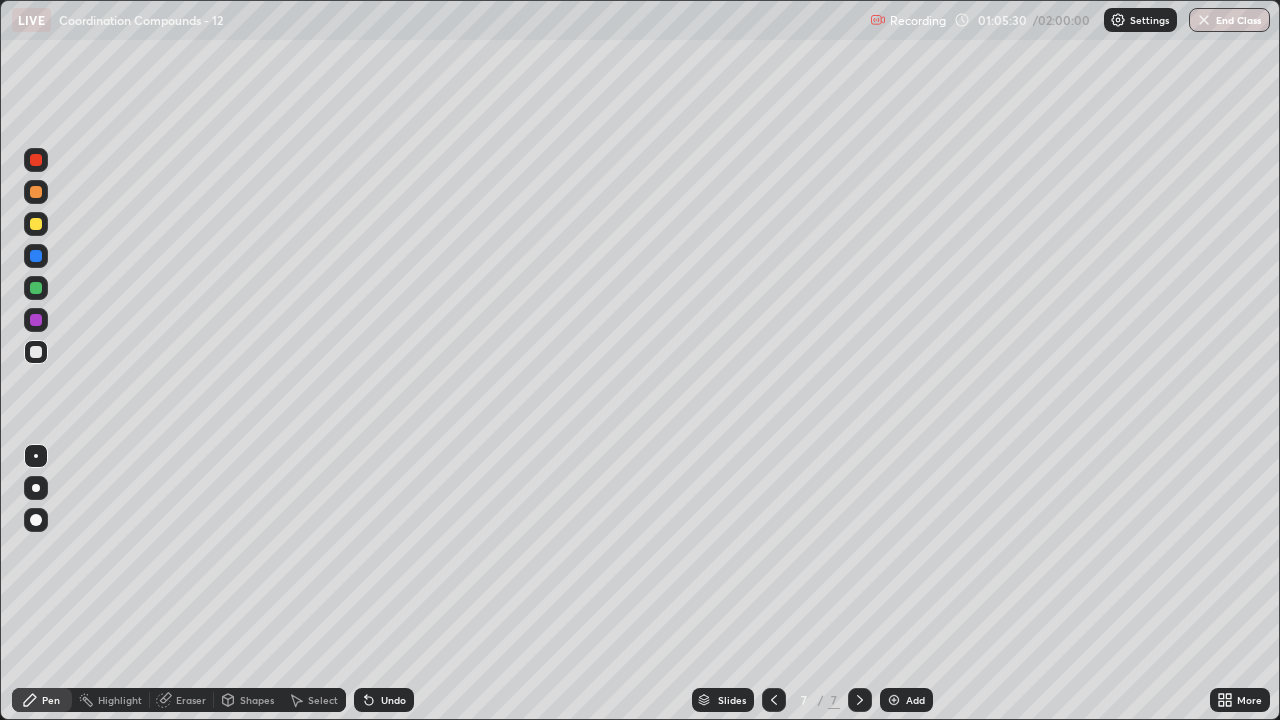 click 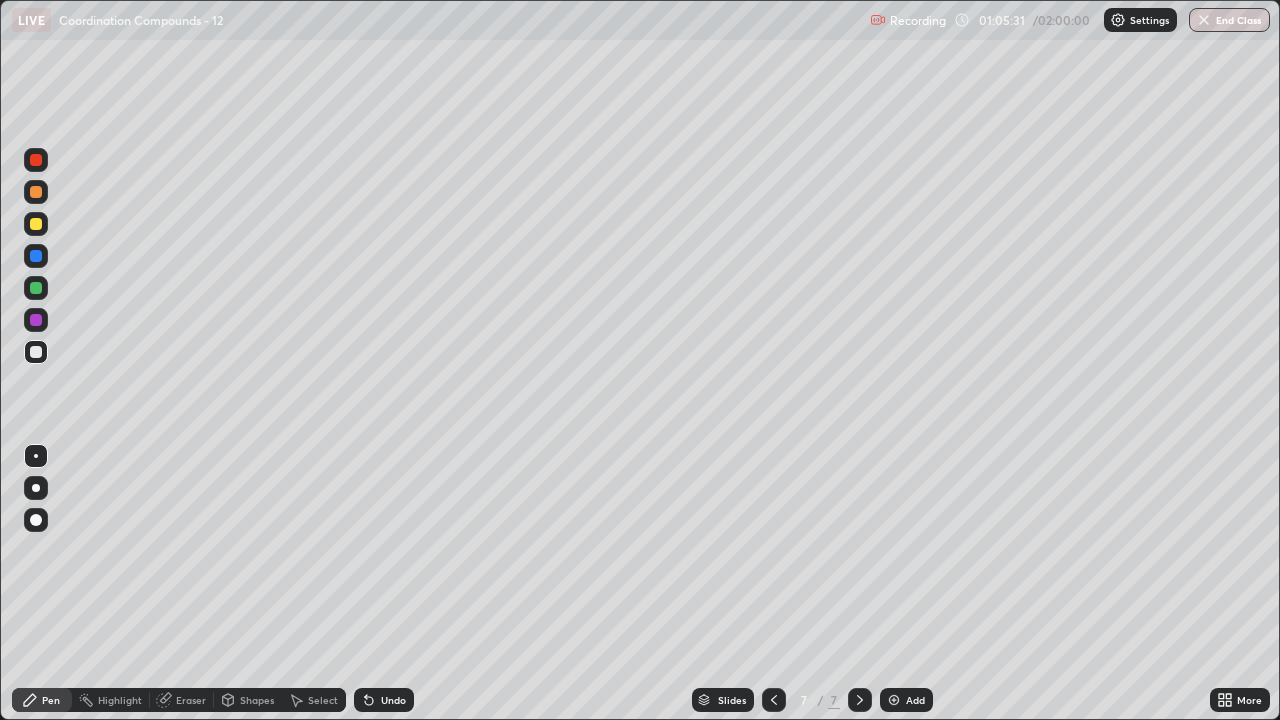 click 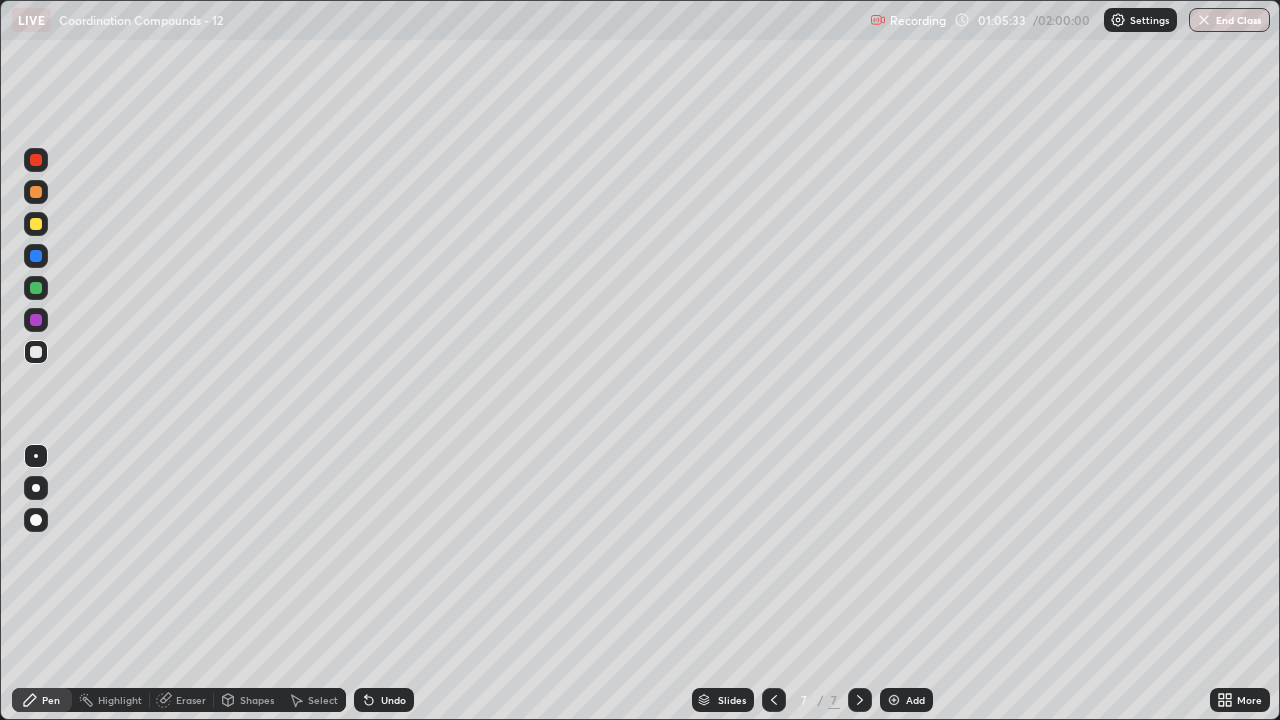 click on "Undo" at bounding box center (393, 700) 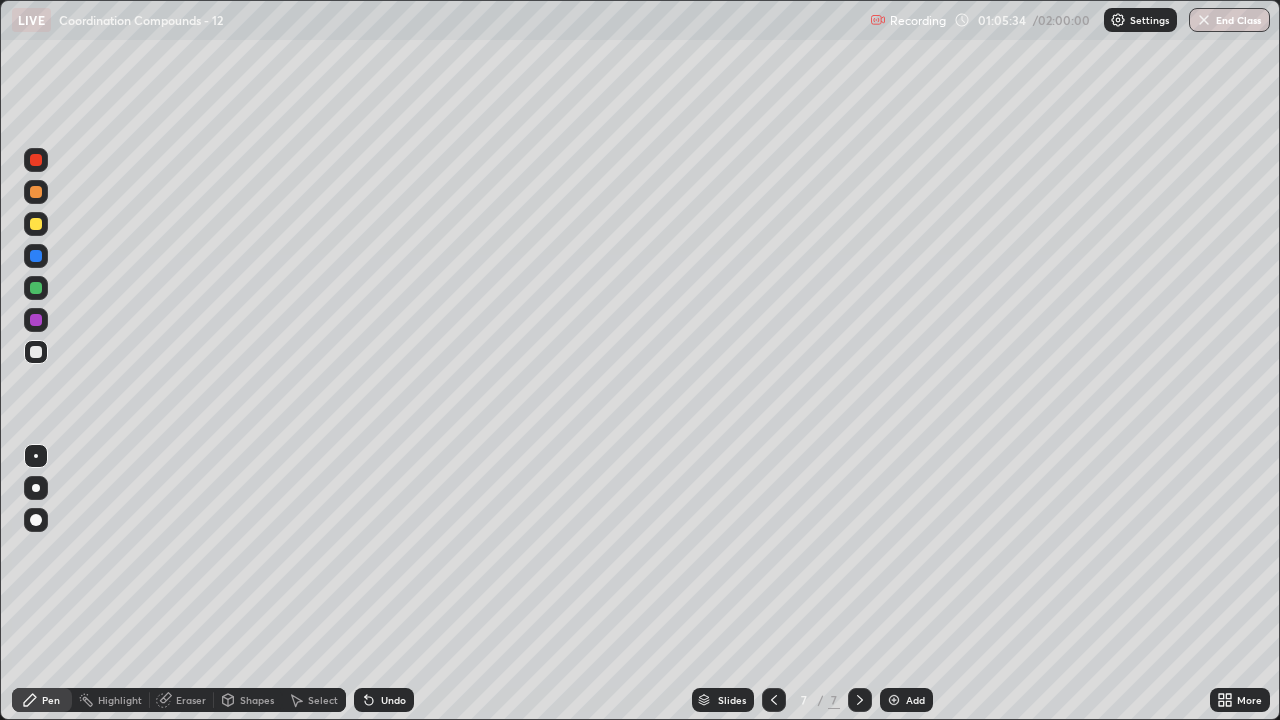 click on "Undo" at bounding box center (384, 700) 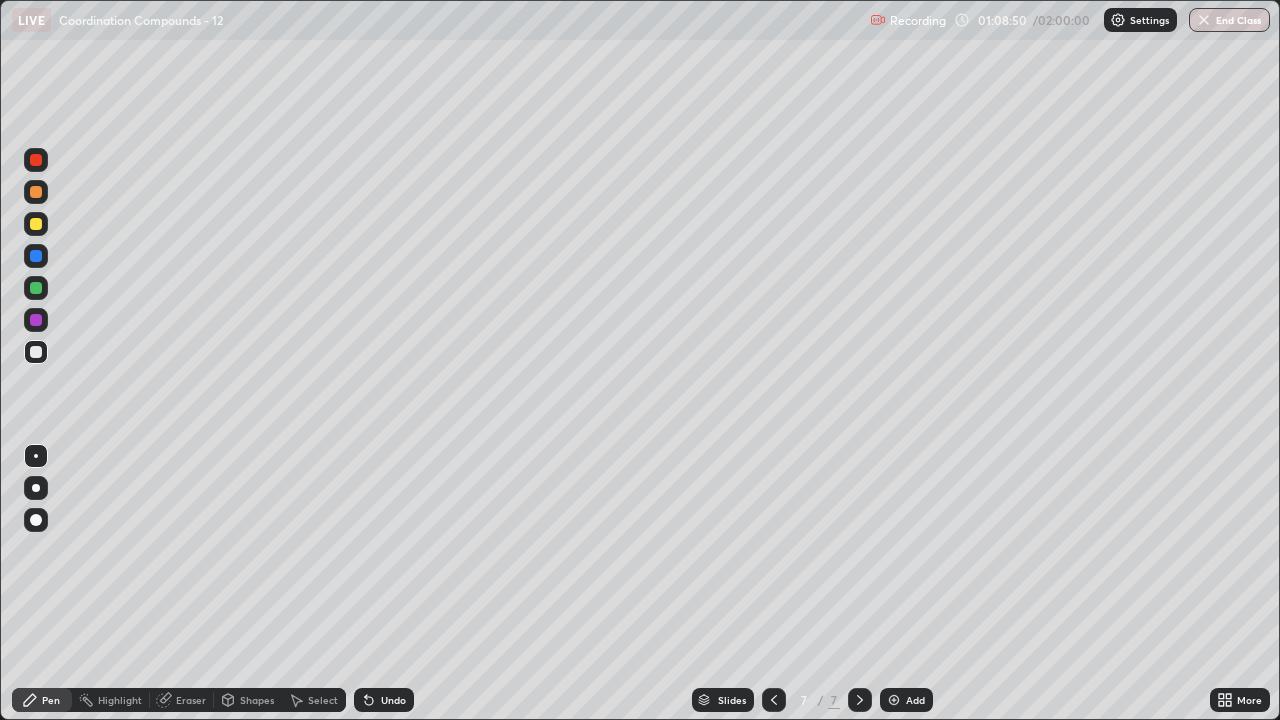 click at bounding box center [894, 700] 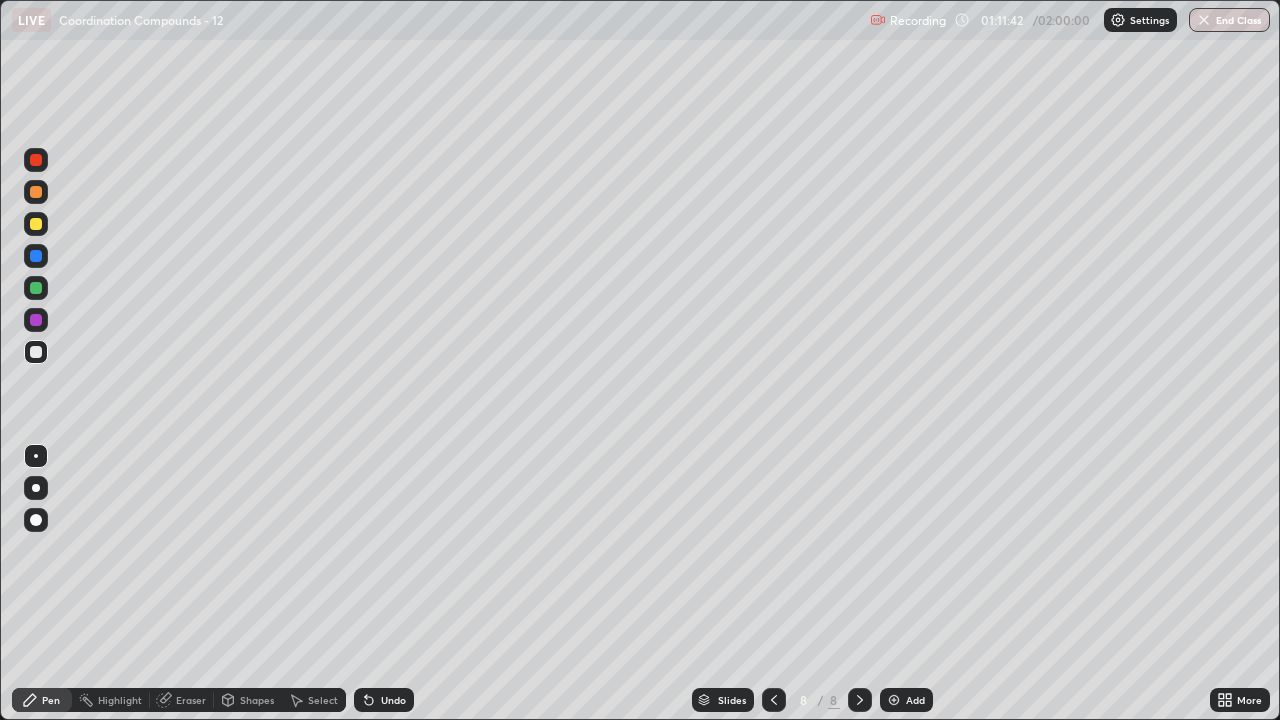 click at bounding box center [36, 224] 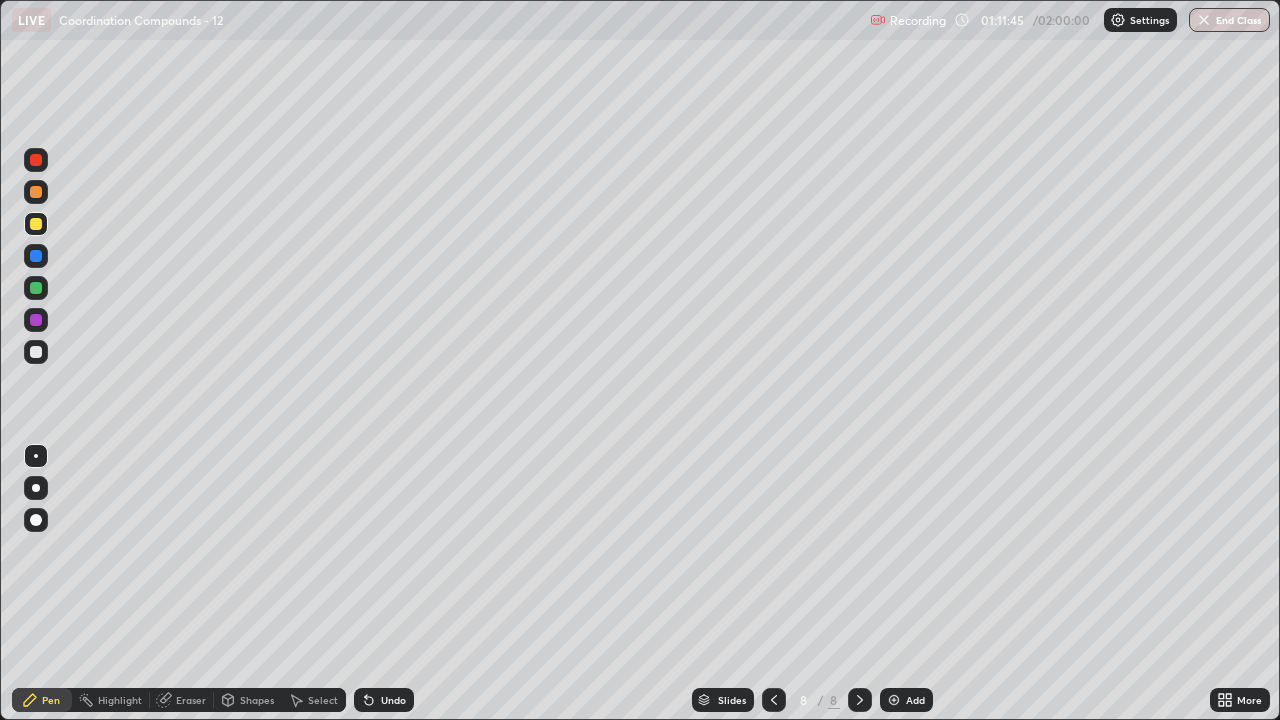 click at bounding box center [774, 700] 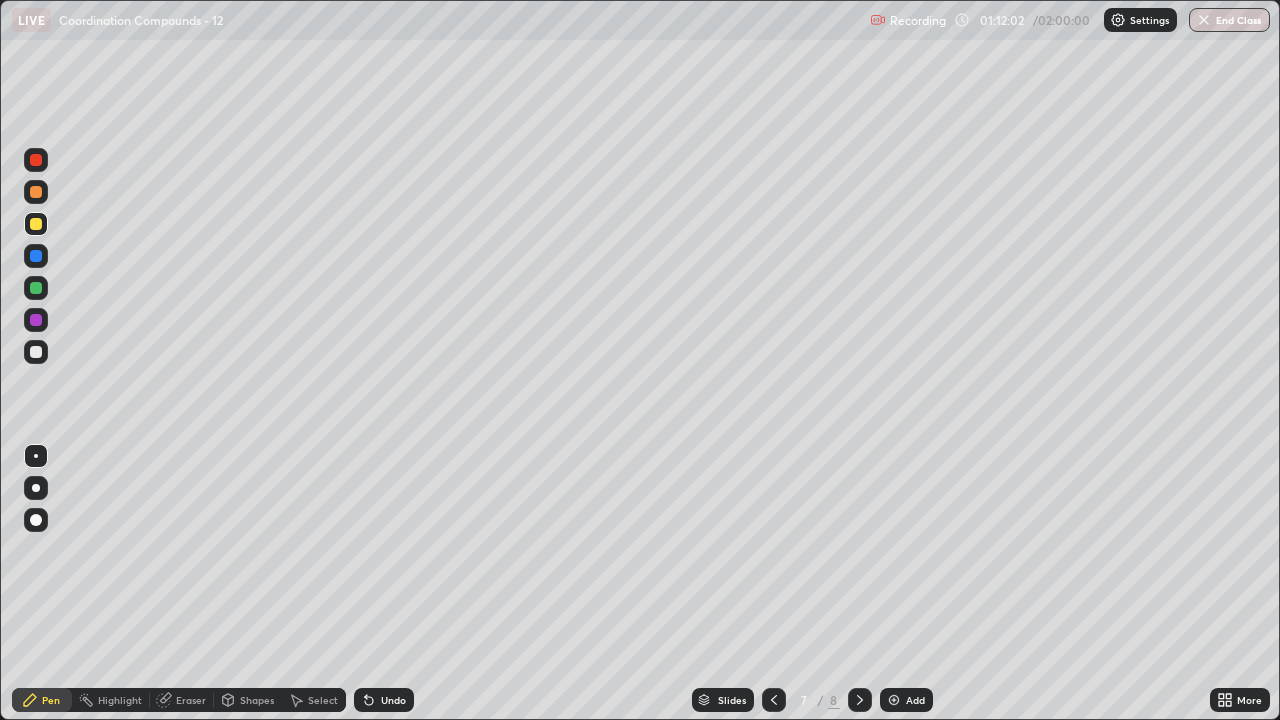 click 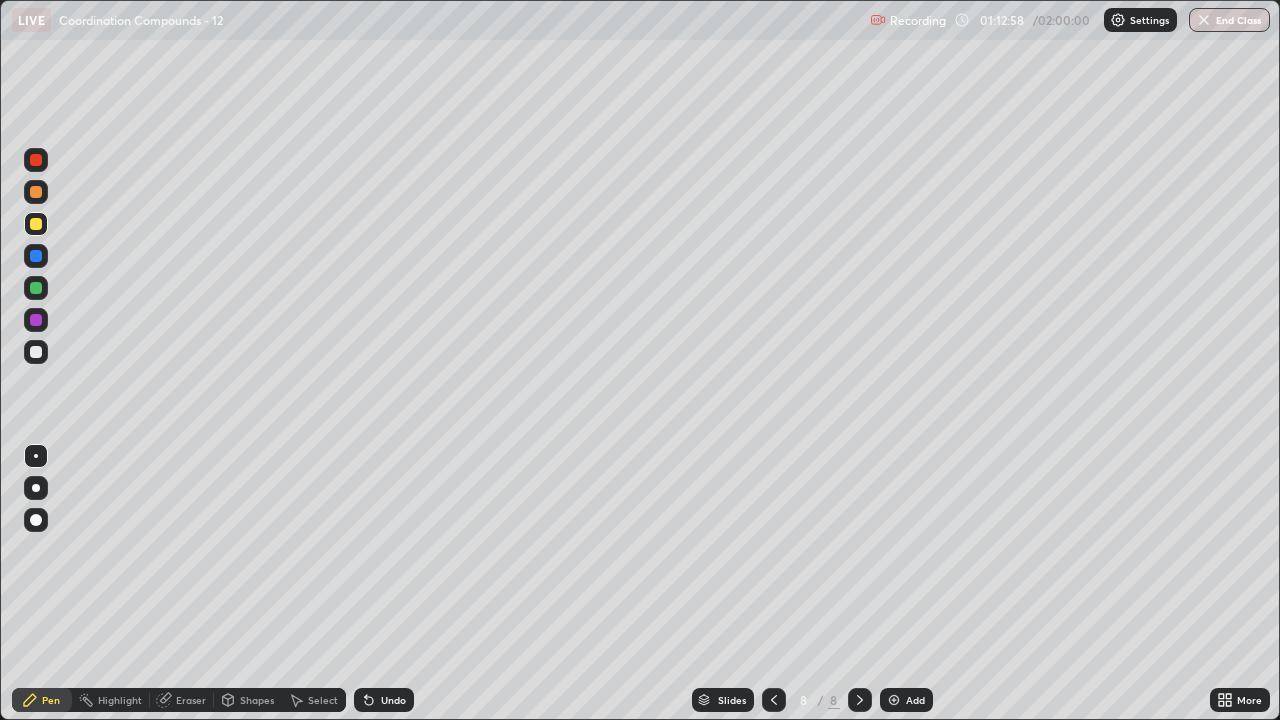 click at bounding box center (36, 192) 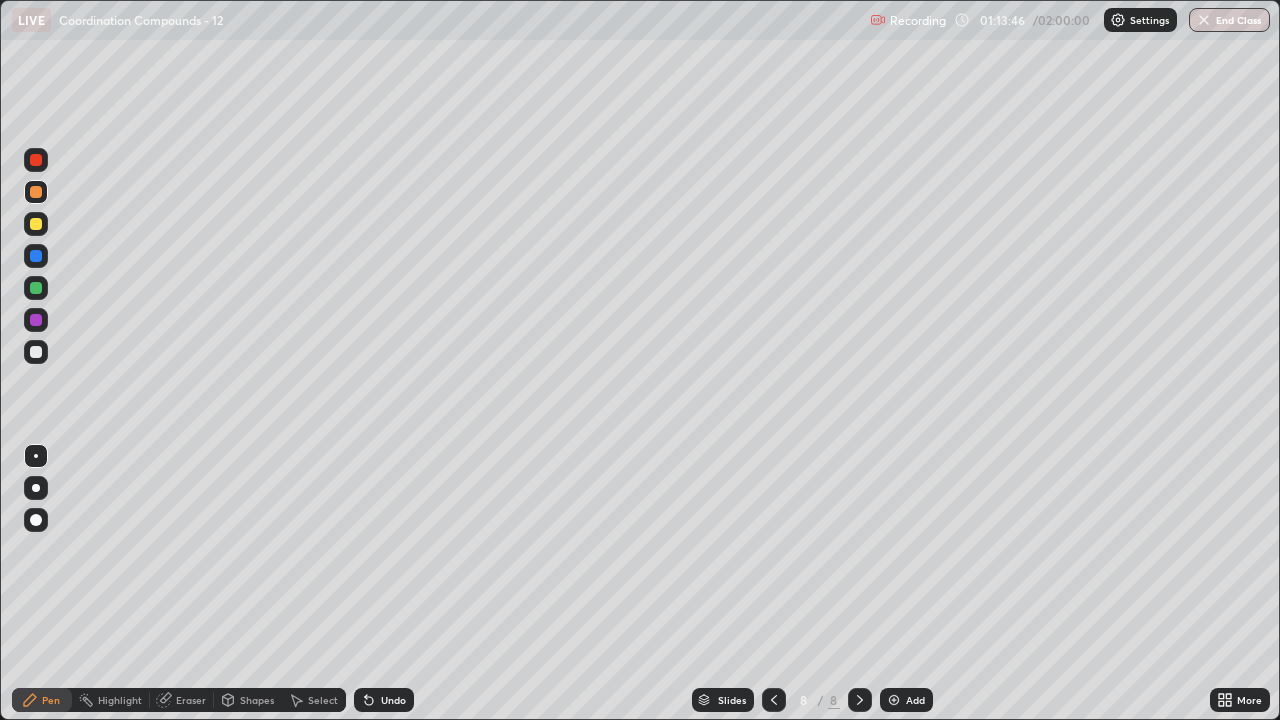 click at bounding box center [774, 700] 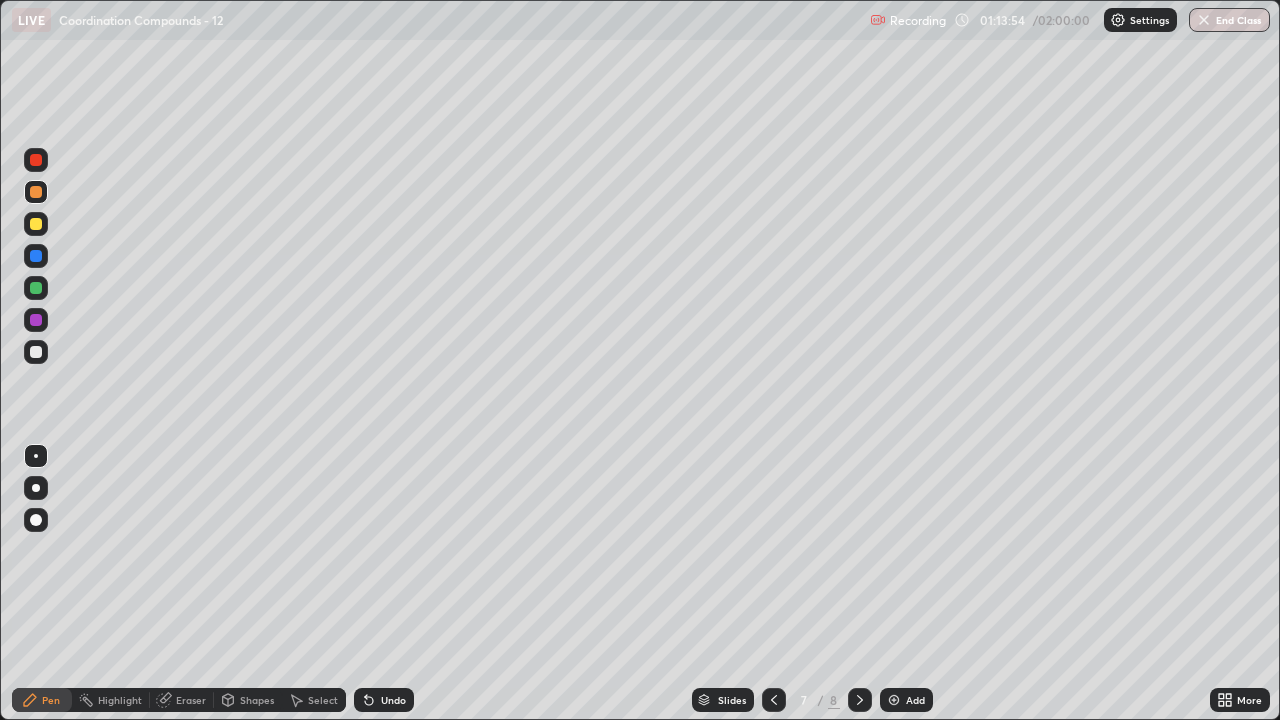 click at bounding box center (860, 700) 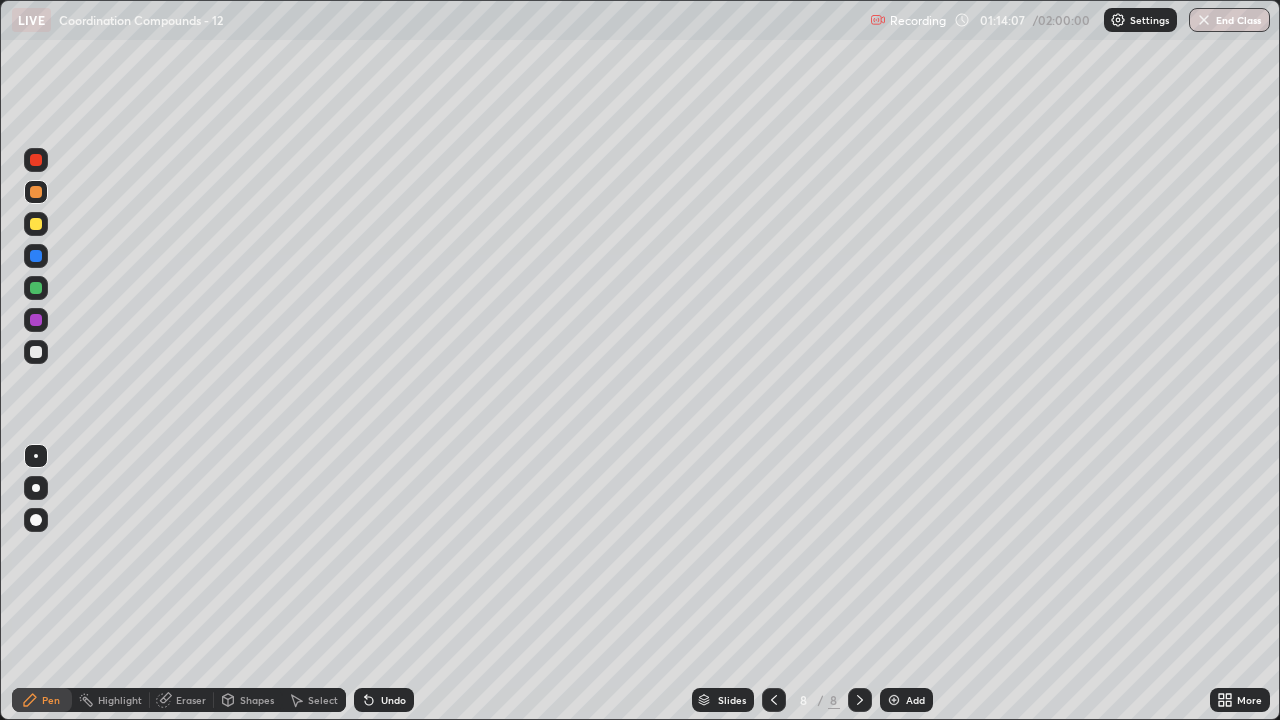 click on "Undo" at bounding box center (393, 700) 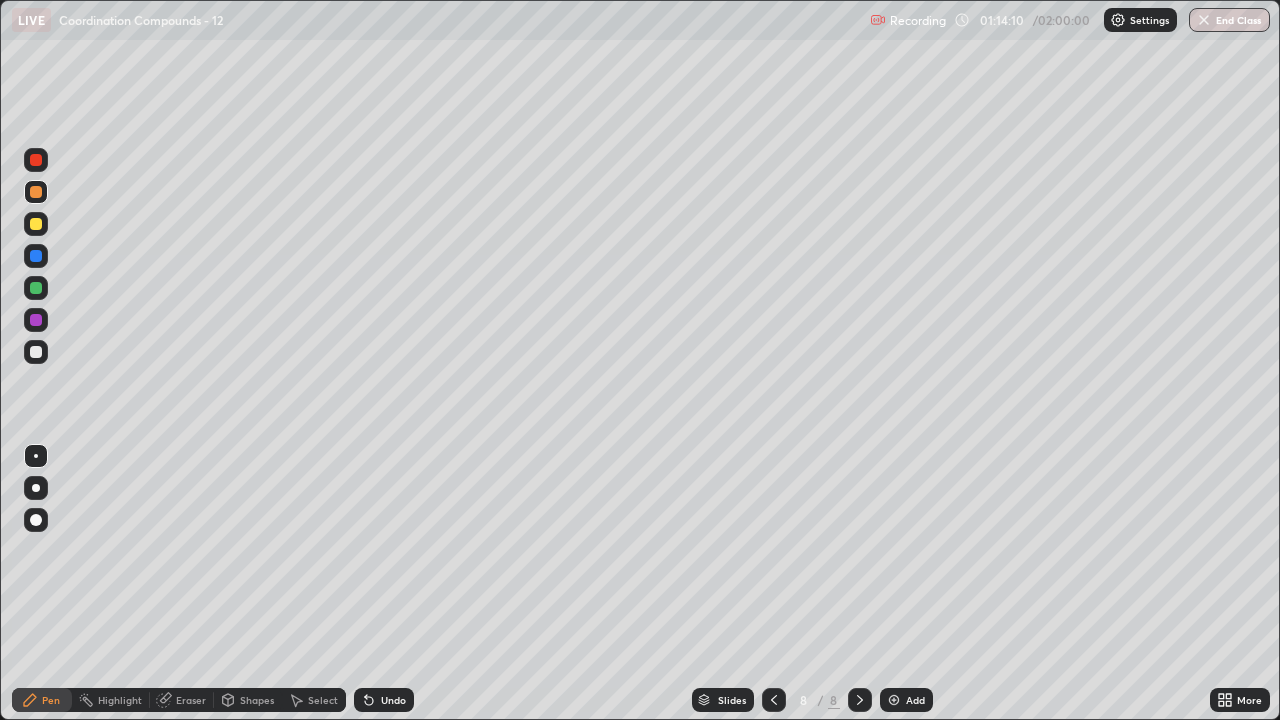 click on "Select" at bounding box center [323, 700] 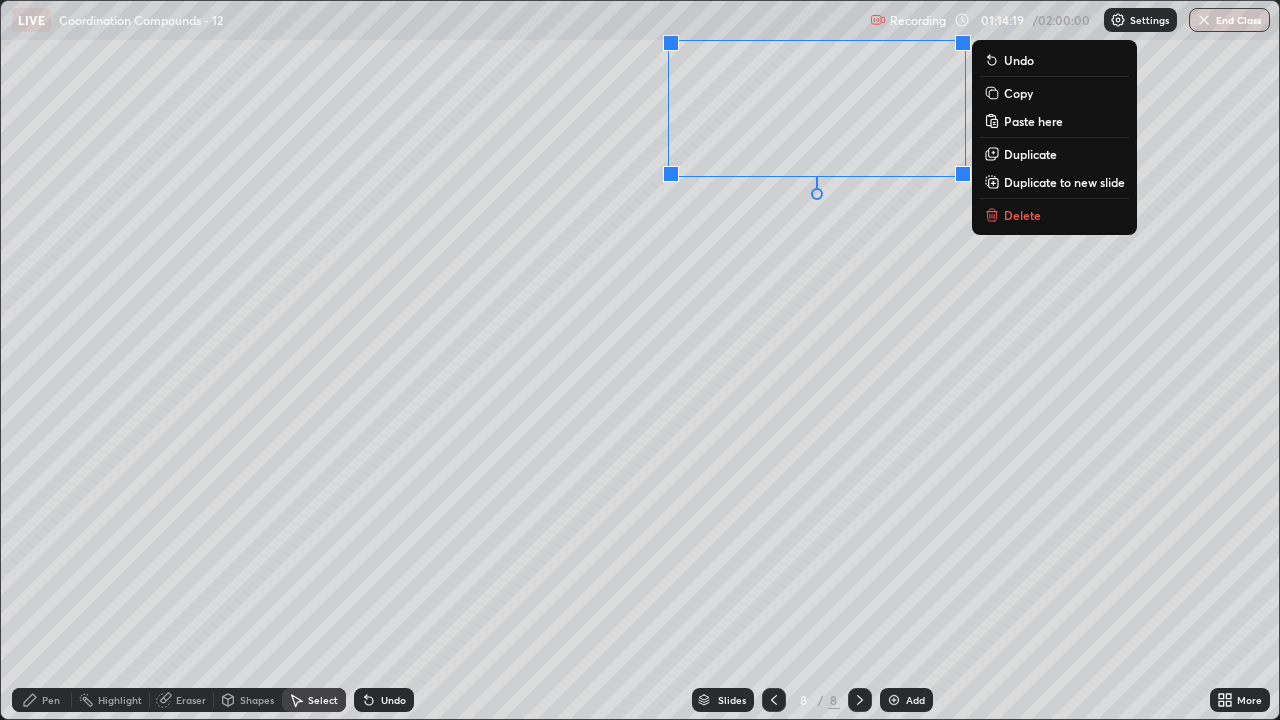 click on "0 ° Undo Copy Paste here Duplicate Duplicate to new slide Delete" at bounding box center [640, 360] 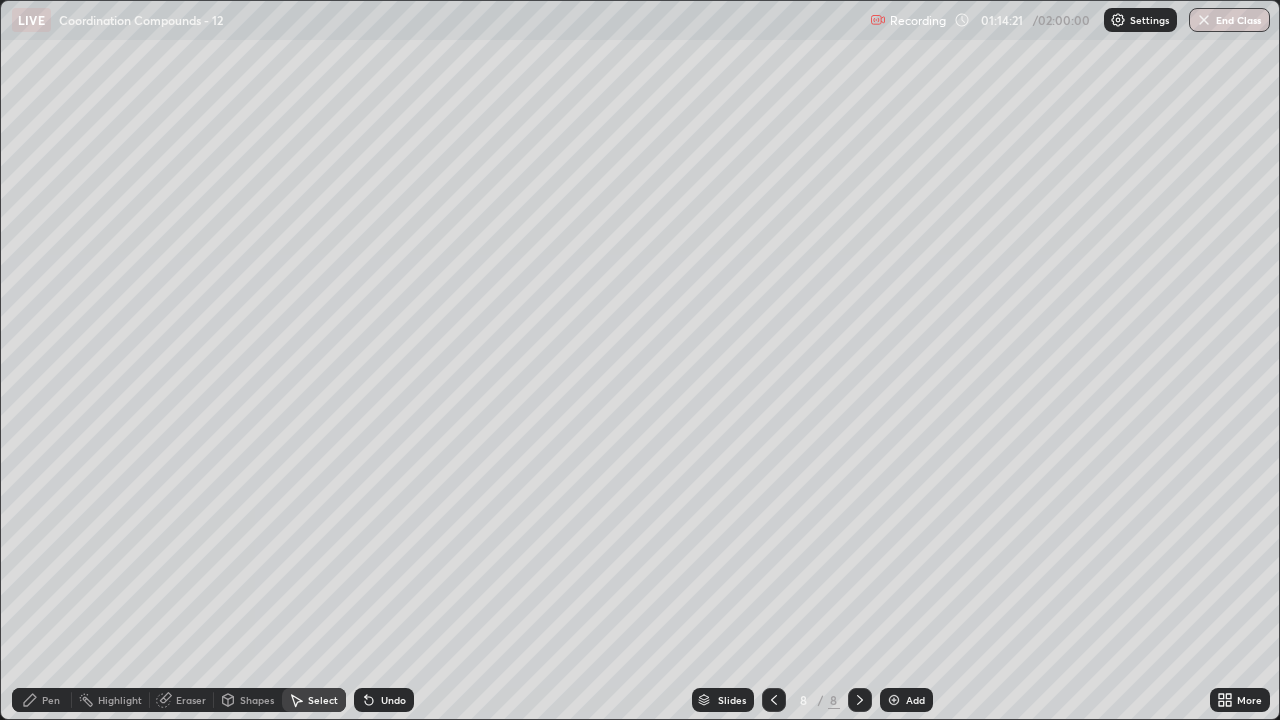 click on "Pen" at bounding box center [42, 700] 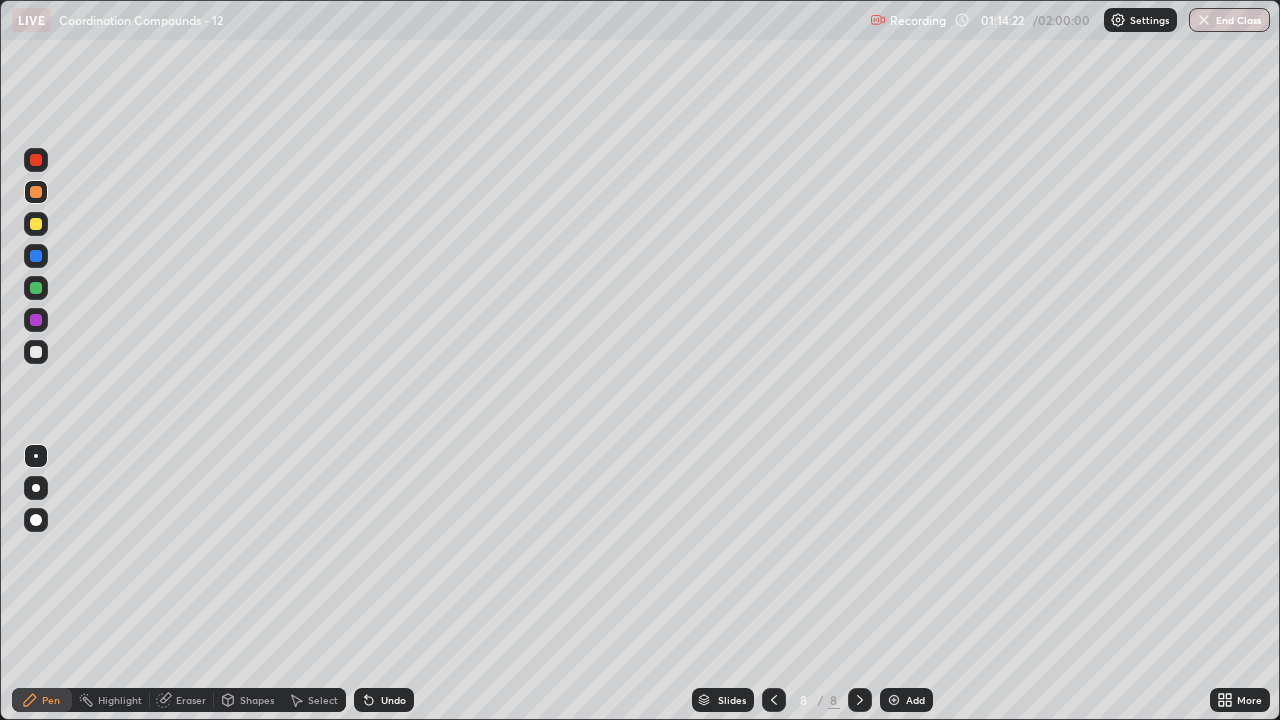 click at bounding box center [36, 352] 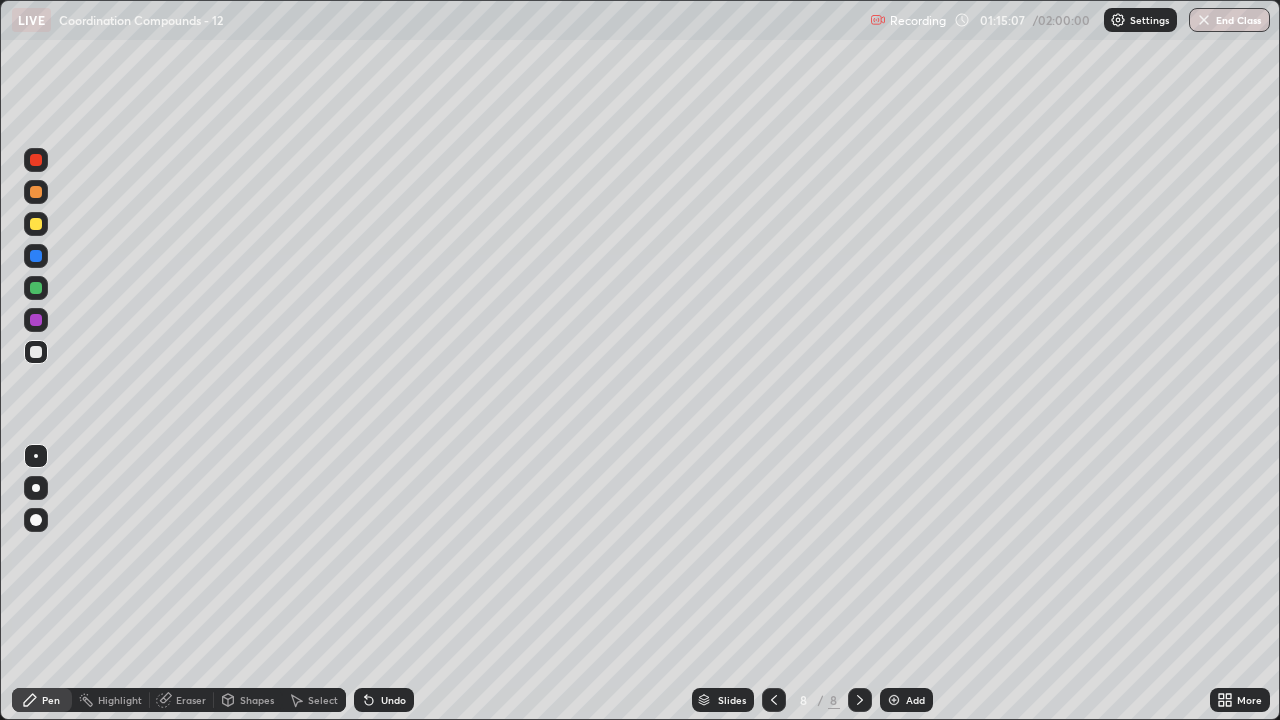 click on "Undo" at bounding box center [393, 700] 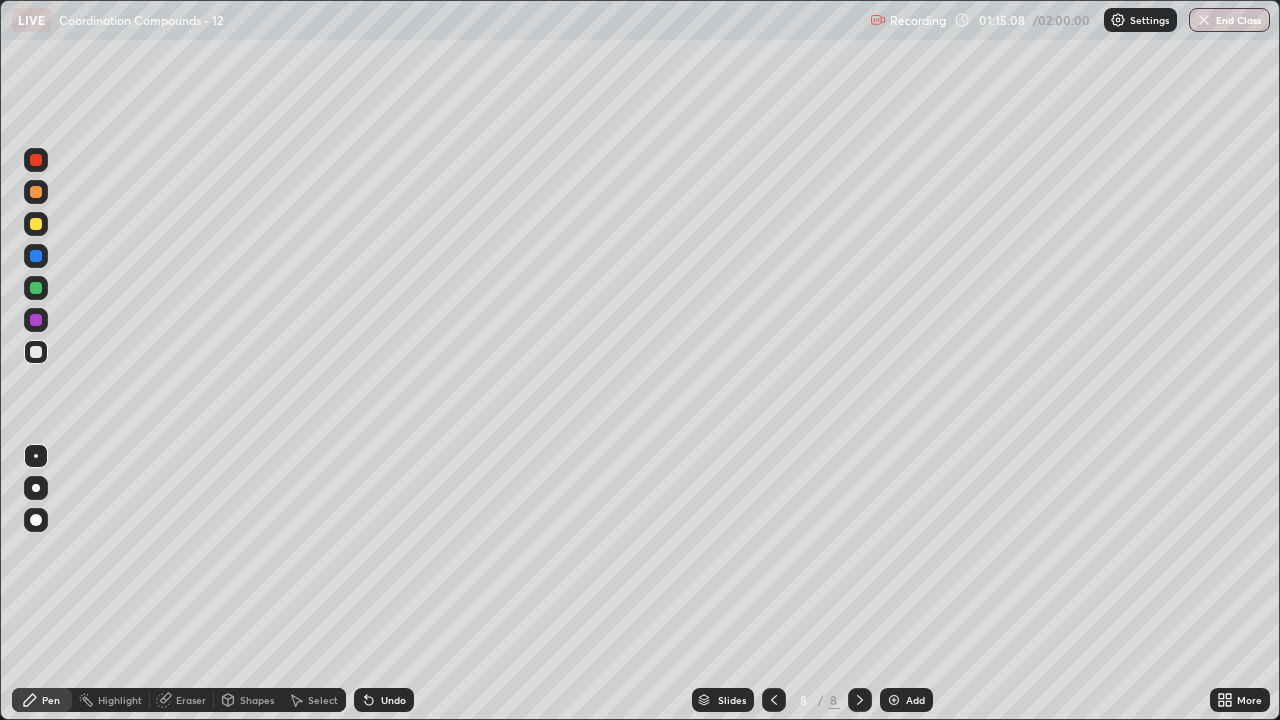 click on "Undo" at bounding box center [393, 700] 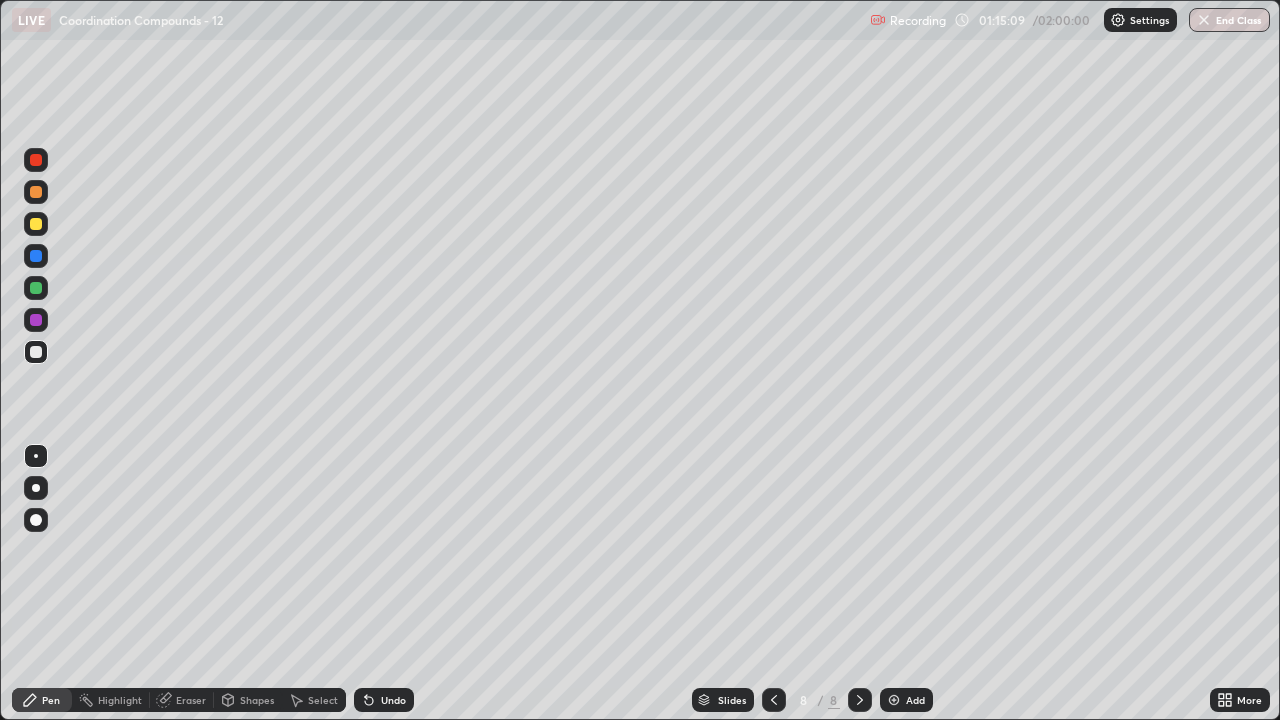 click on "Undo" at bounding box center (384, 700) 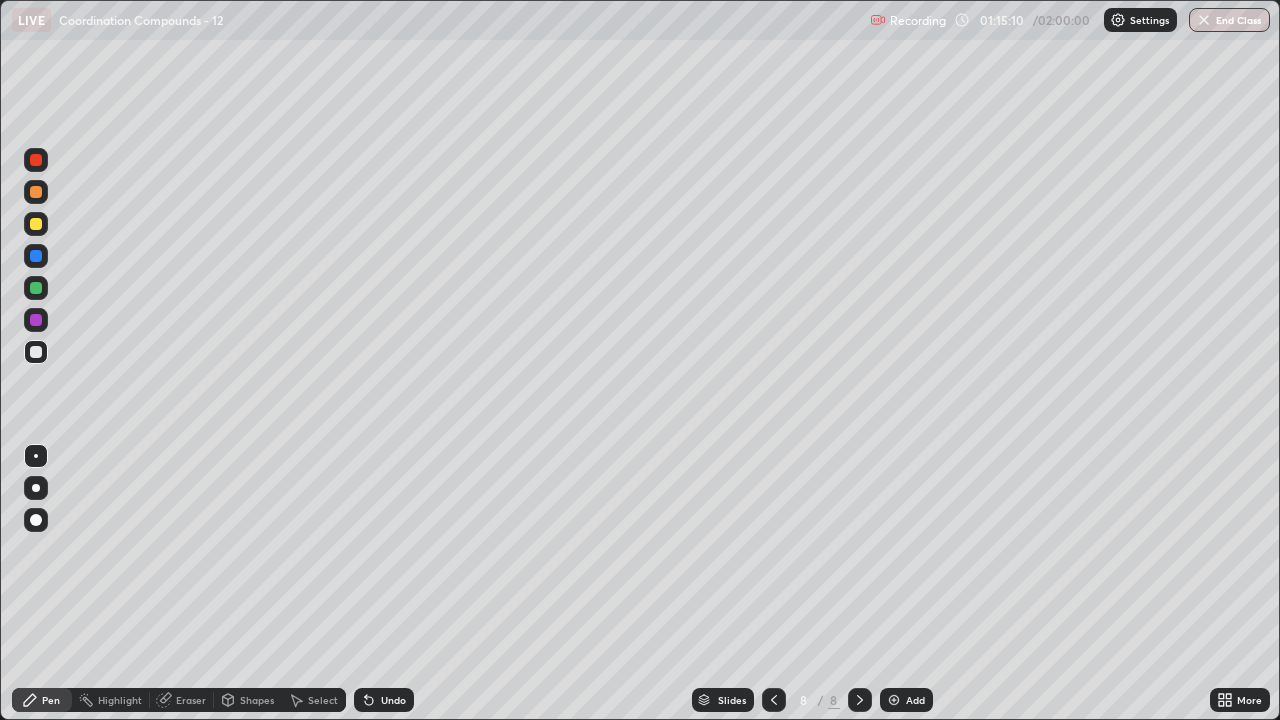 click on "Undo" at bounding box center (384, 700) 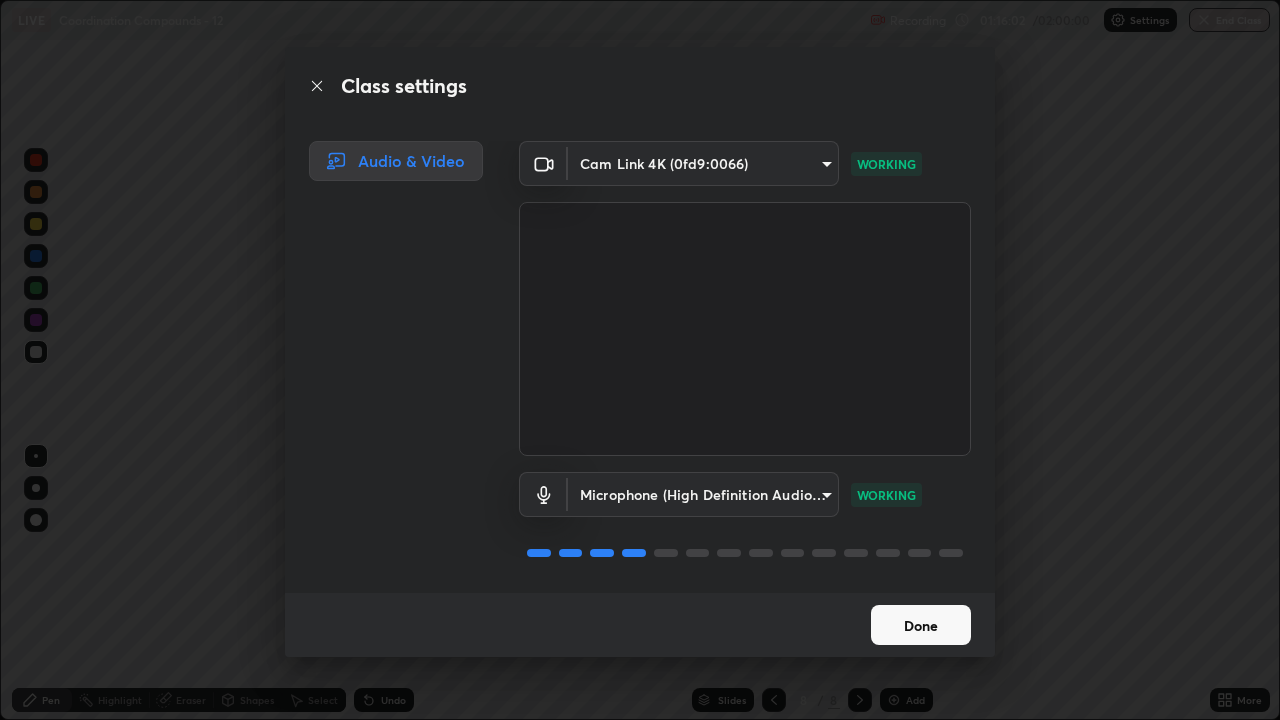 click on "Done" at bounding box center [921, 625] 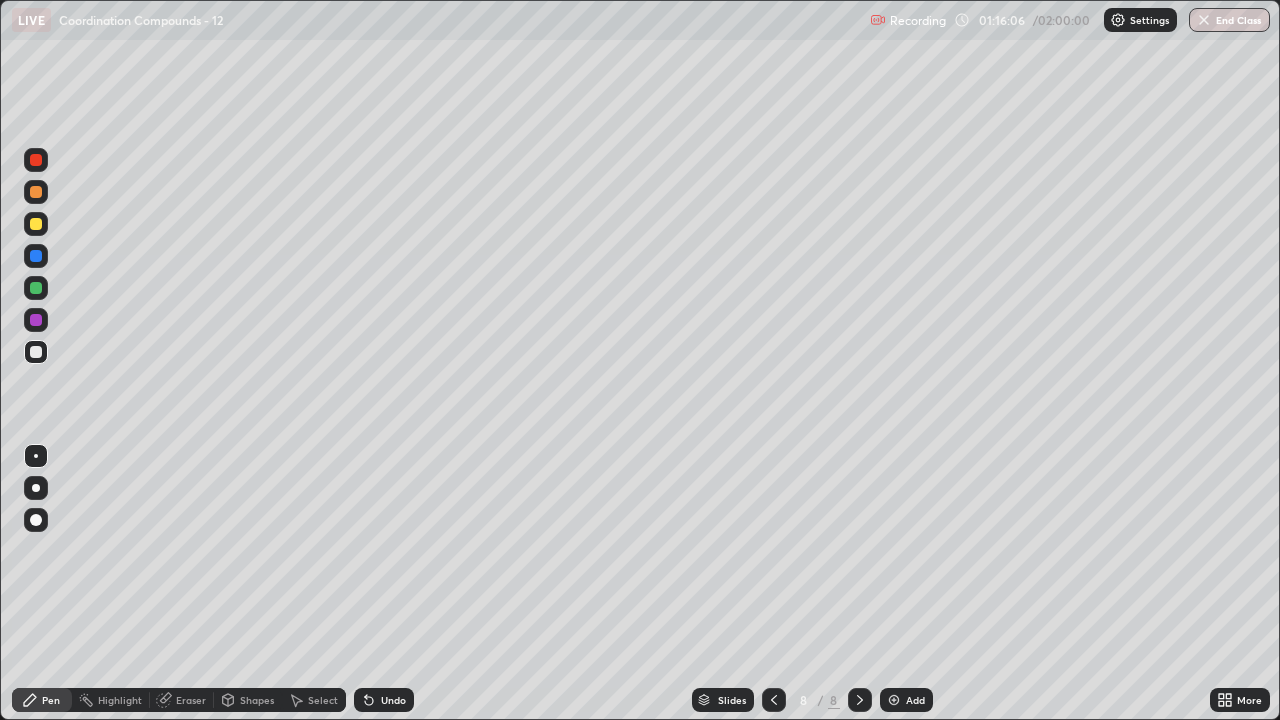 click on "Eraser" at bounding box center [191, 700] 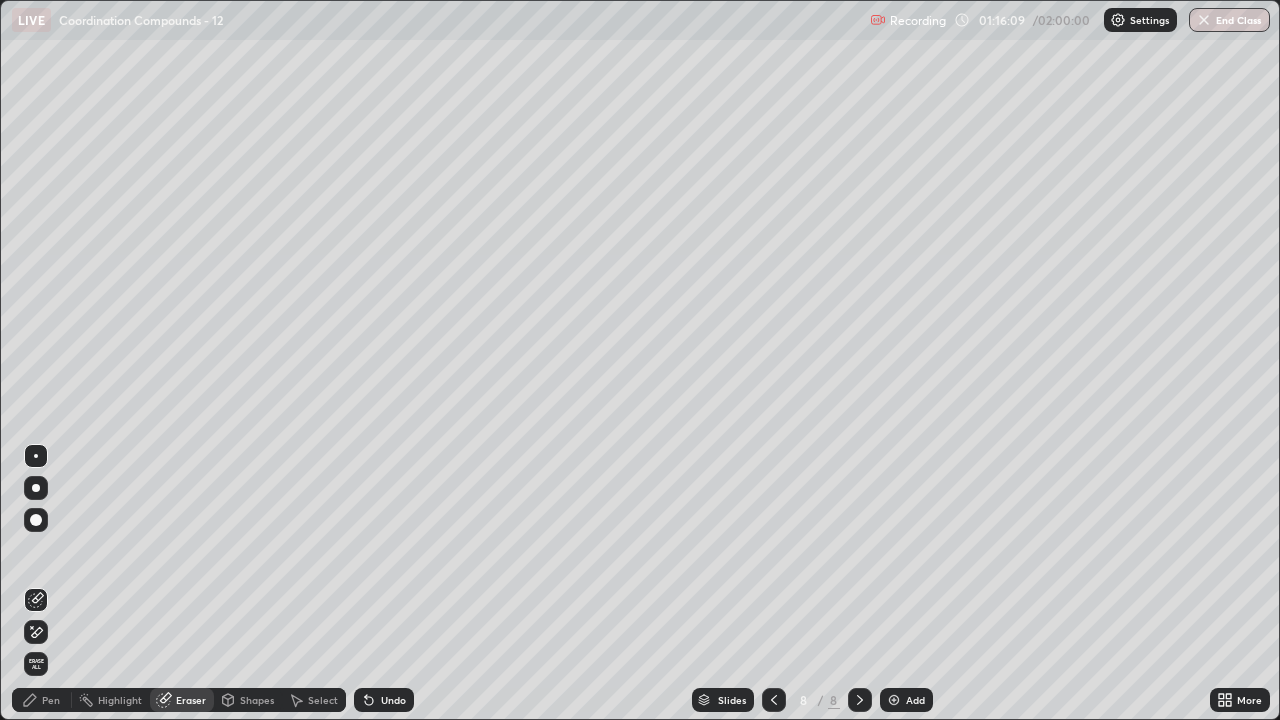 click on "Pen" at bounding box center (42, 700) 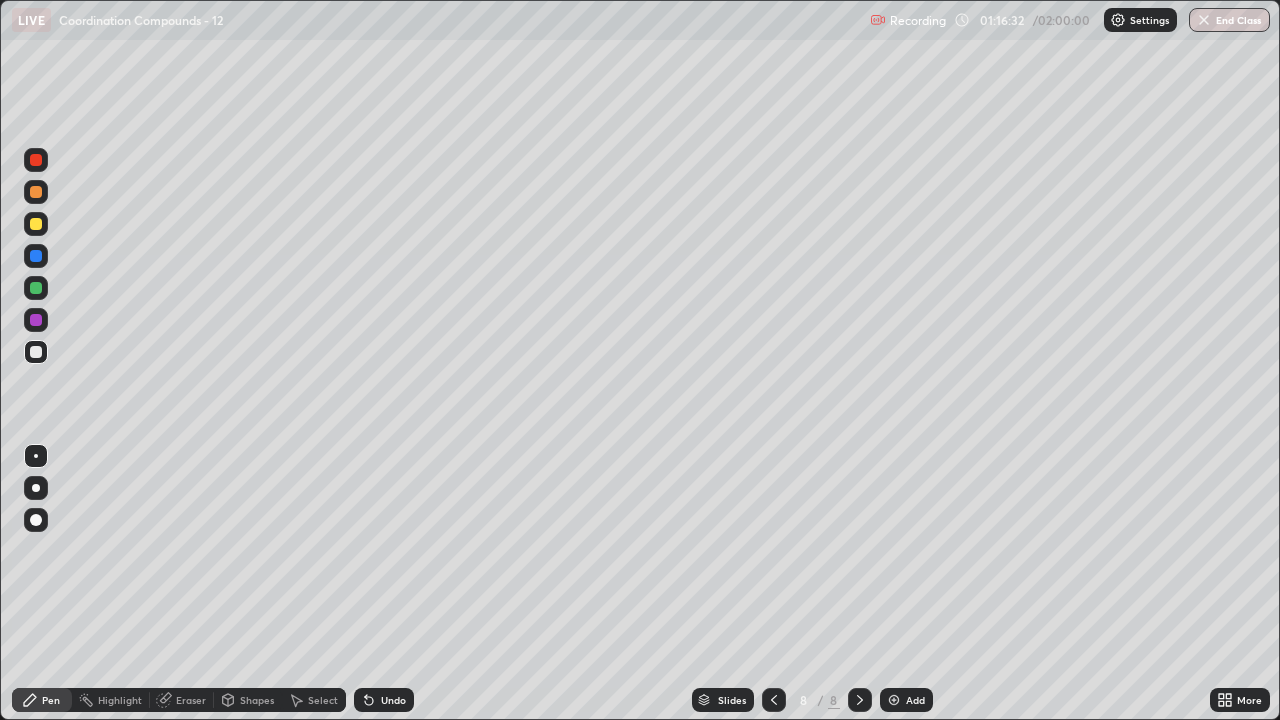 click on "Undo" at bounding box center [393, 700] 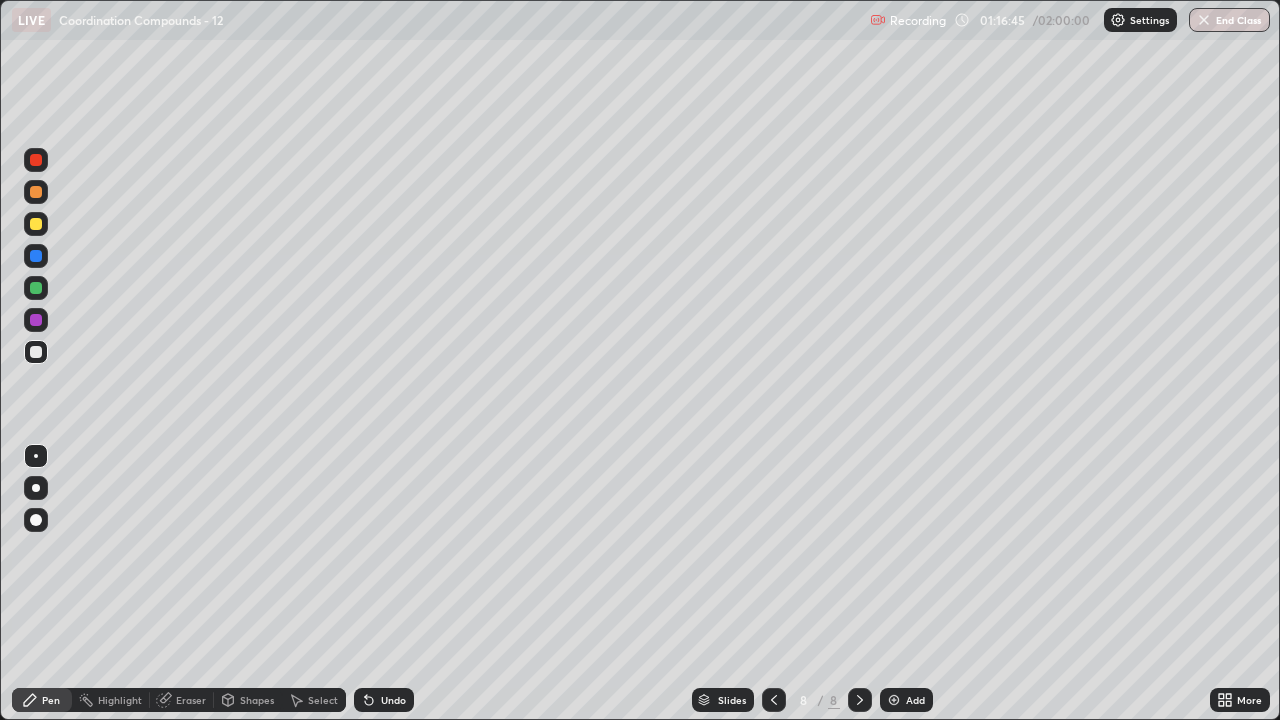 click on "Undo" at bounding box center [393, 700] 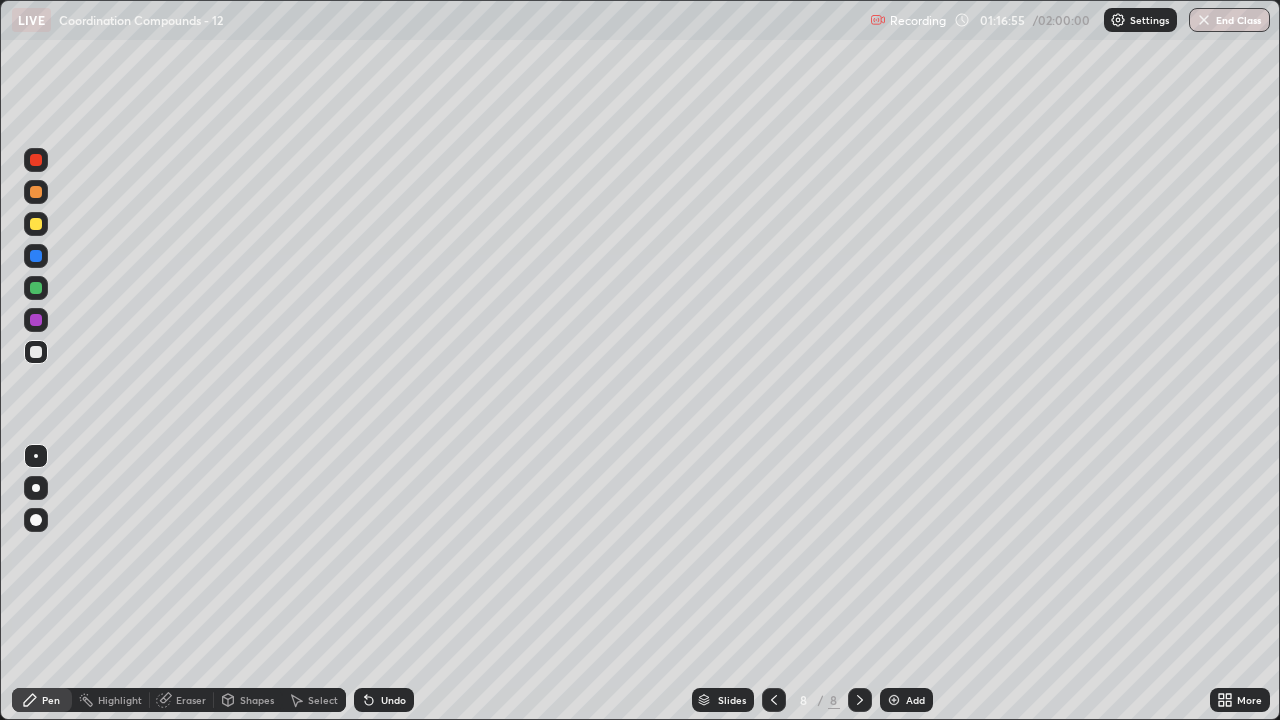 click at bounding box center [36, 192] 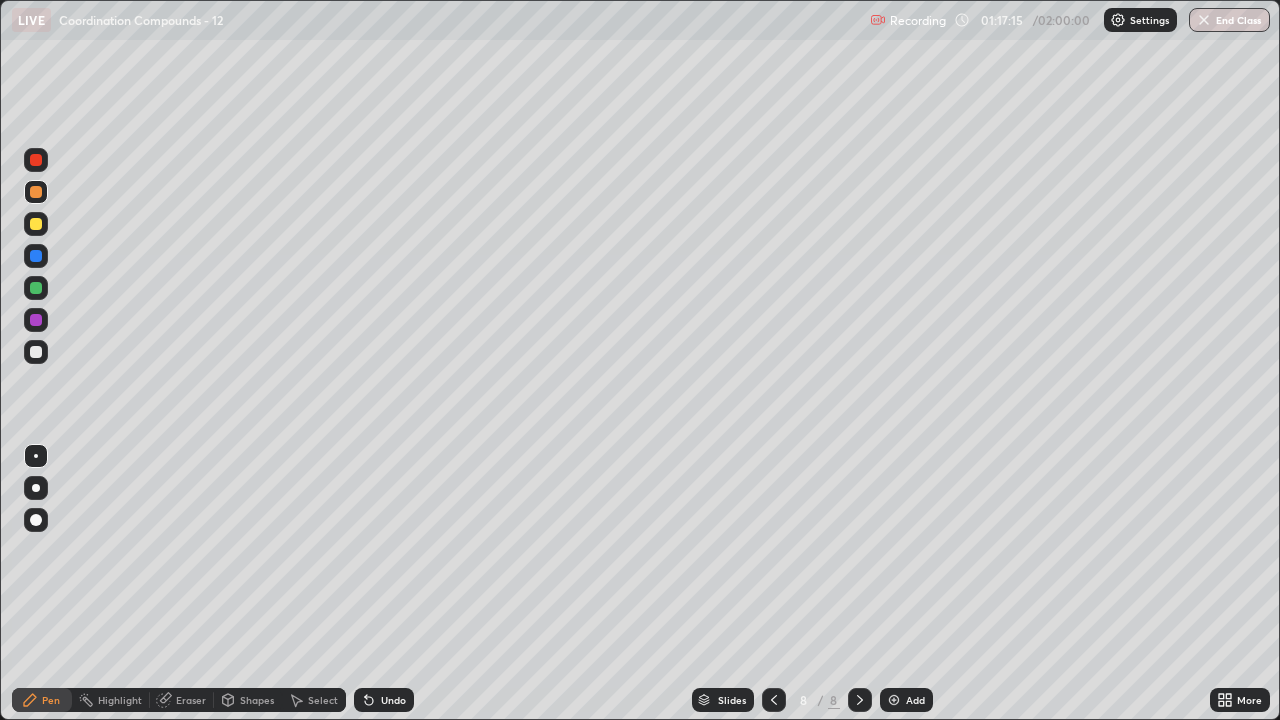click 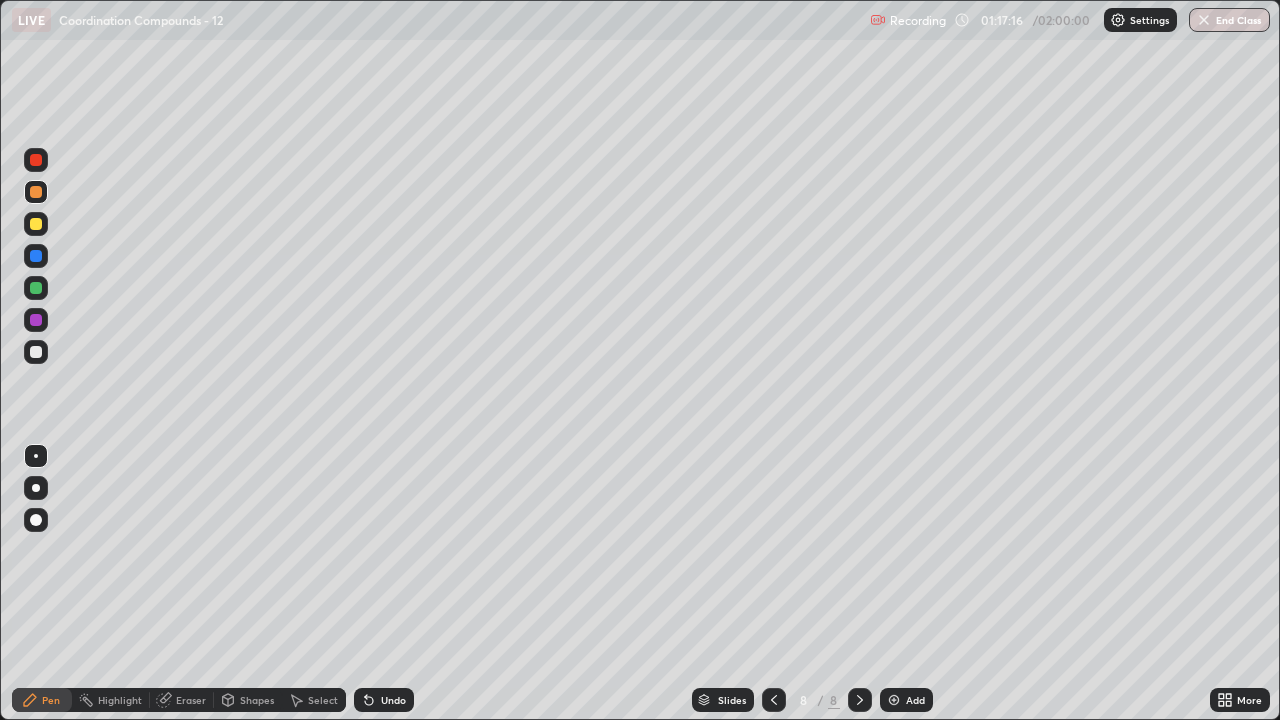 click on "Undo" at bounding box center [393, 700] 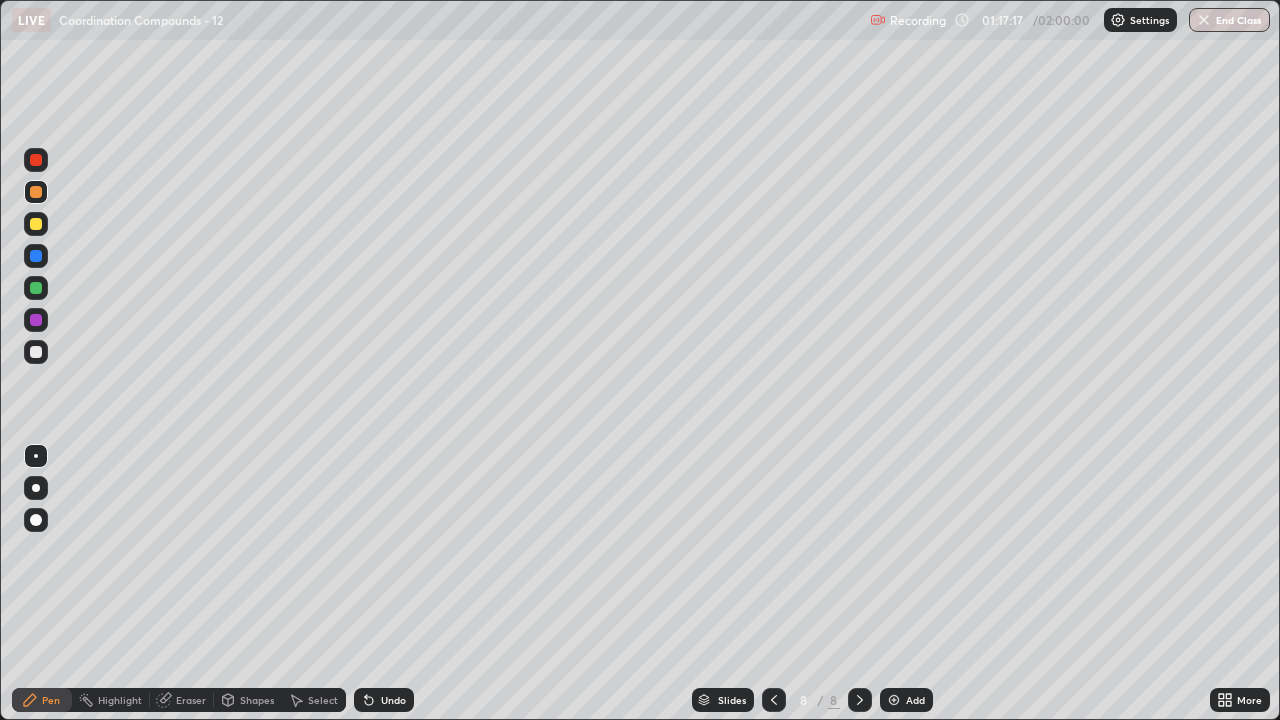 click 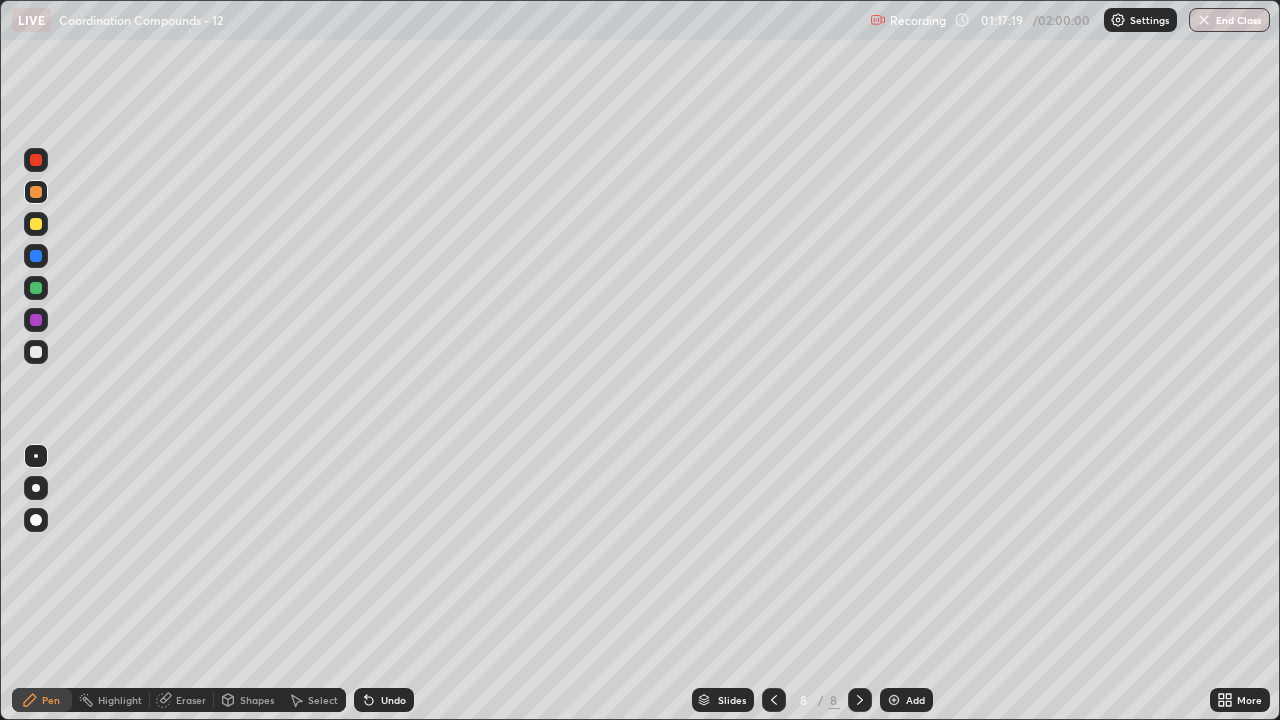 click at bounding box center [36, 256] 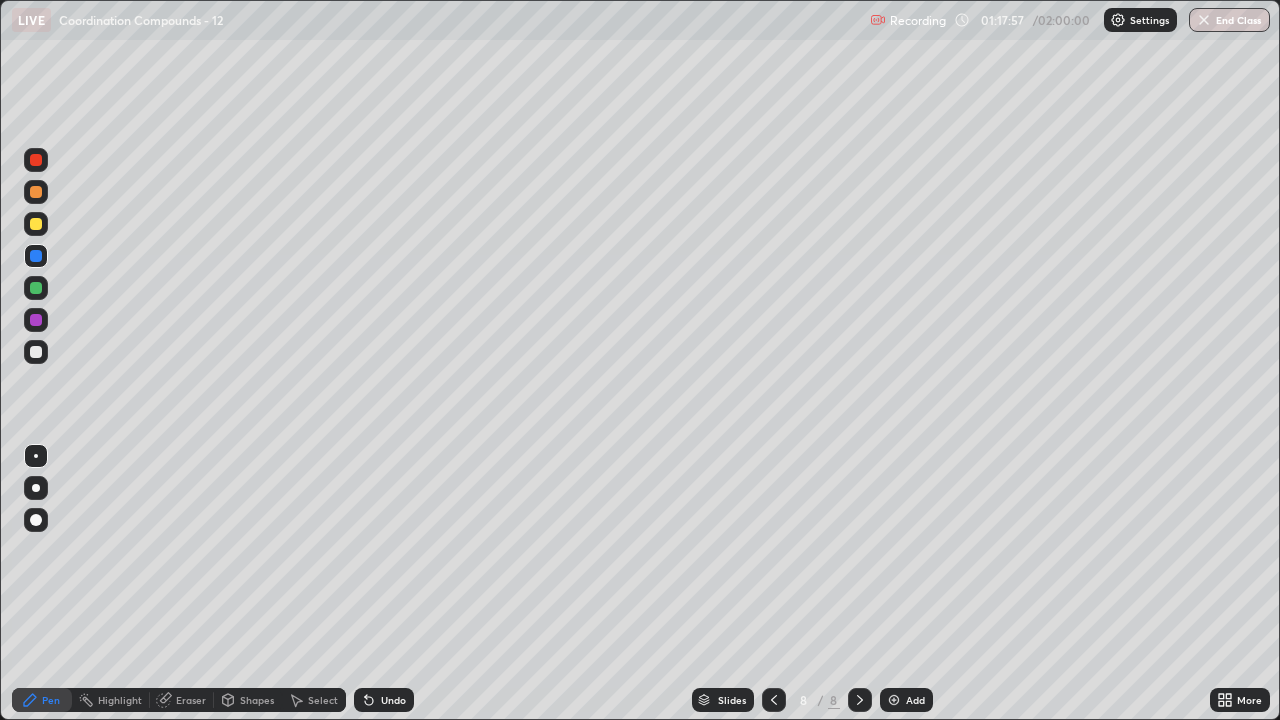 click 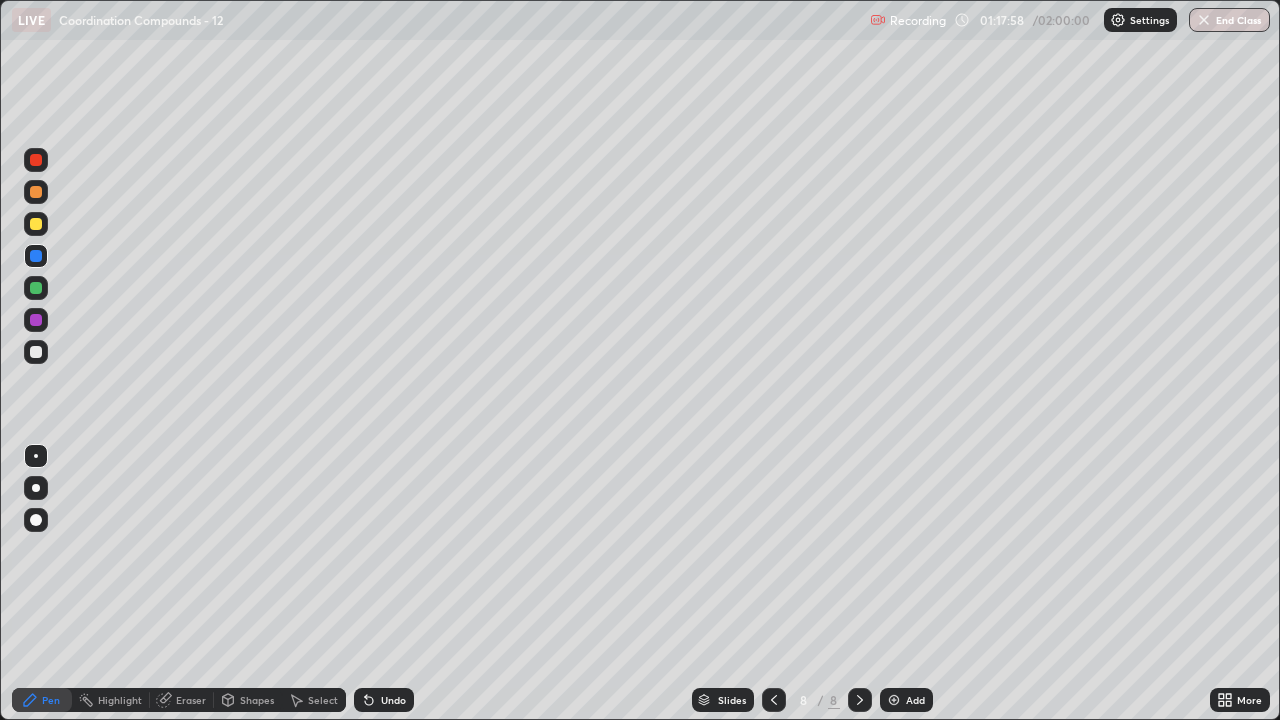 click 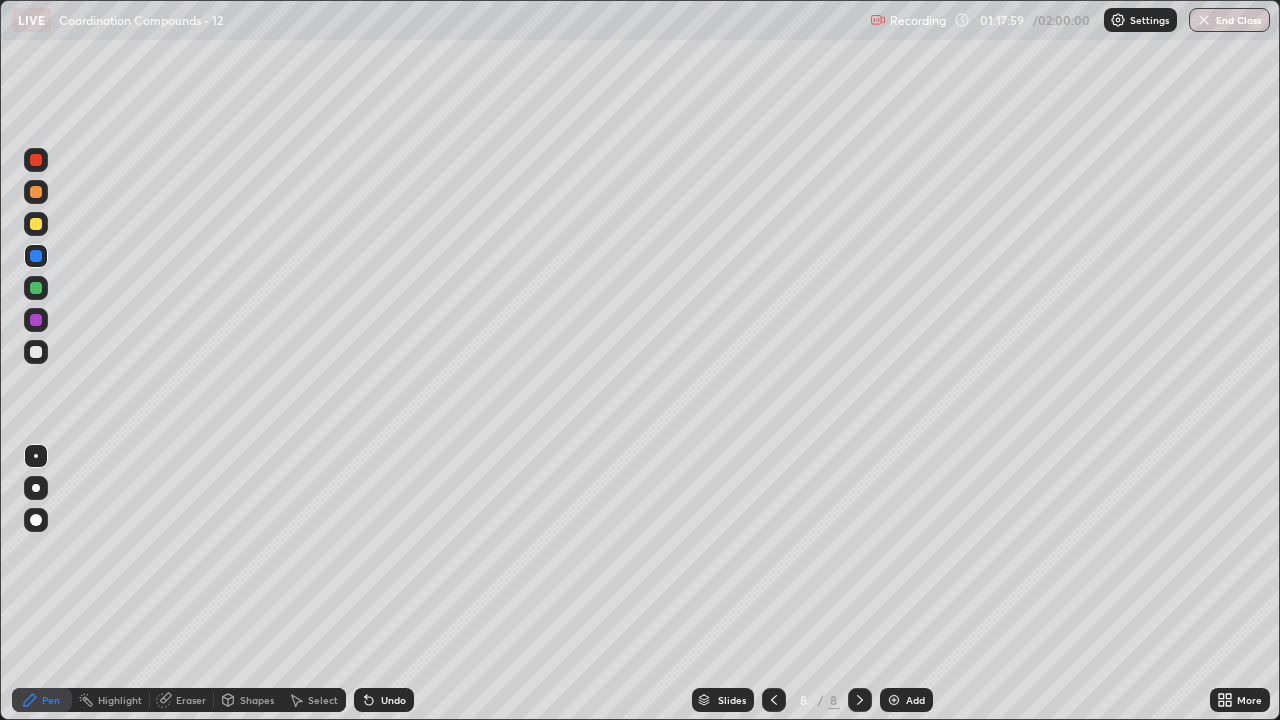 click 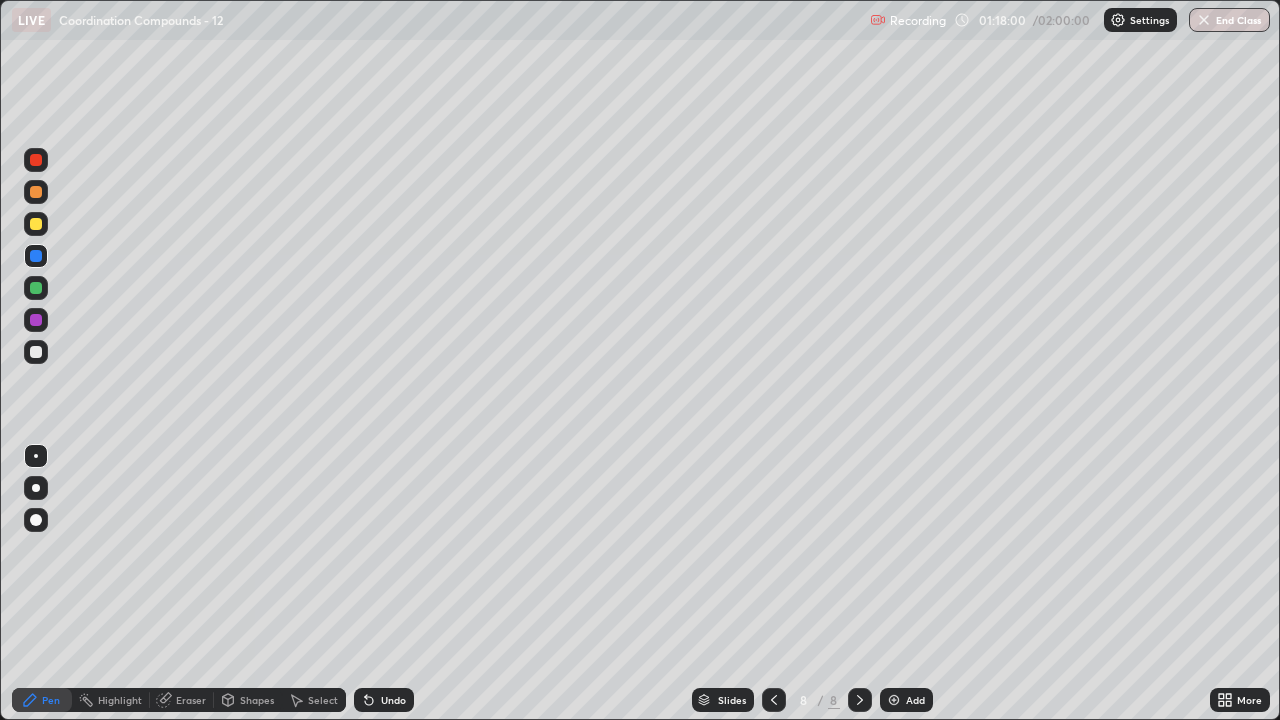 click 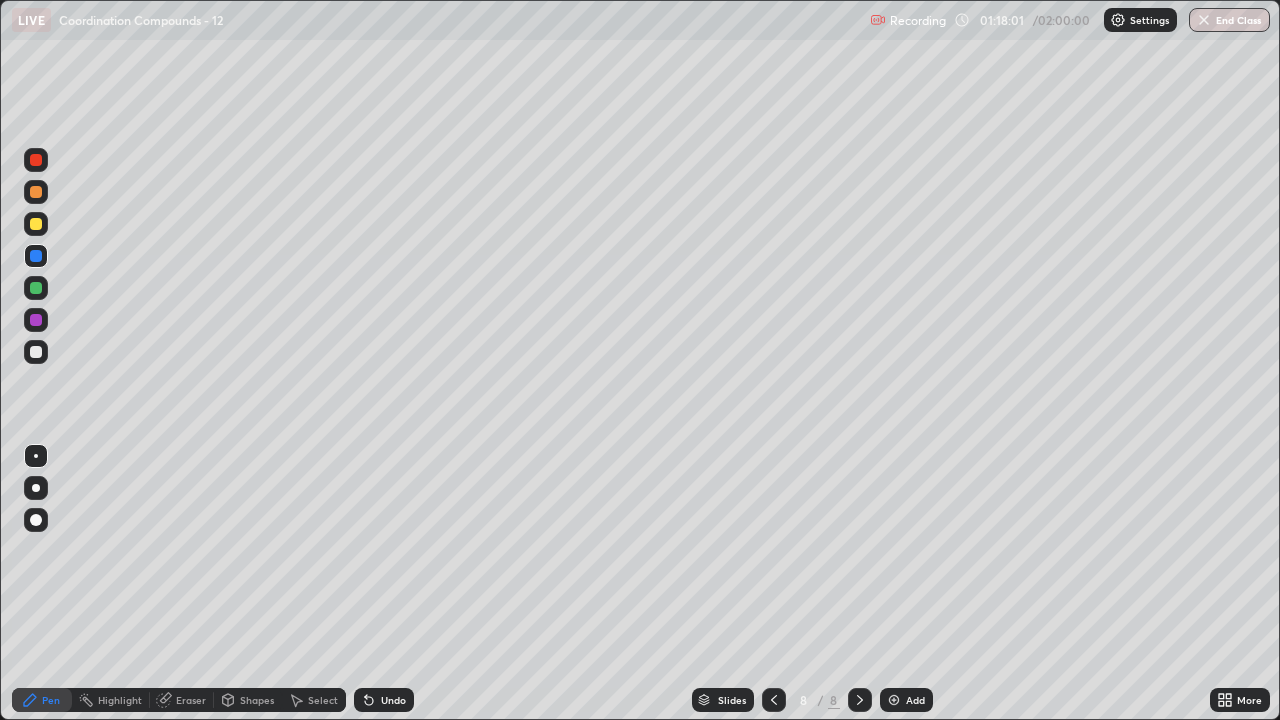 click 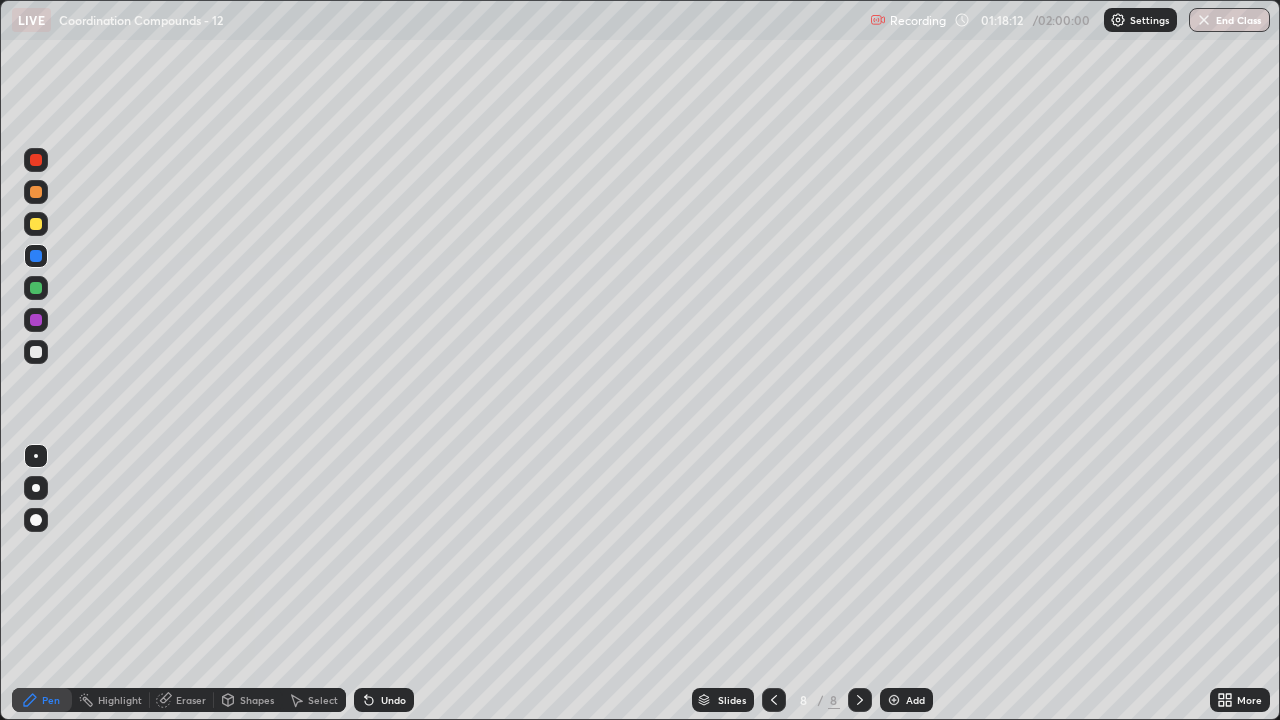 click on "Select" at bounding box center [323, 700] 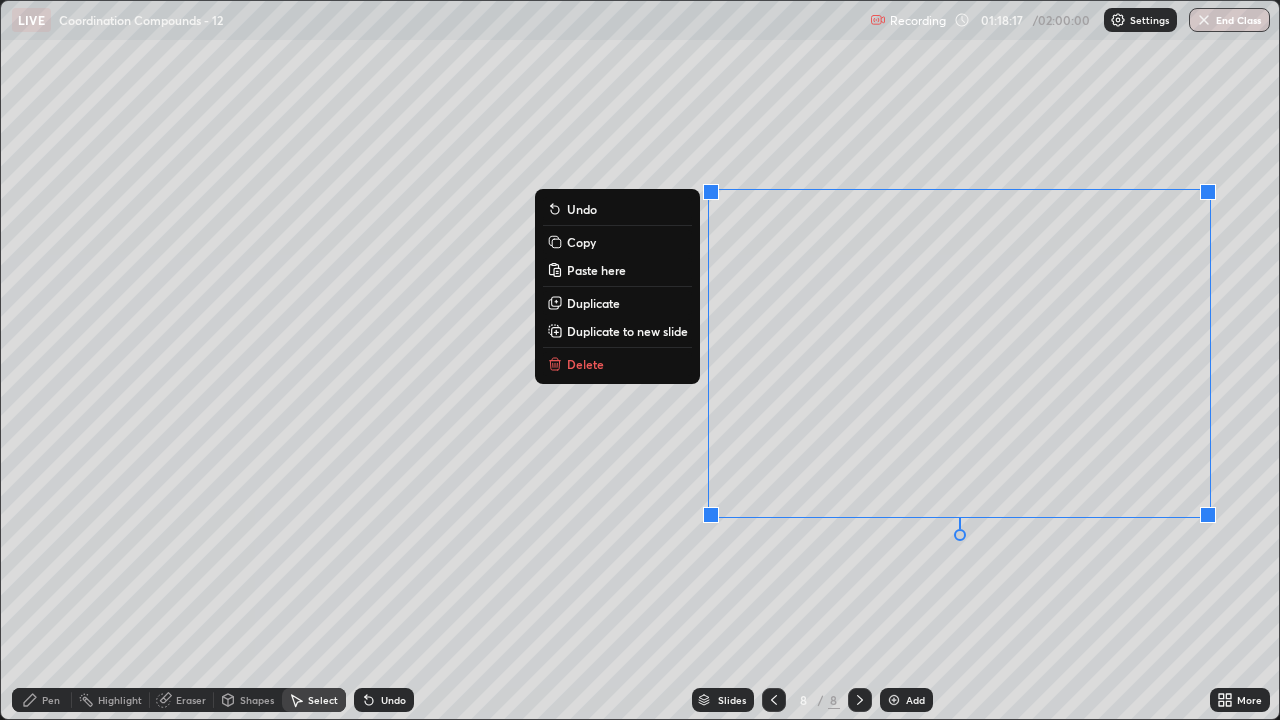 click on "Copy" at bounding box center [617, 242] 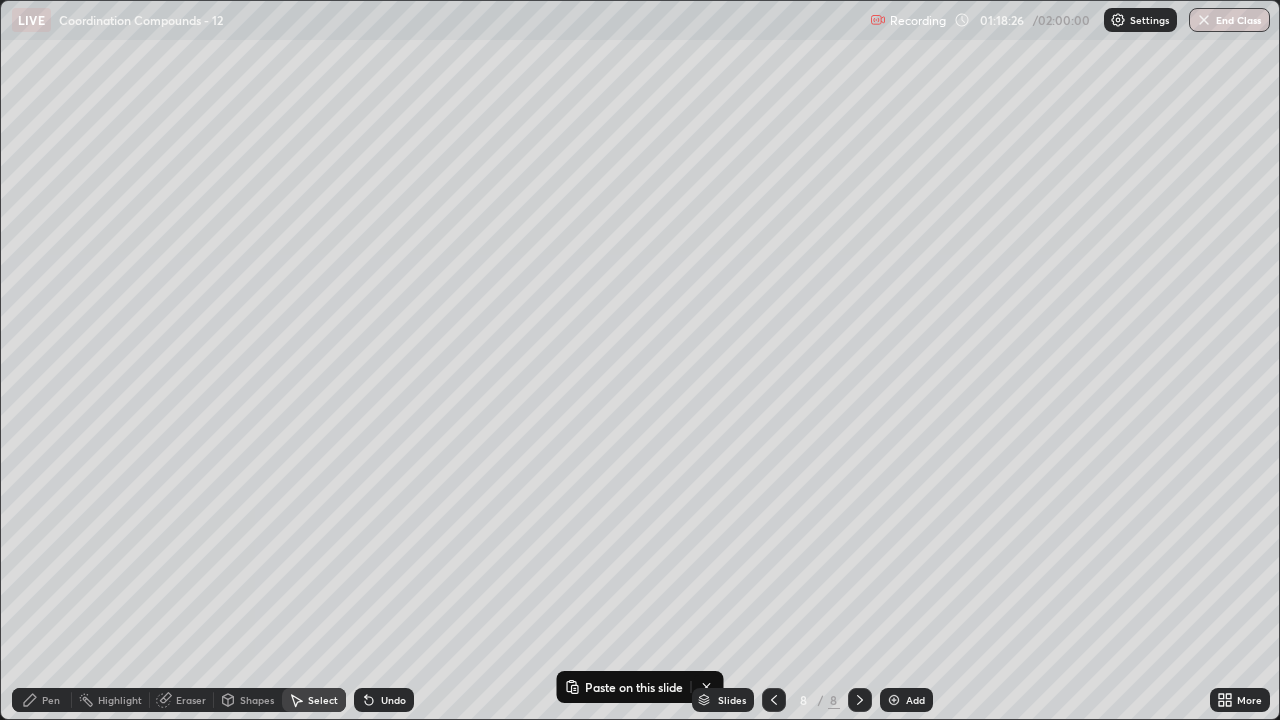 click at bounding box center [894, 700] 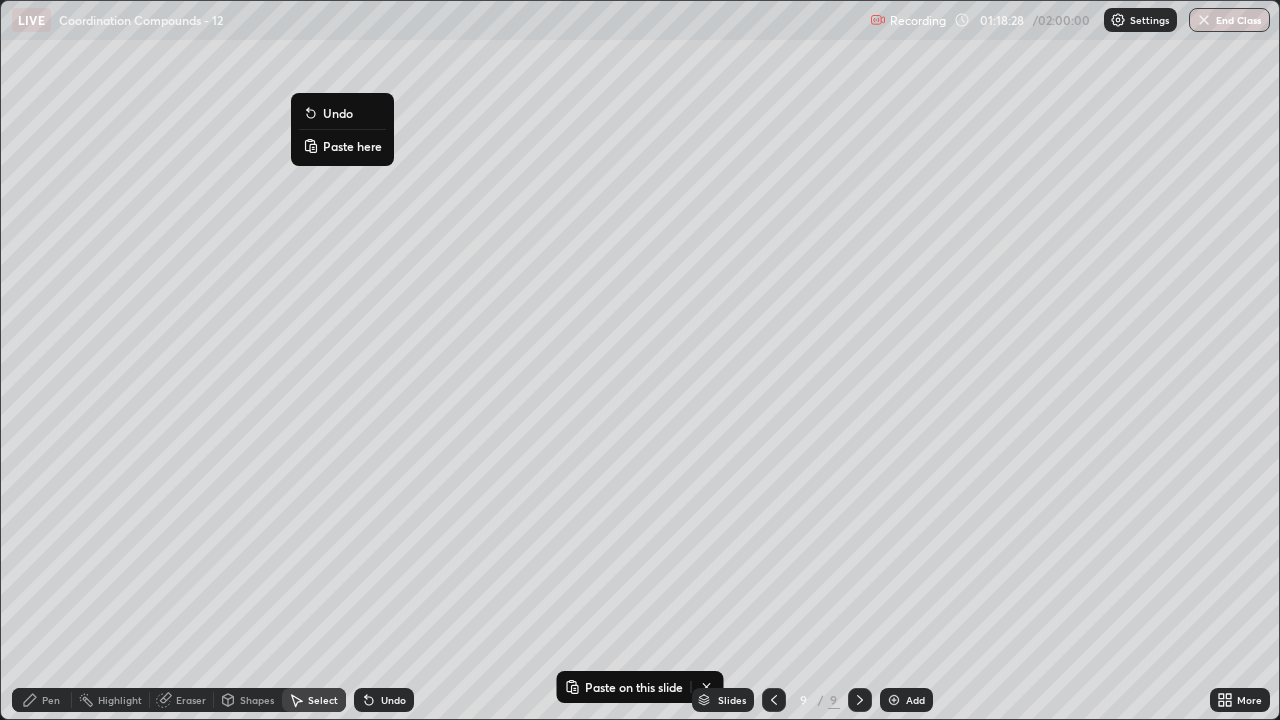 click on "Paste here" at bounding box center (352, 146) 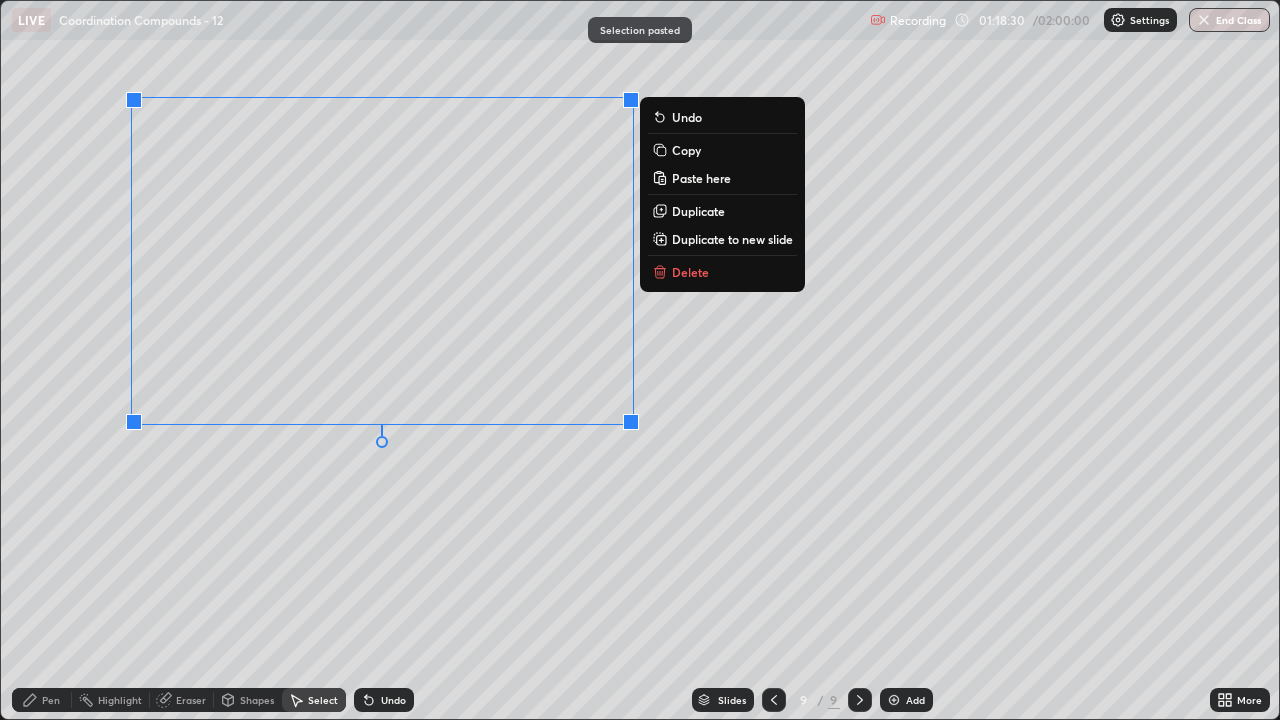 click on "Pen" at bounding box center [42, 700] 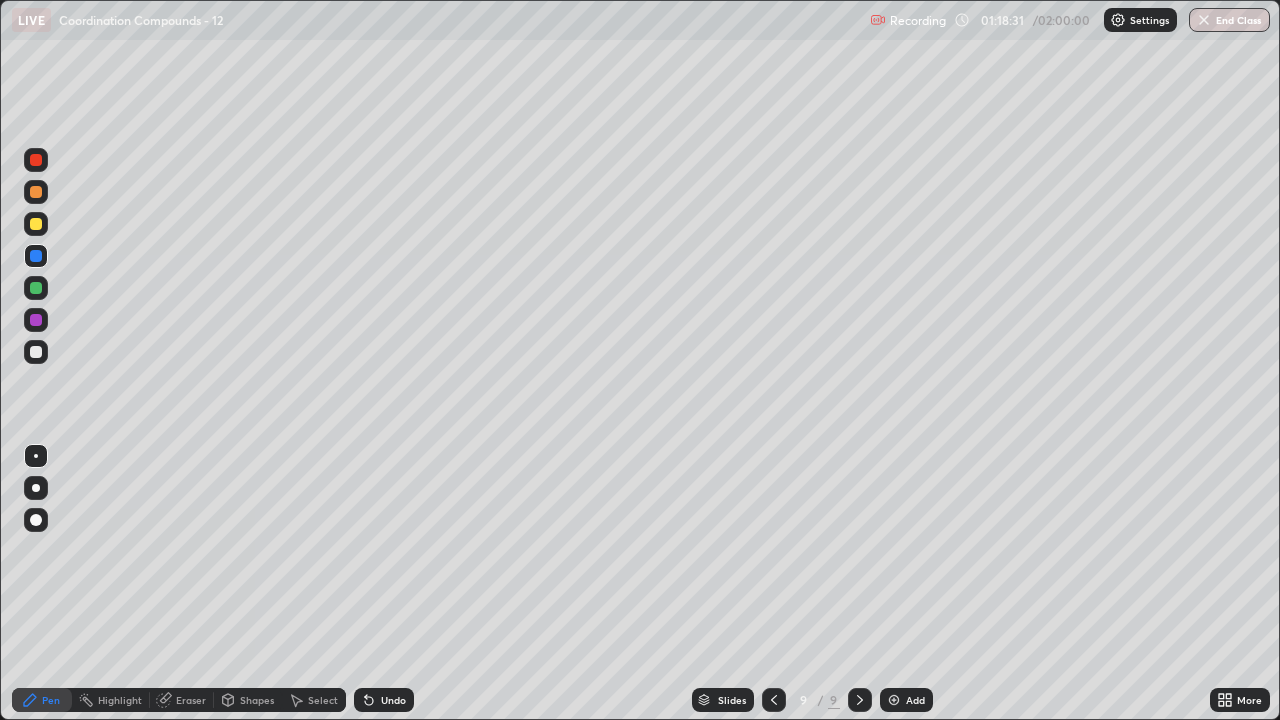 click on "Eraser" at bounding box center (191, 700) 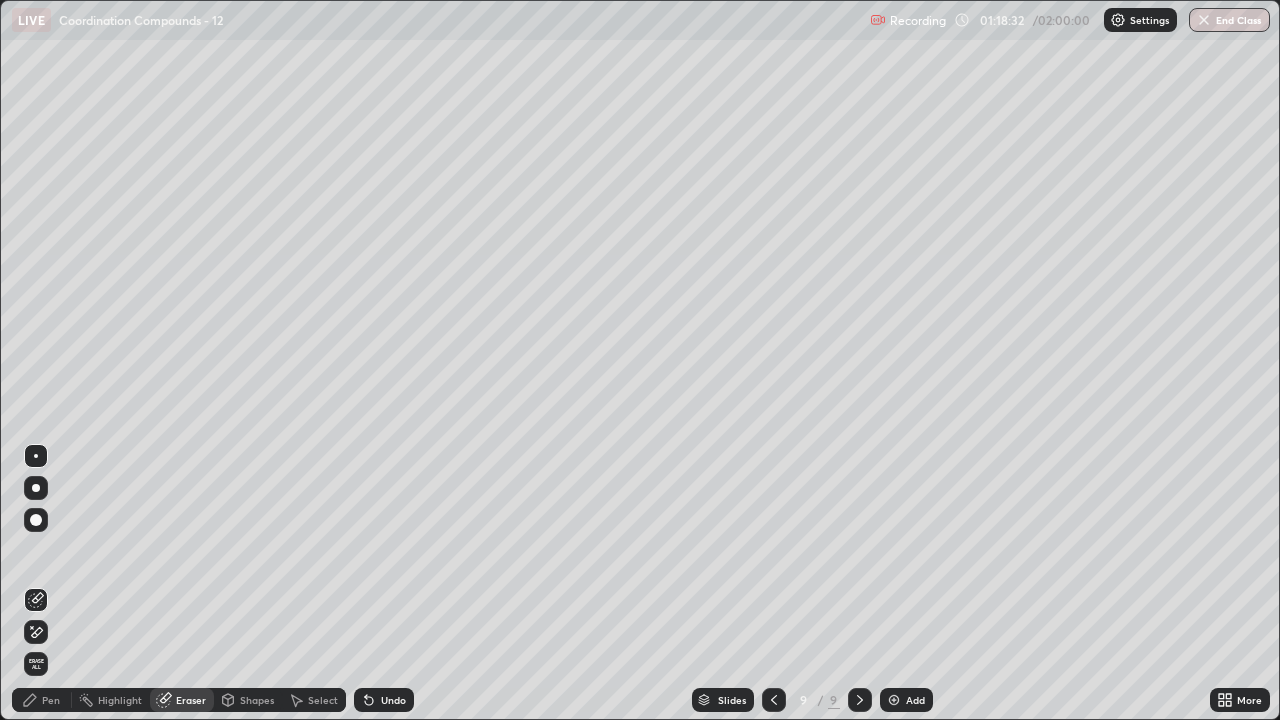 click 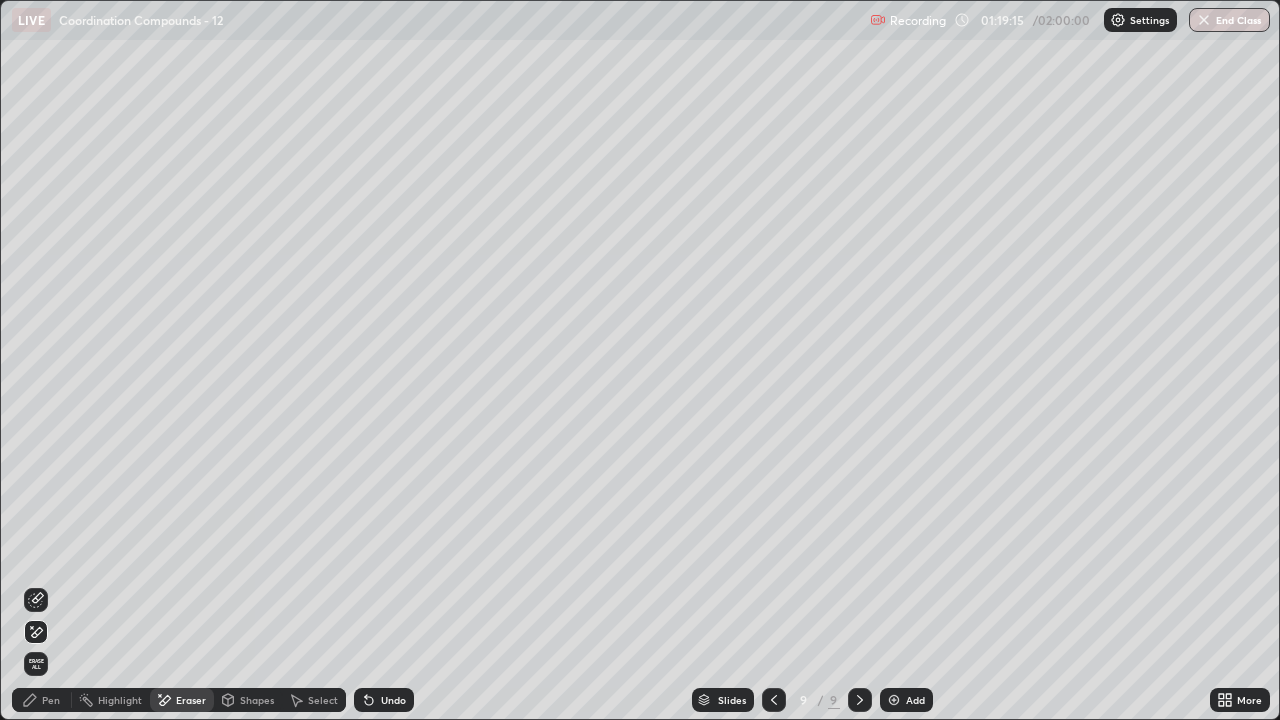 click on "Pen" at bounding box center [42, 700] 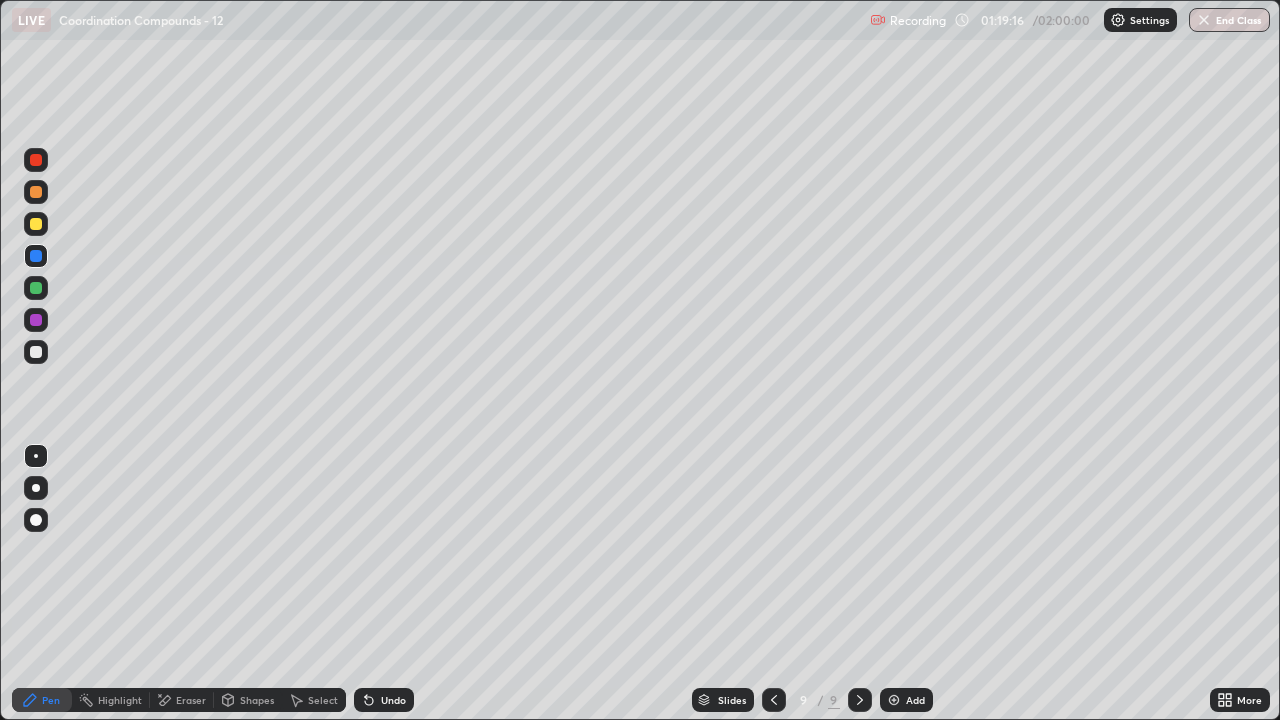 click at bounding box center (36, 352) 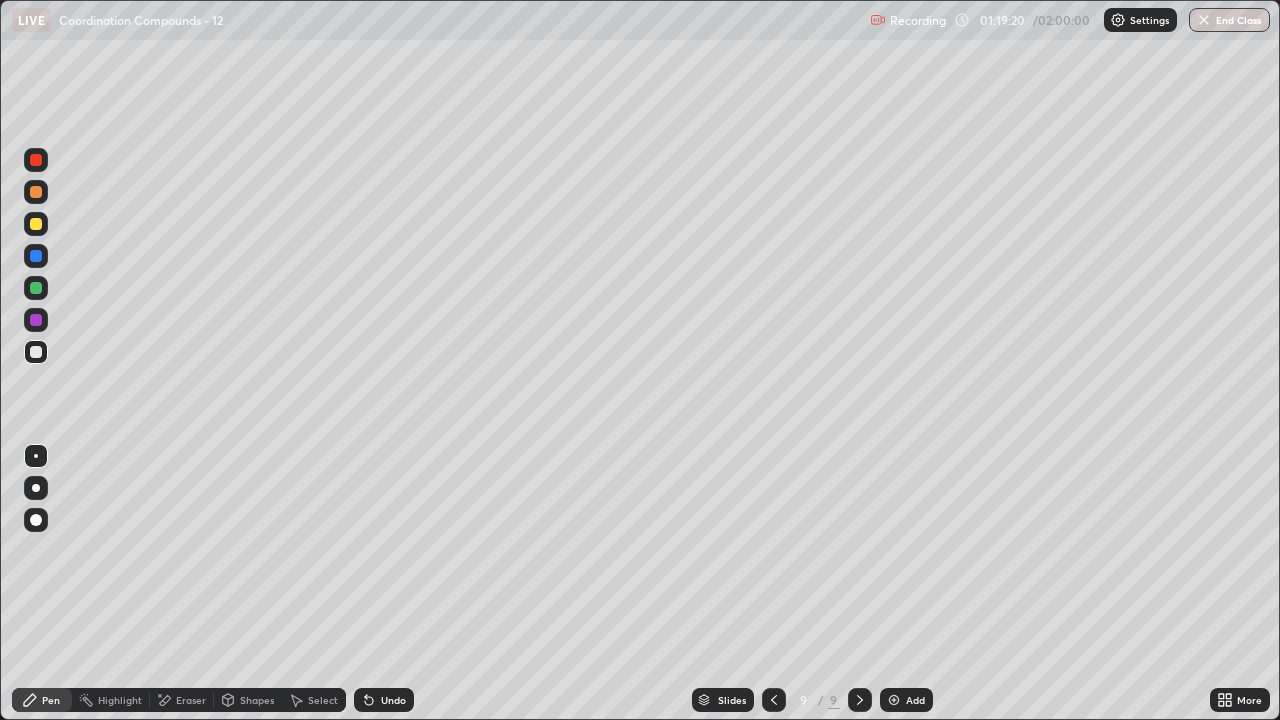 click at bounding box center [36, 192] 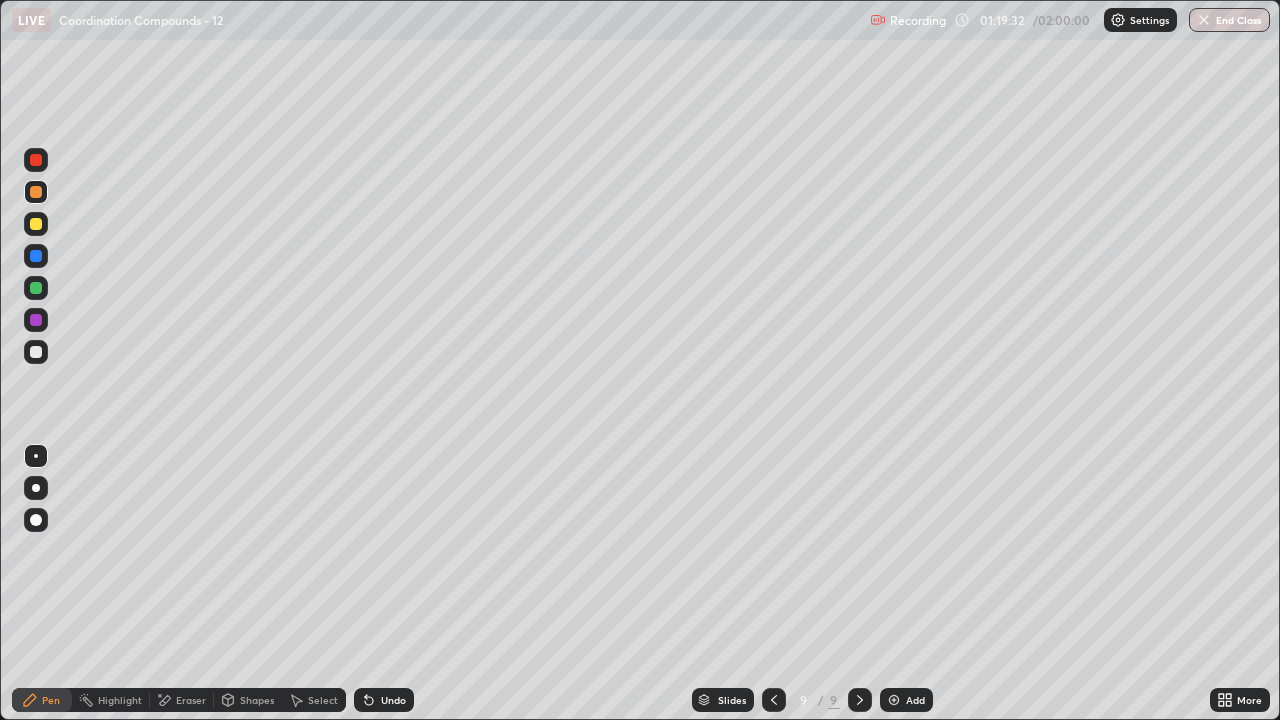 click at bounding box center (36, 352) 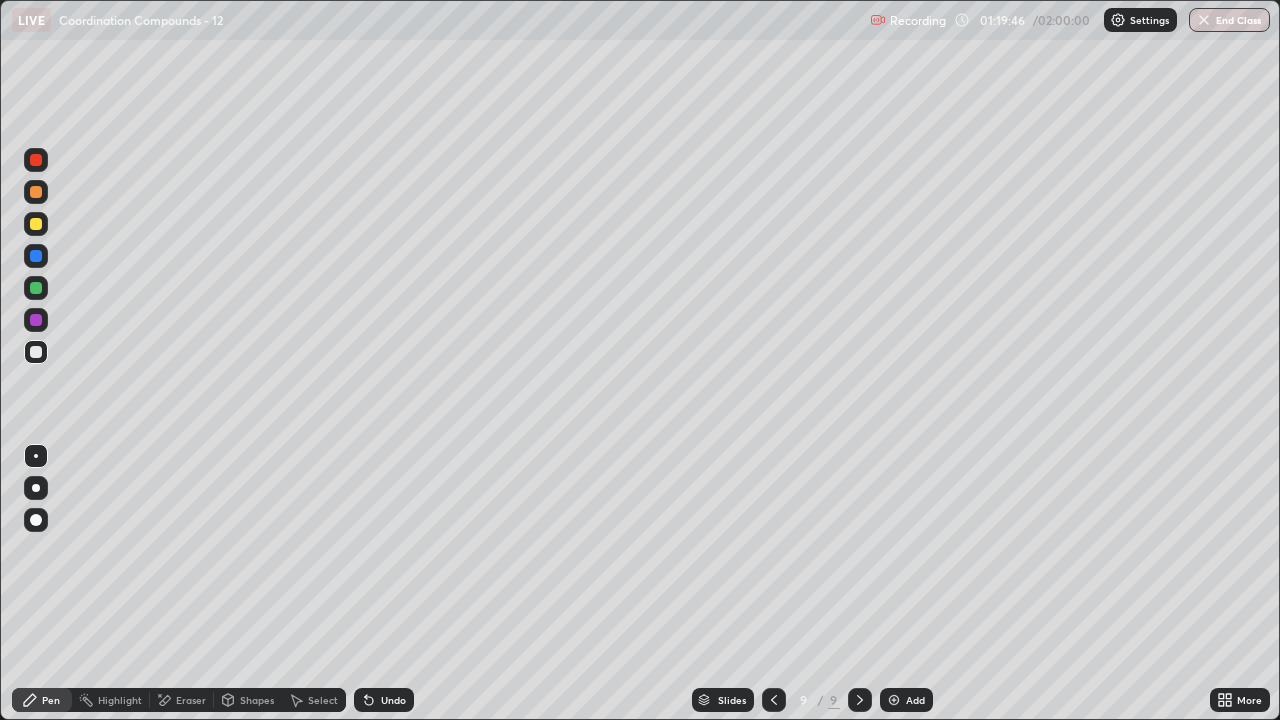 click on "Eraser" at bounding box center (191, 700) 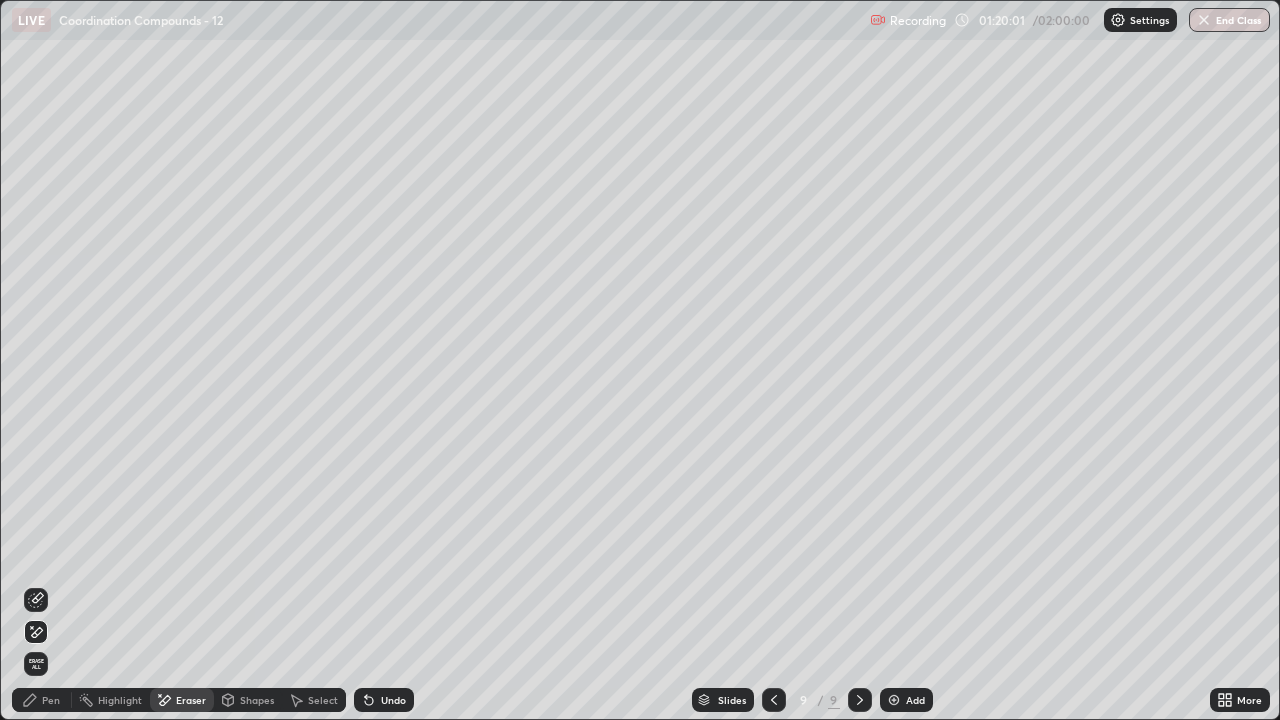 click 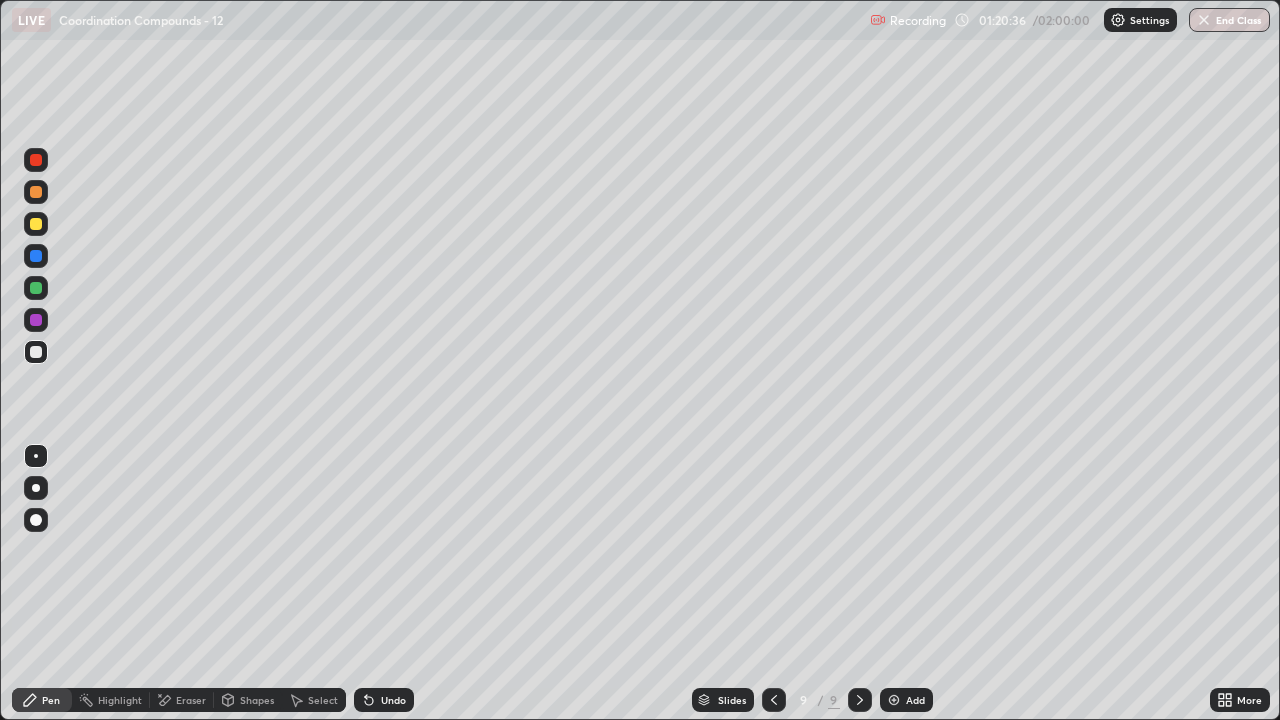 click 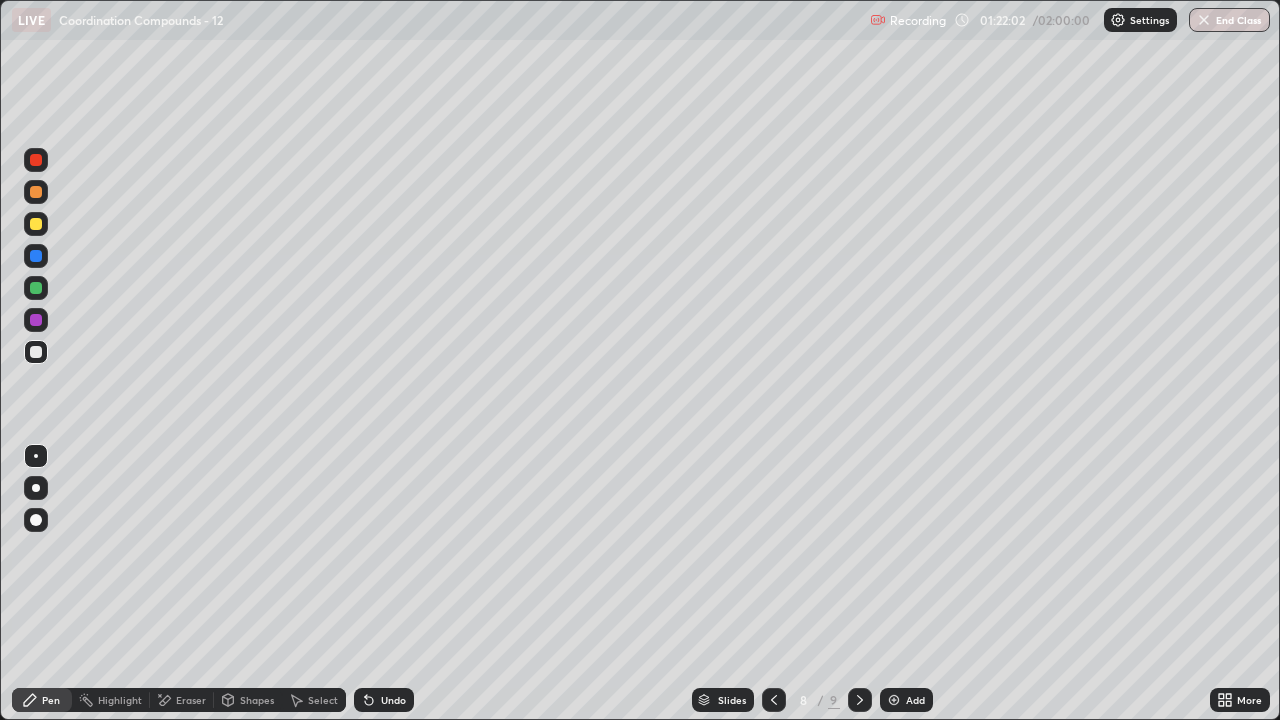 click 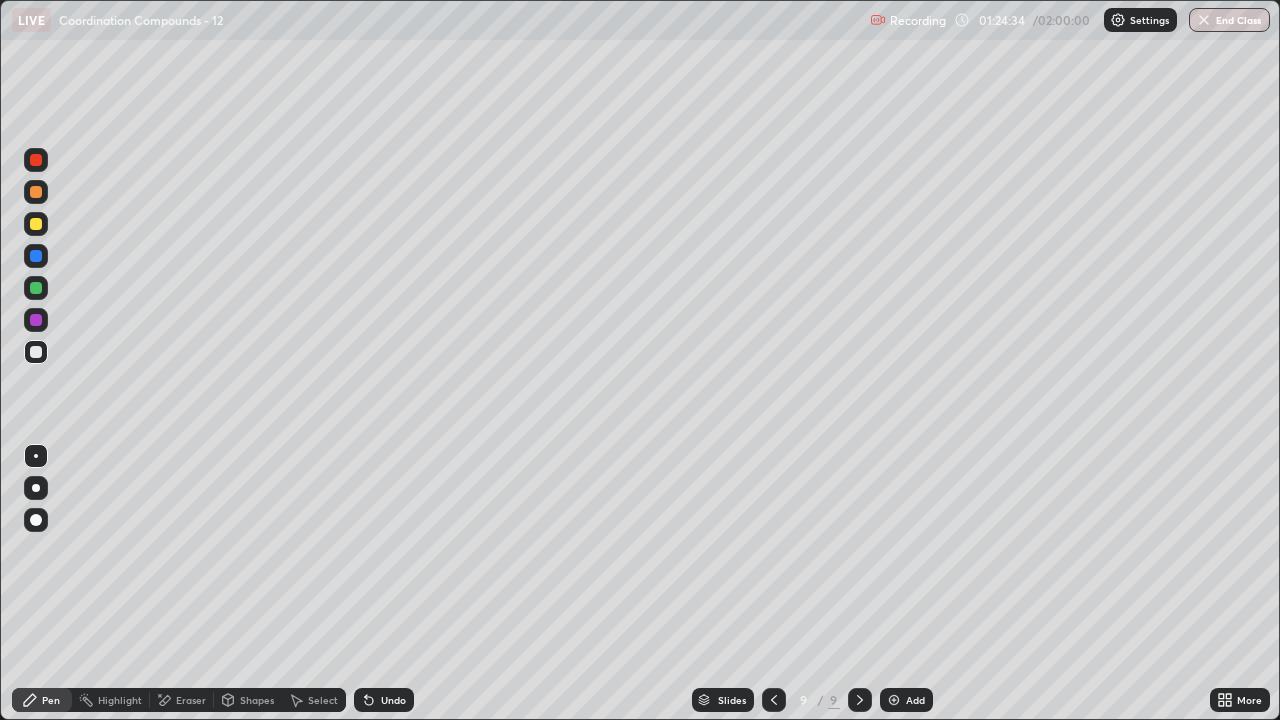 click 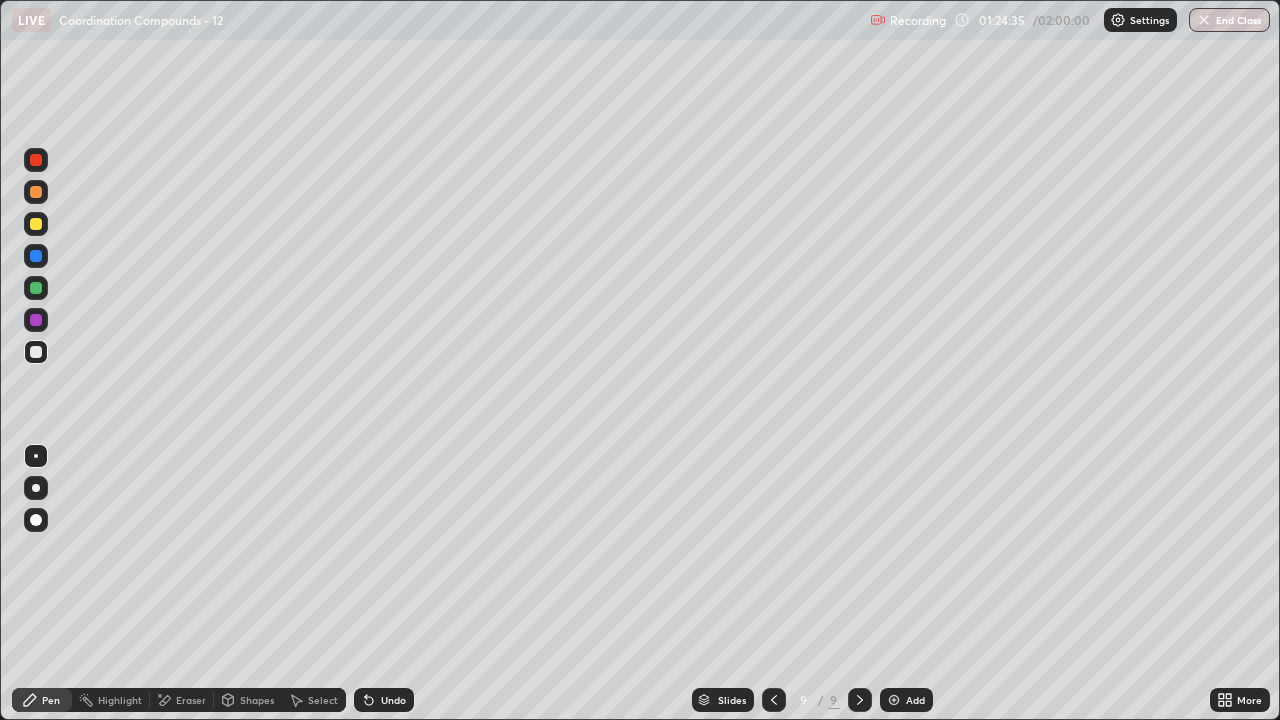 click 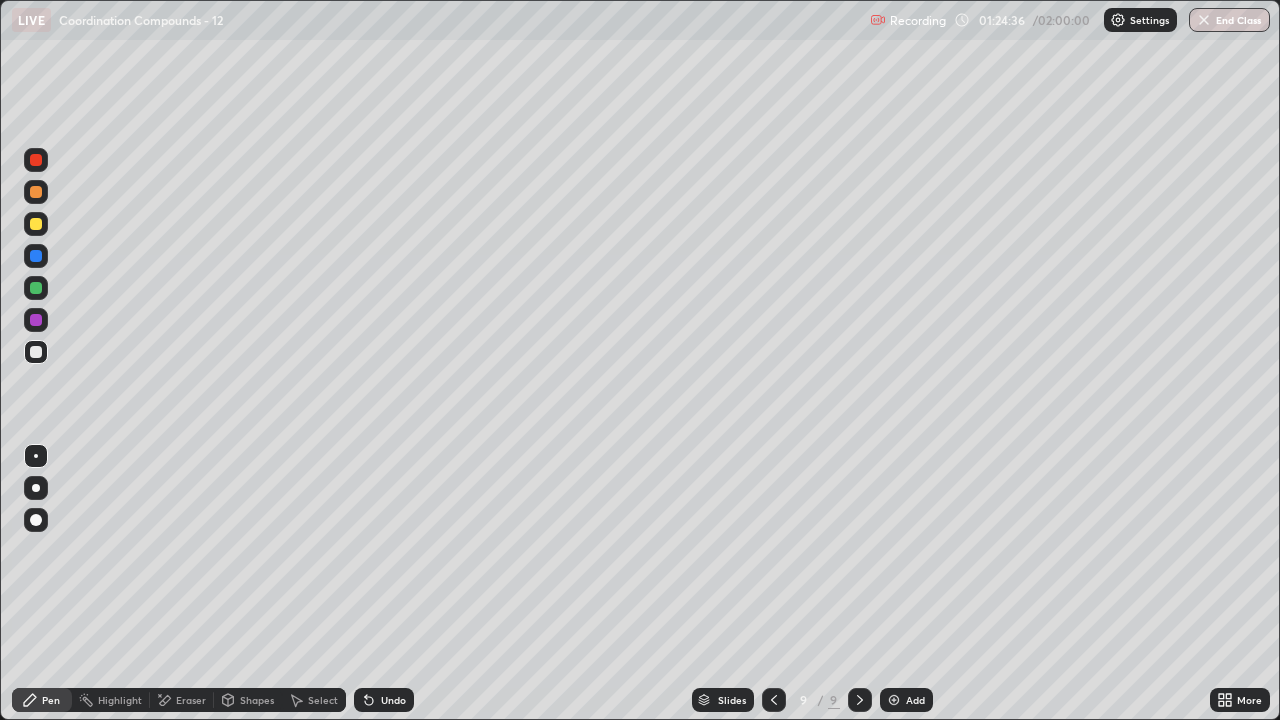click 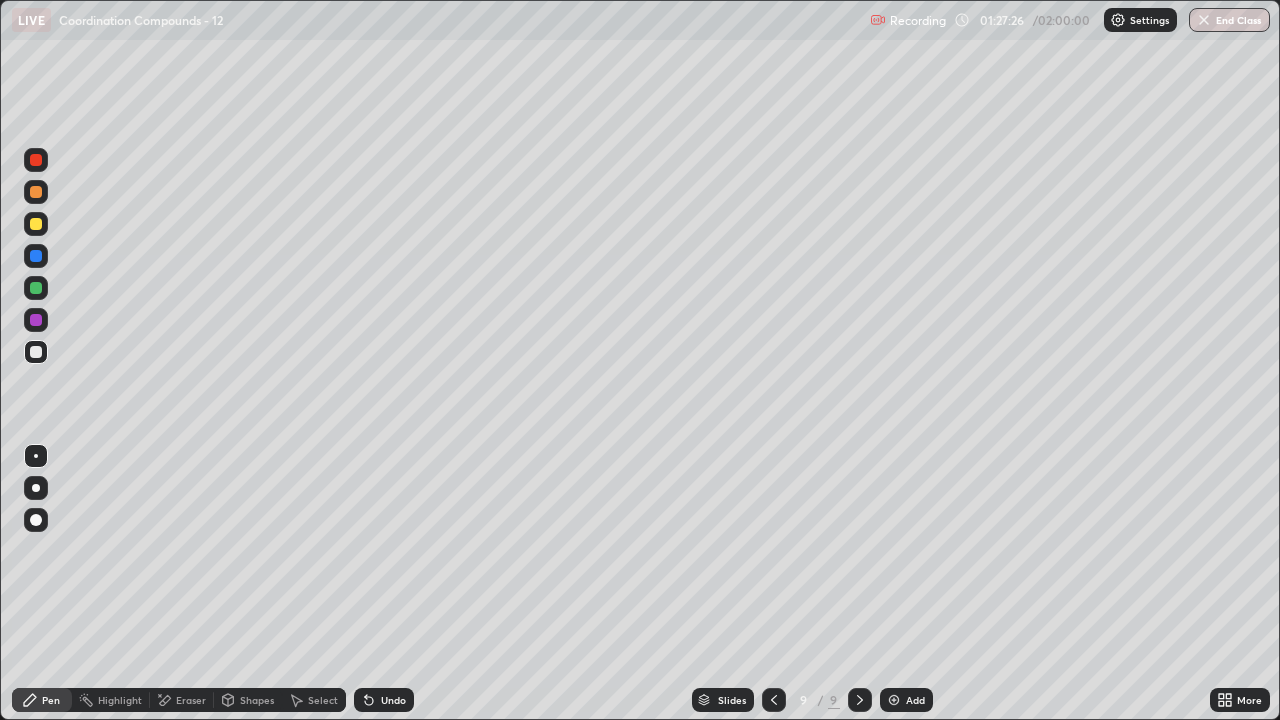 click on "Undo" at bounding box center [384, 700] 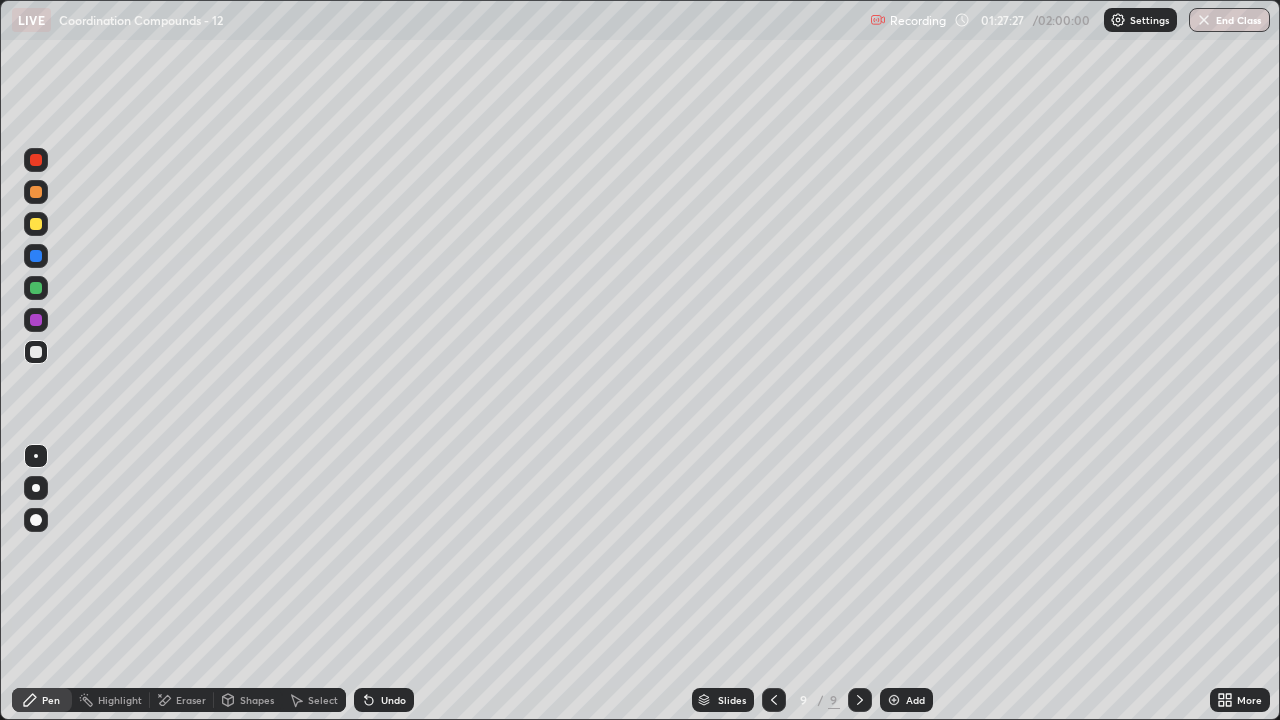 click on "Undo" at bounding box center (393, 700) 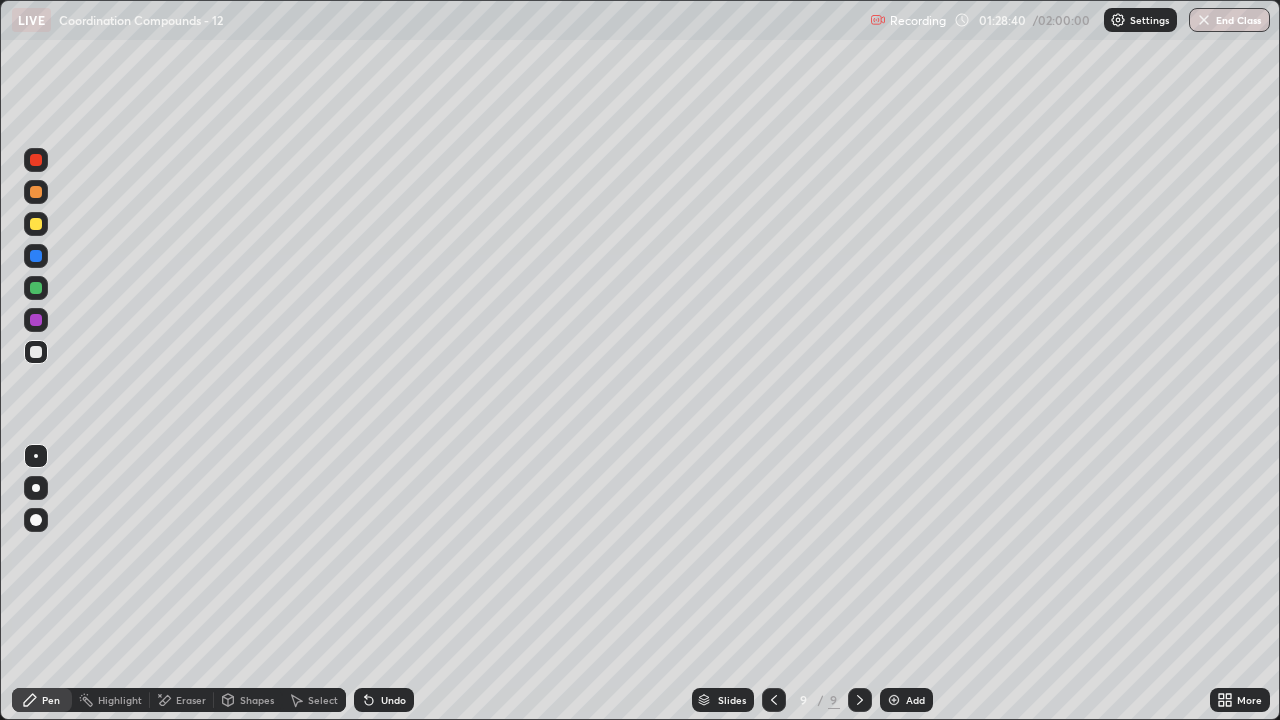 click at bounding box center [36, 224] 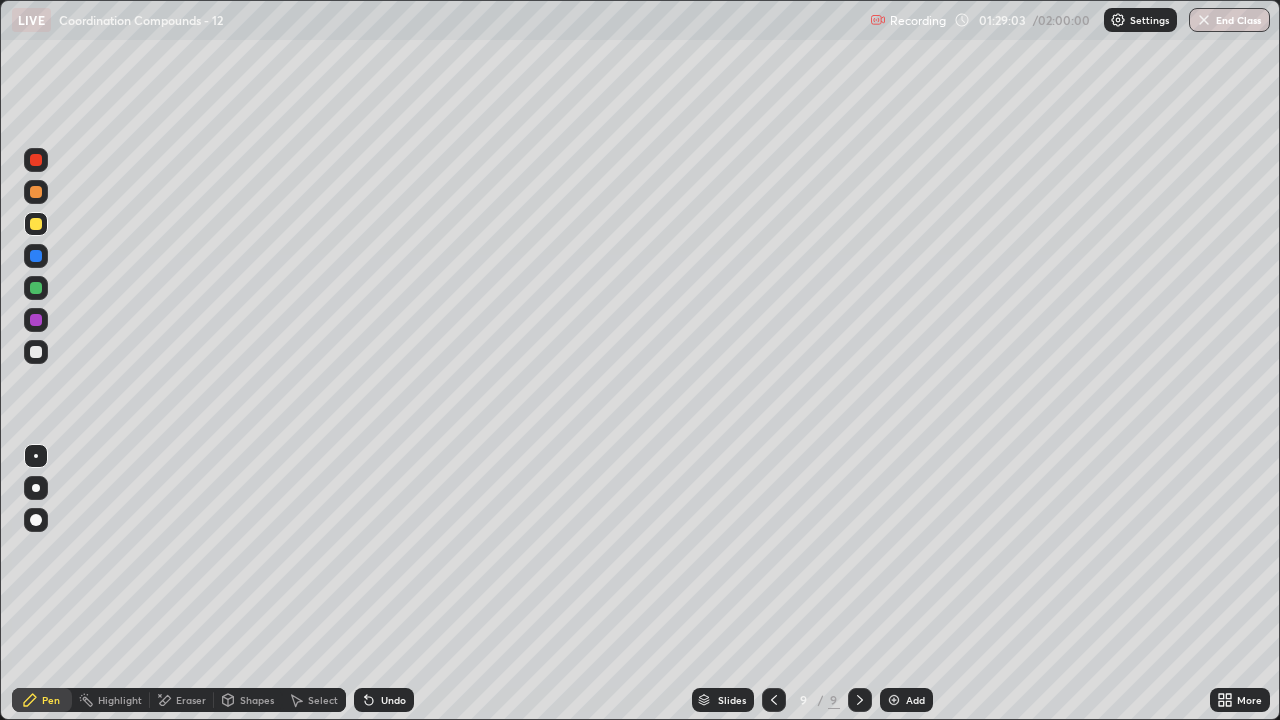 click on "Add" at bounding box center (906, 700) 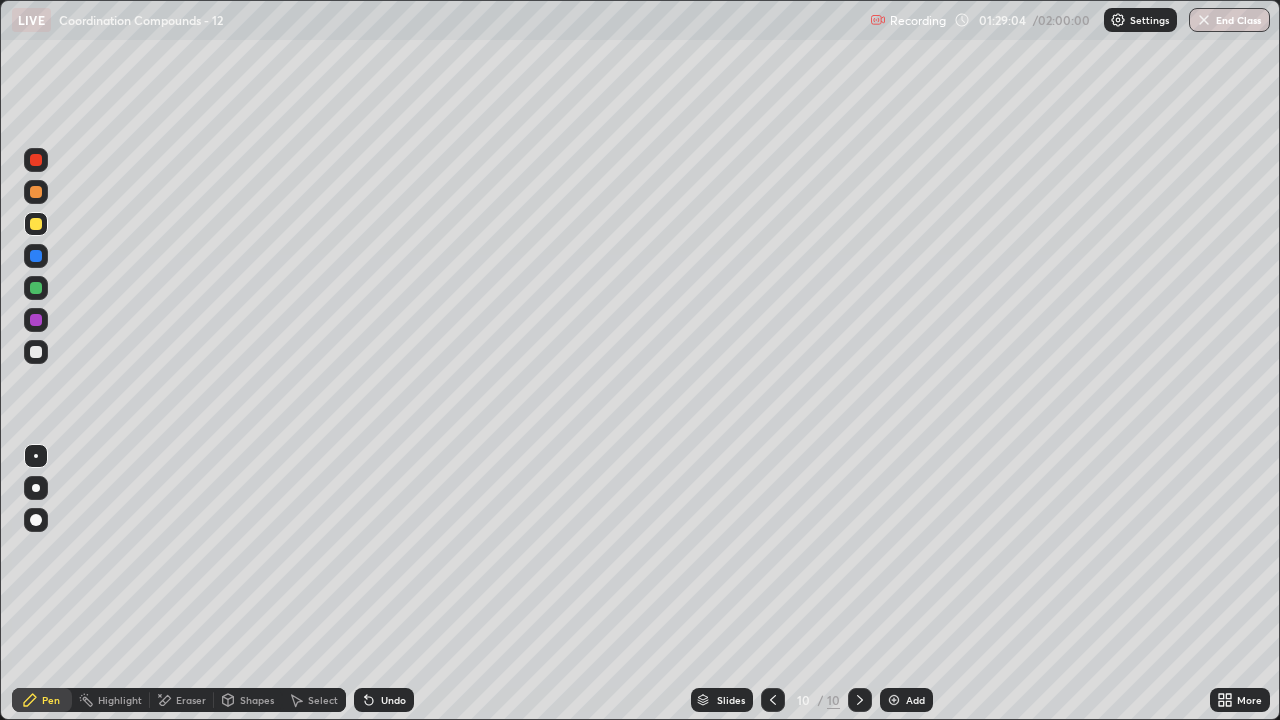 click at bounding box center (36, 352) 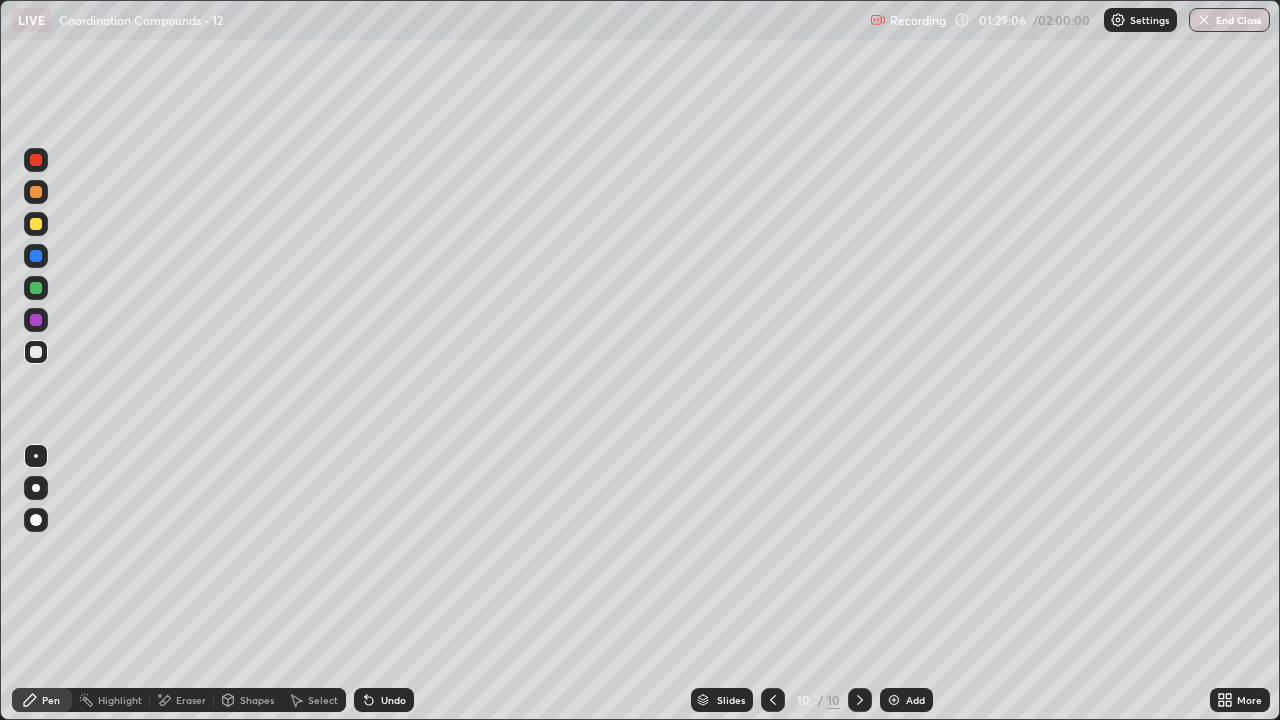 click 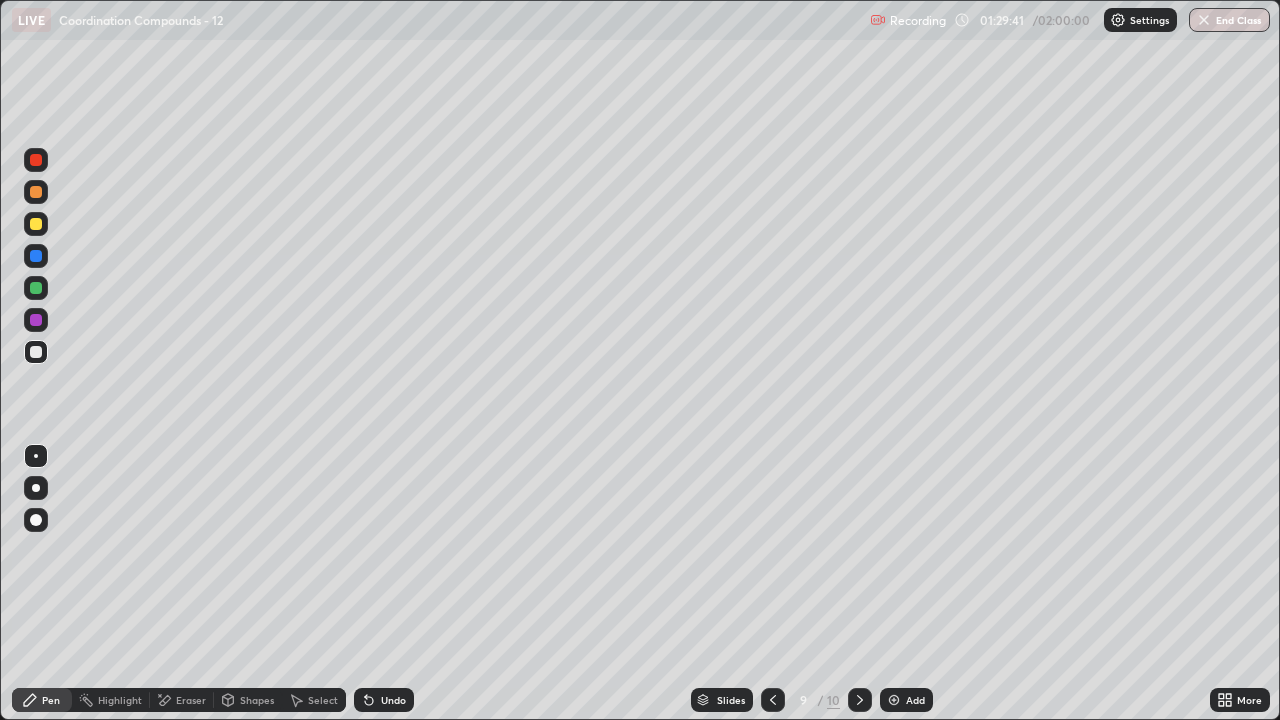 click 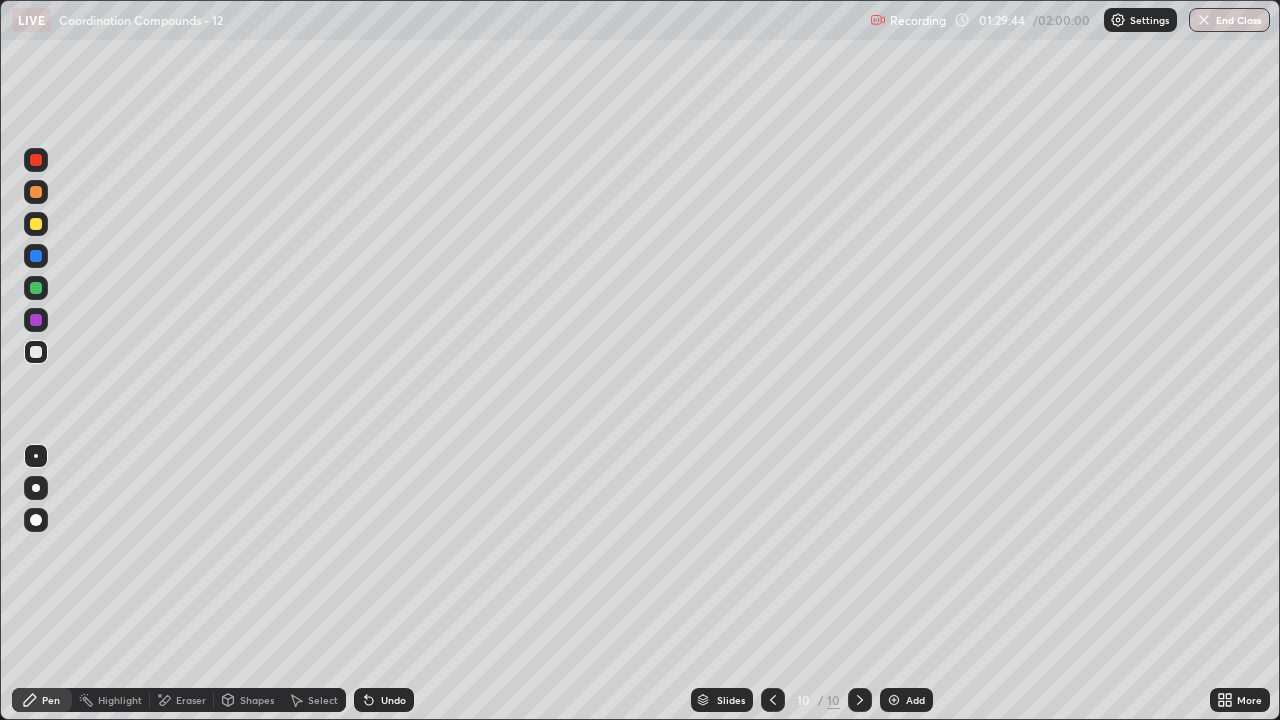 click 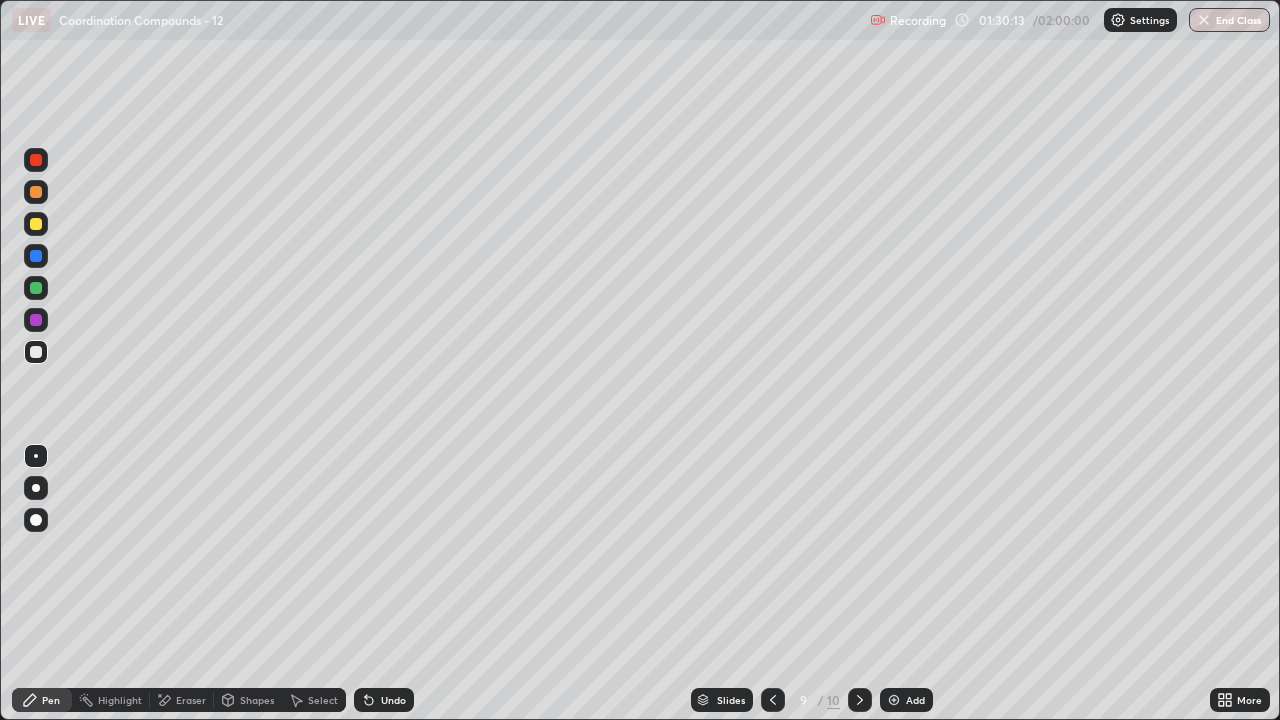 click 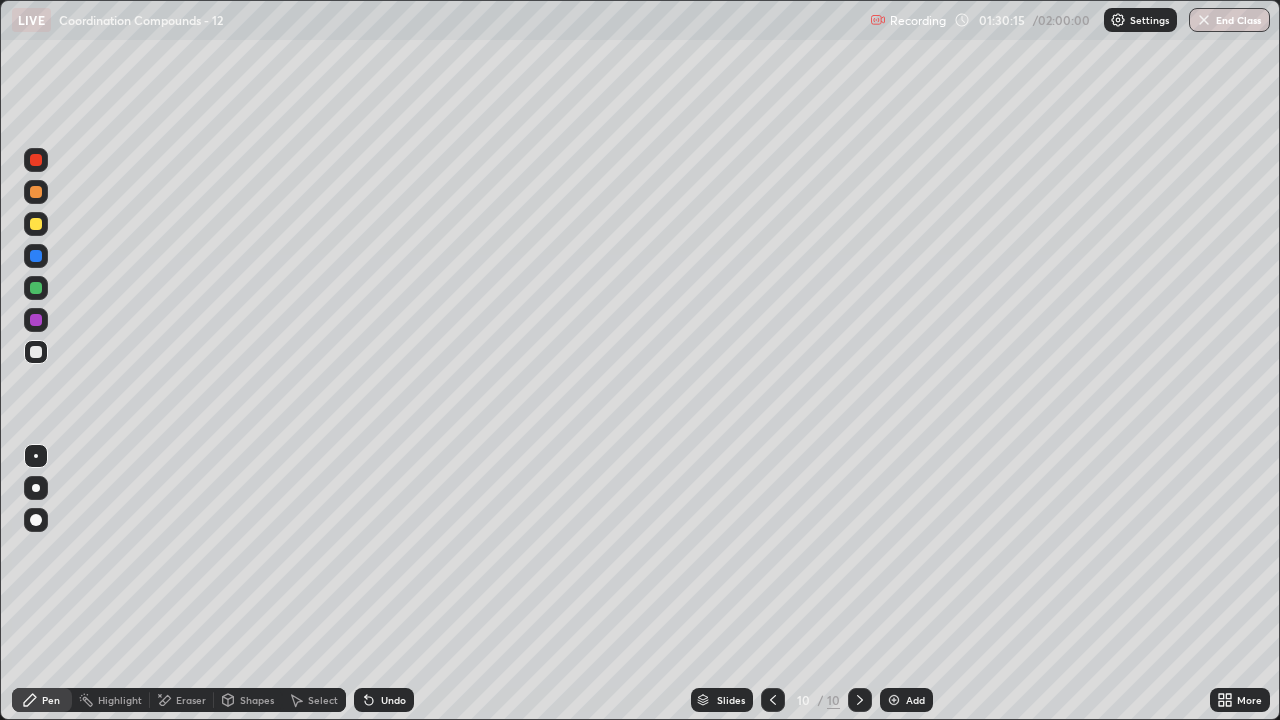 click 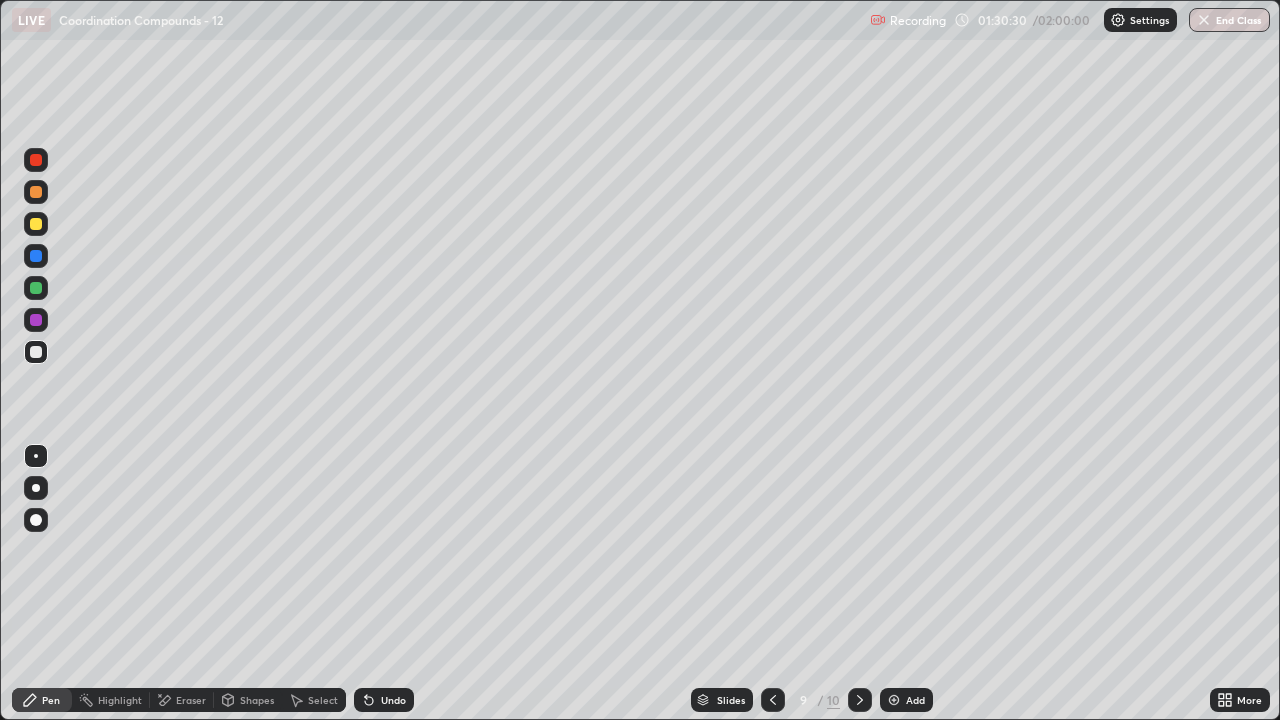 click 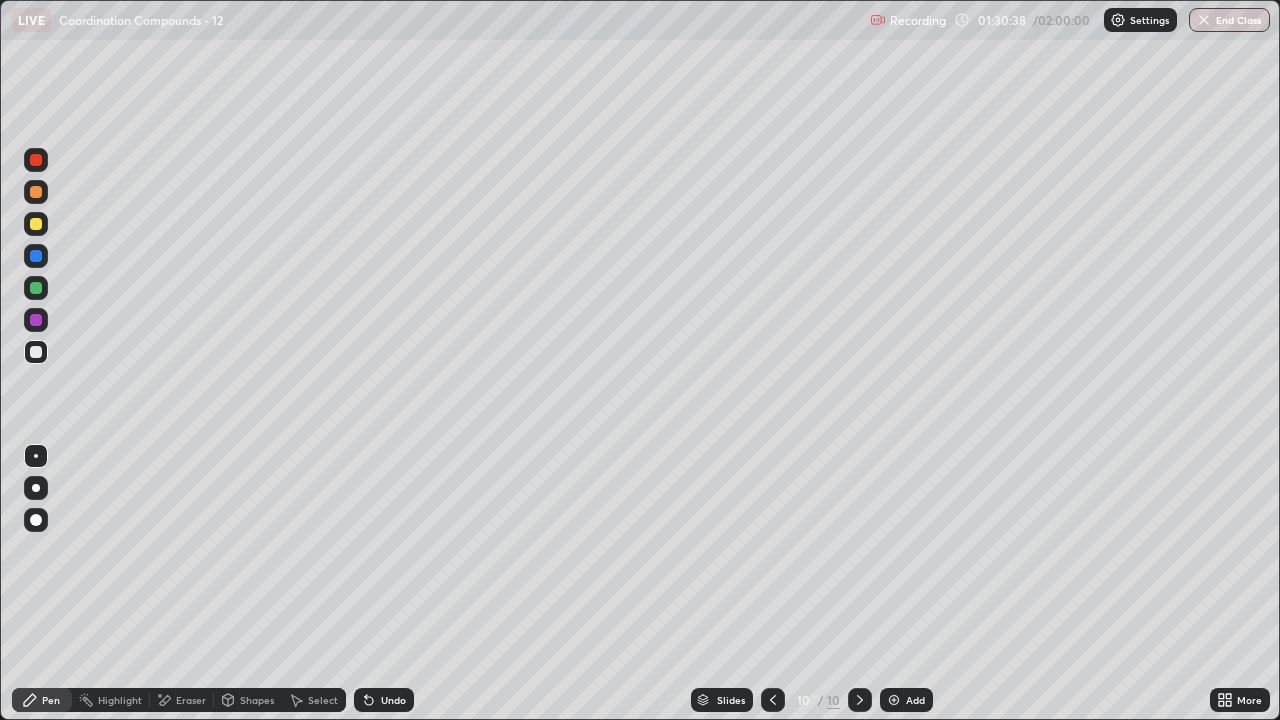 click on "Undo" at bounding box center [384, 700] 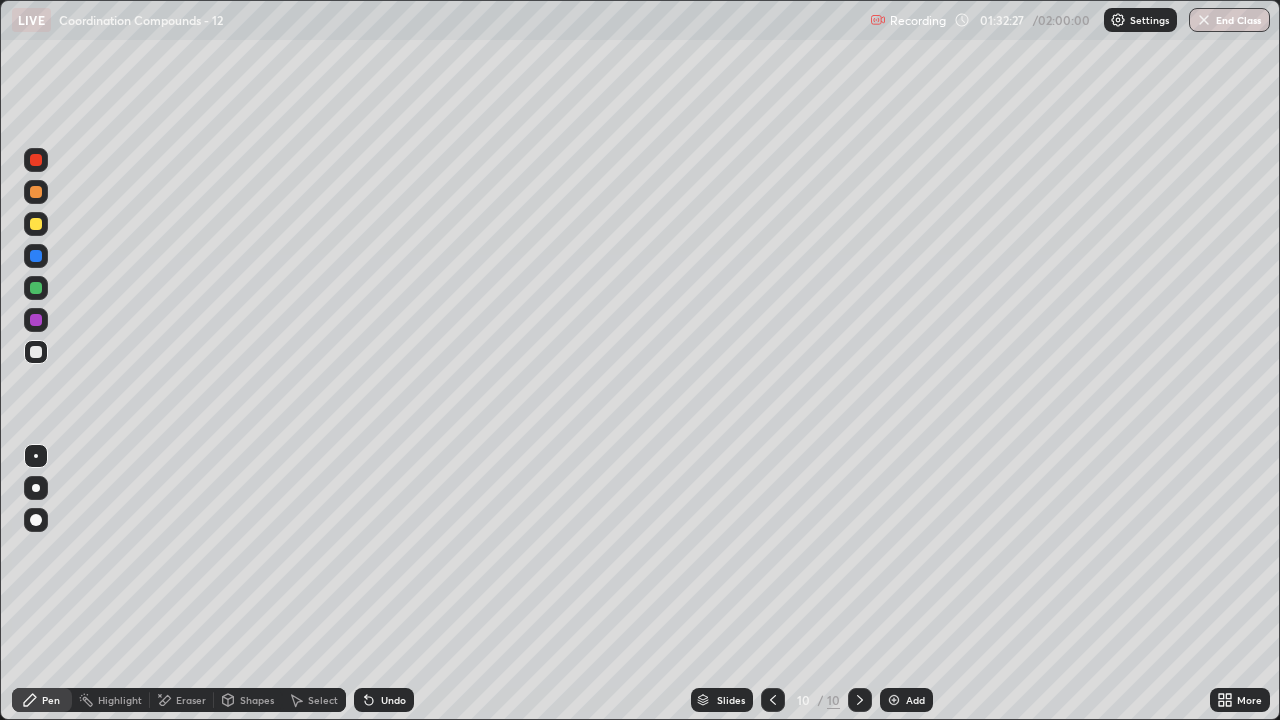click on "Undo" at bounding box center [393, 700] 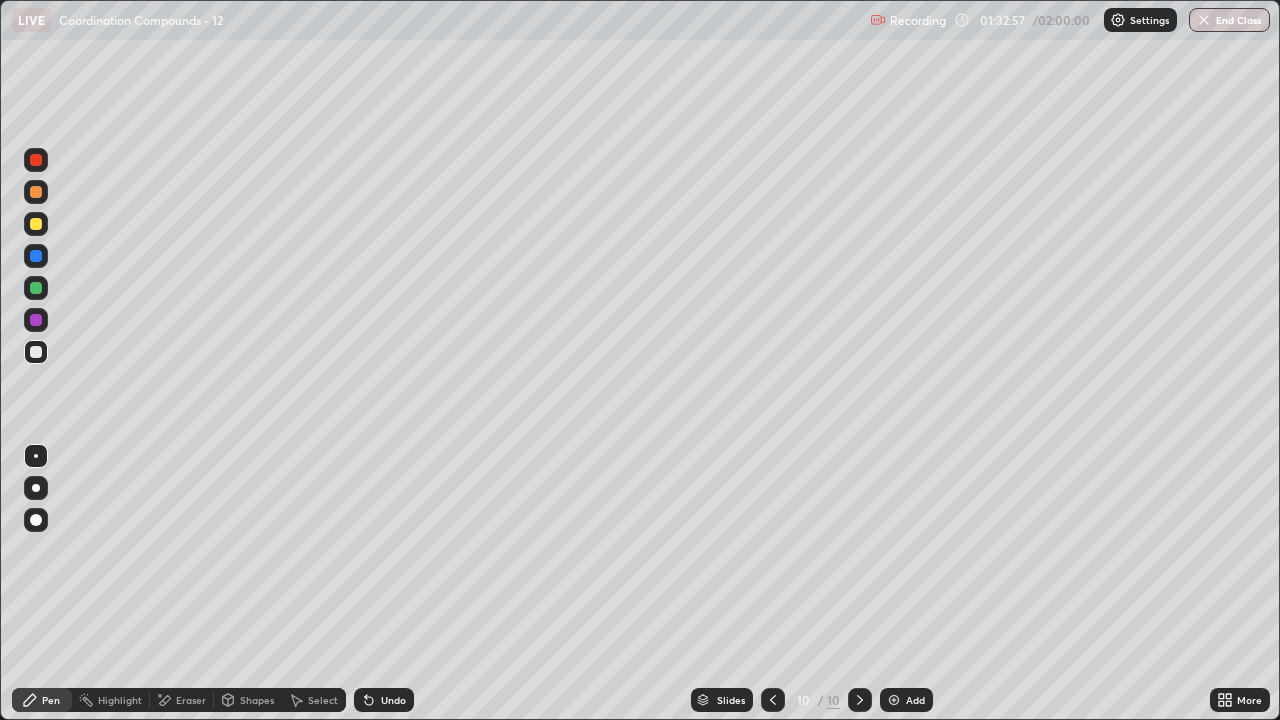 click 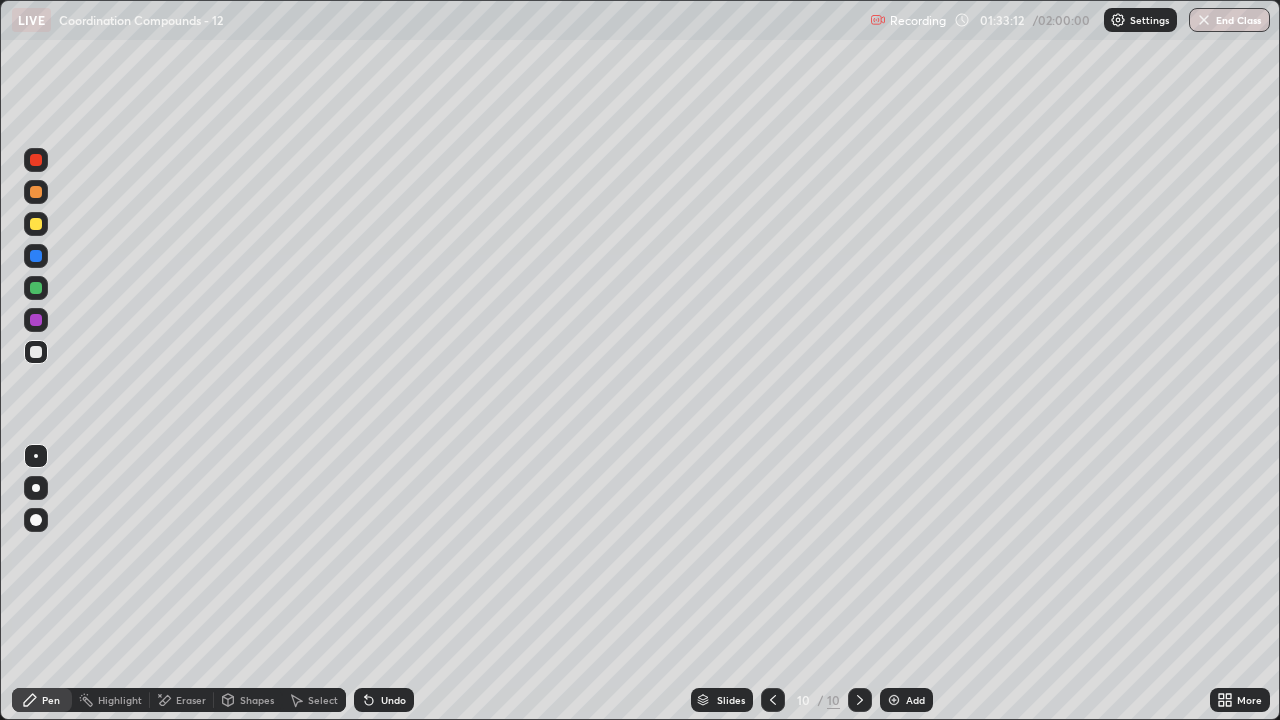 click on "Undo" at bounding box center [393, 700] 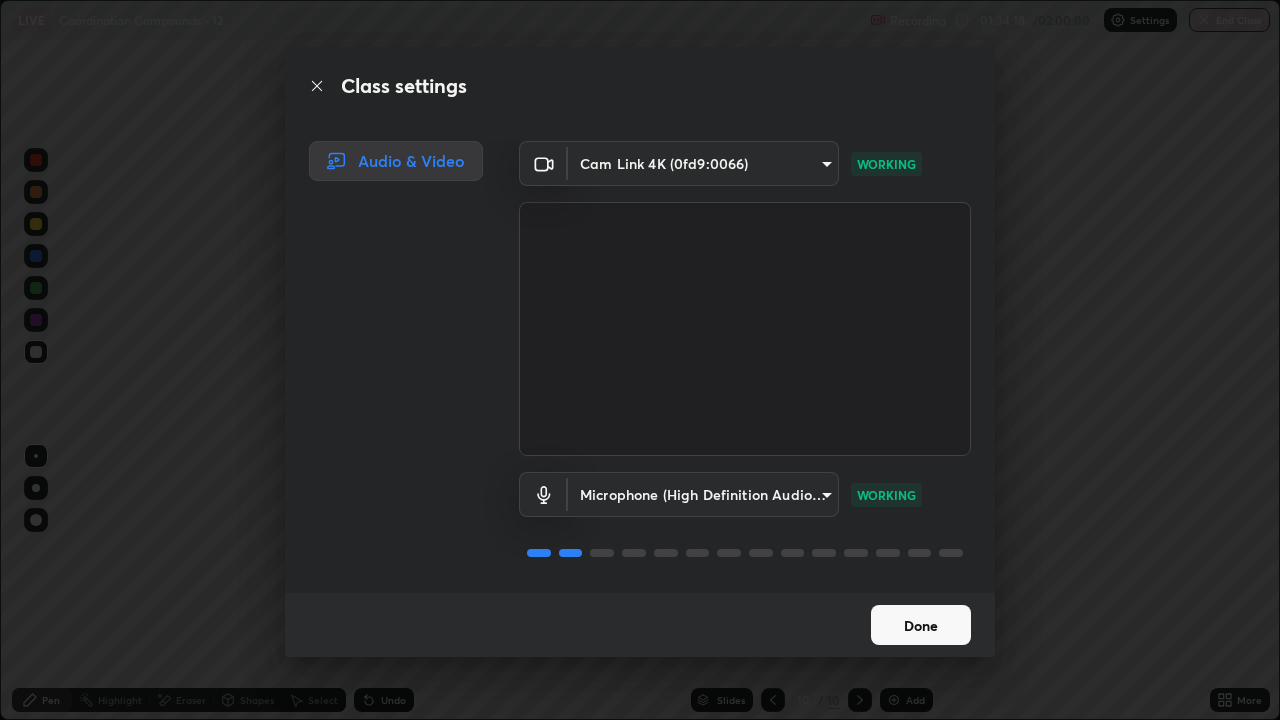 click on "Done" at bounding box center [921, 625] 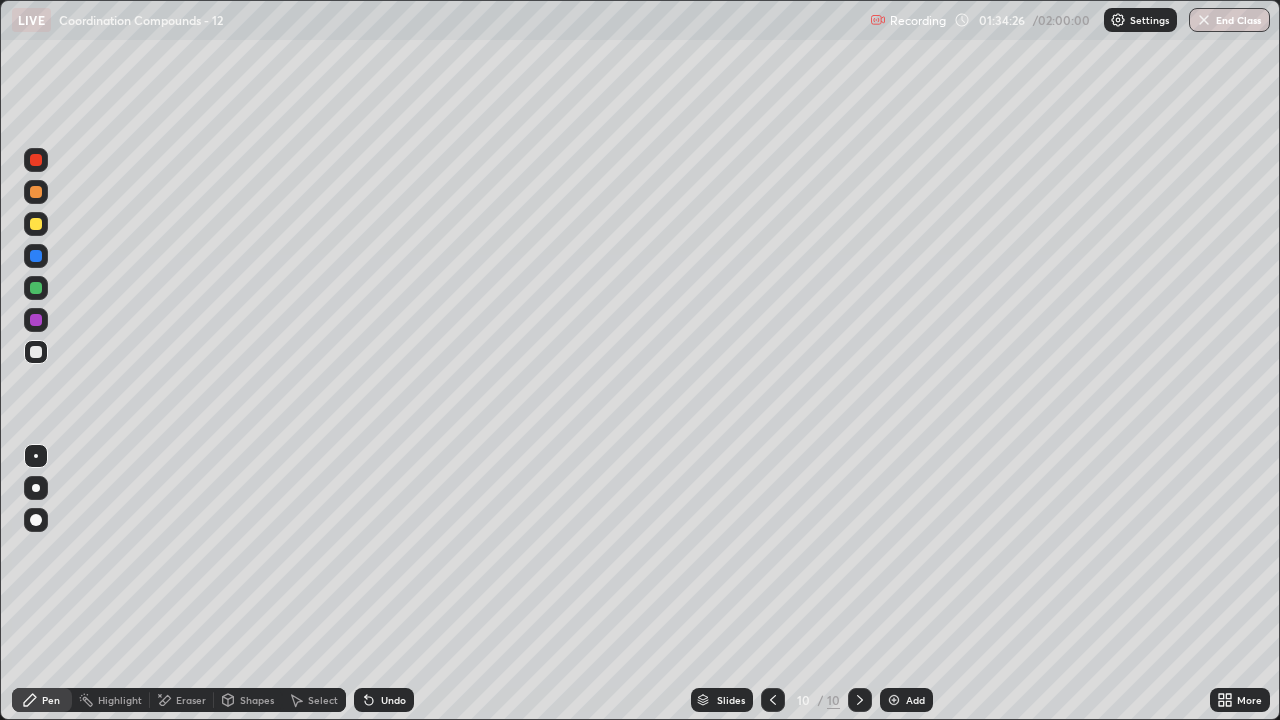 click at bounding box center [36, 224] 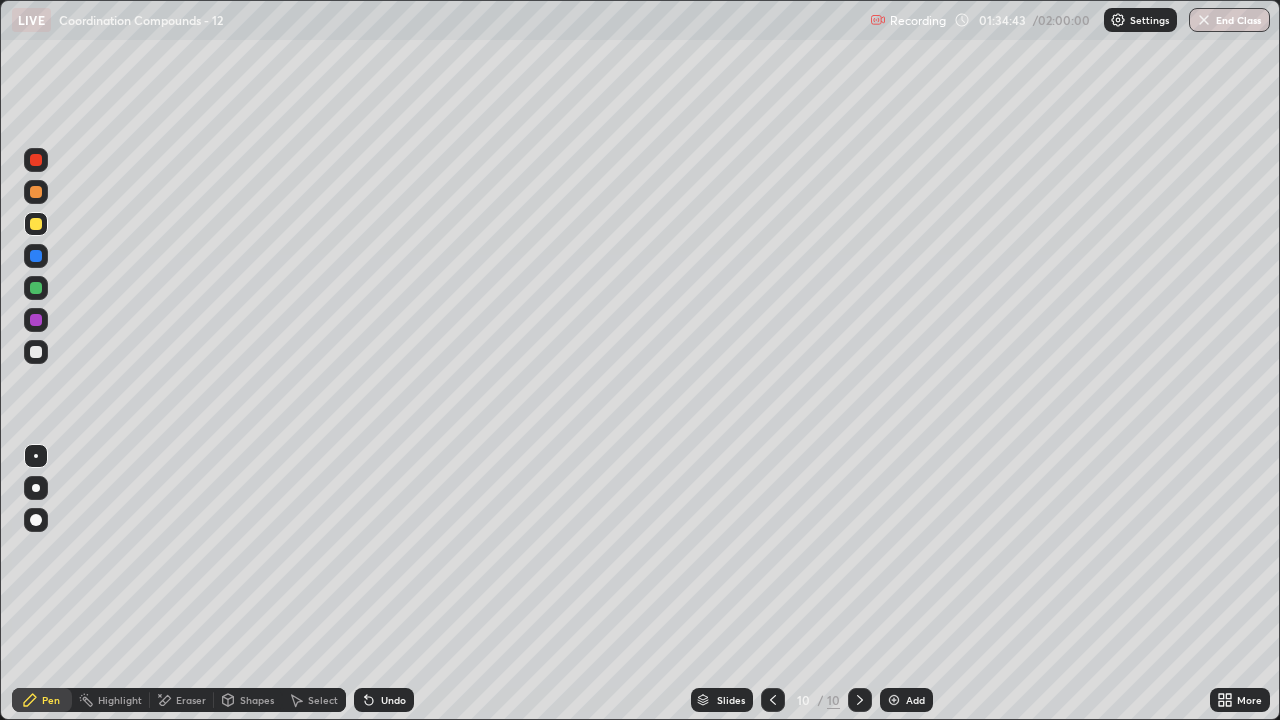 click at bounding box center [36, 352] 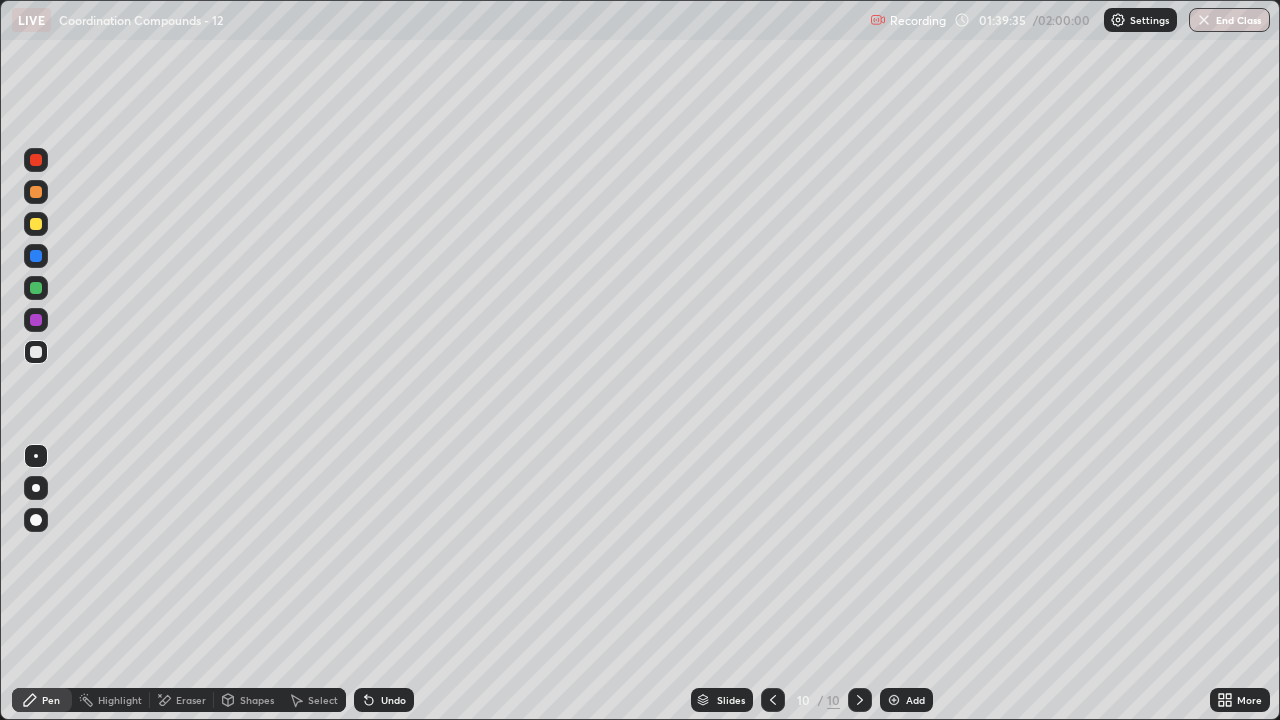 click 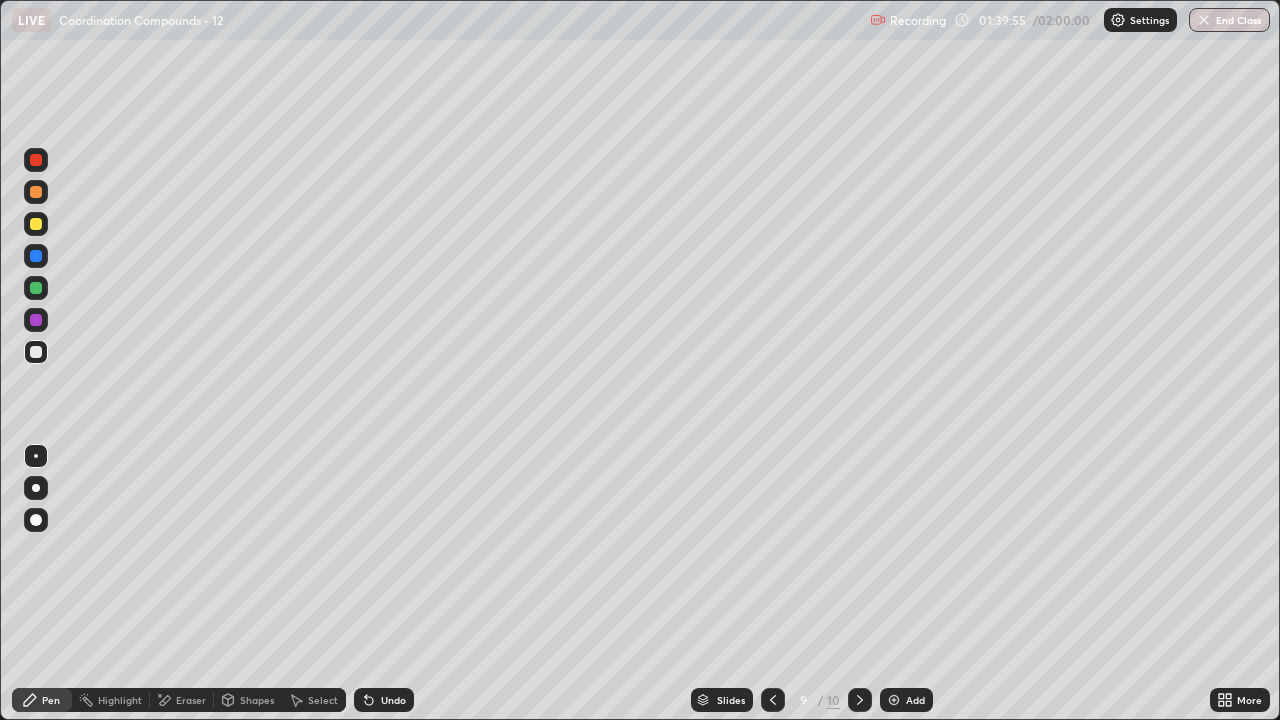 click at bounding box center (860, 700) 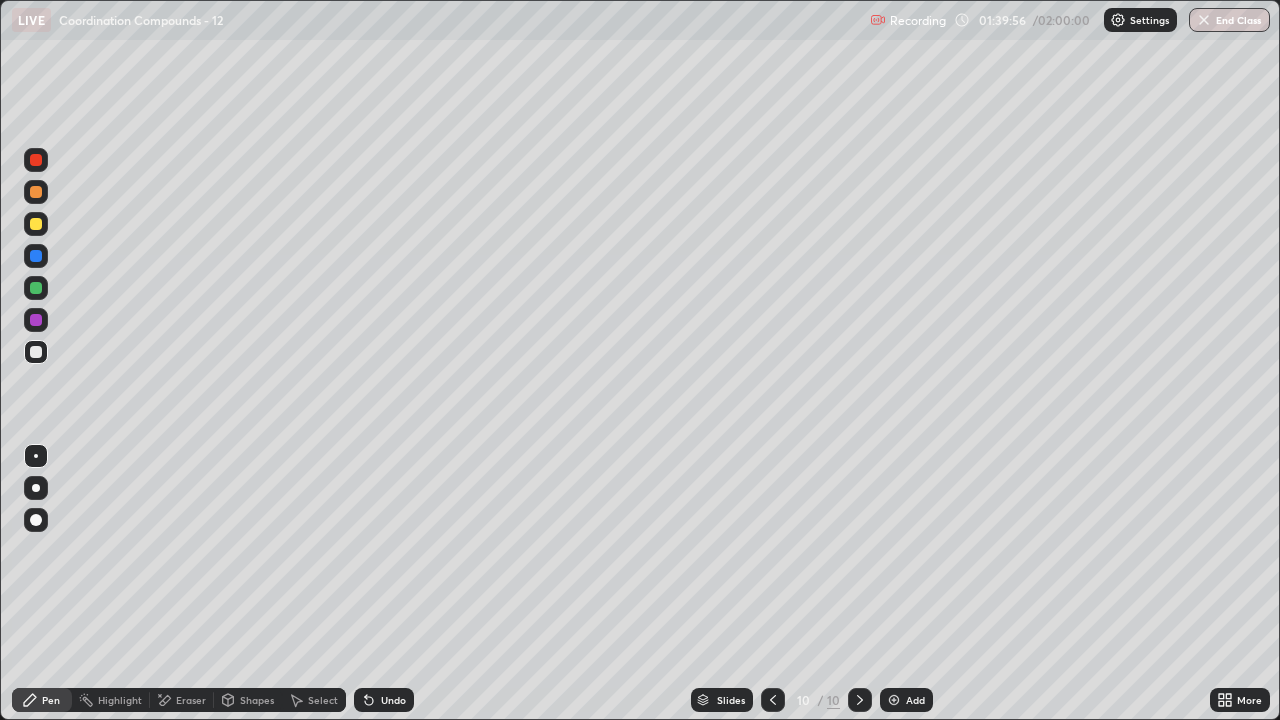 click at bounding box center [894, 700] 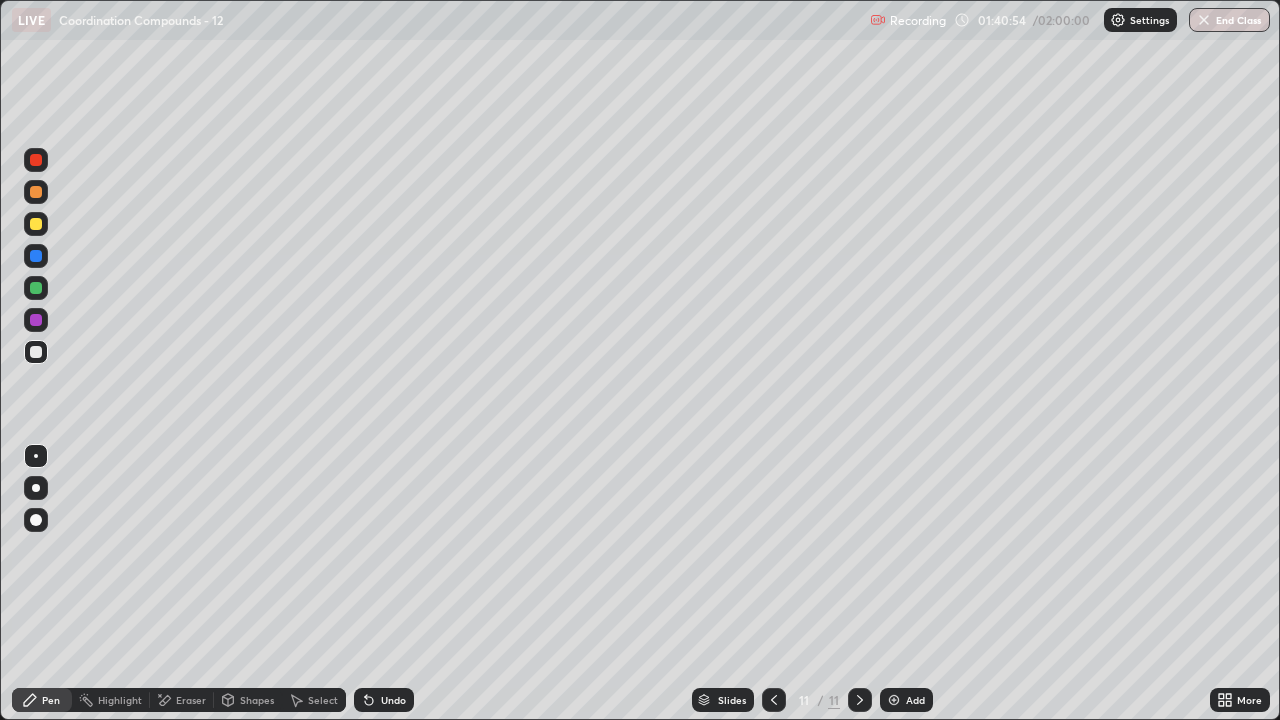 click on "Undo" at bounding box center [384, 700] 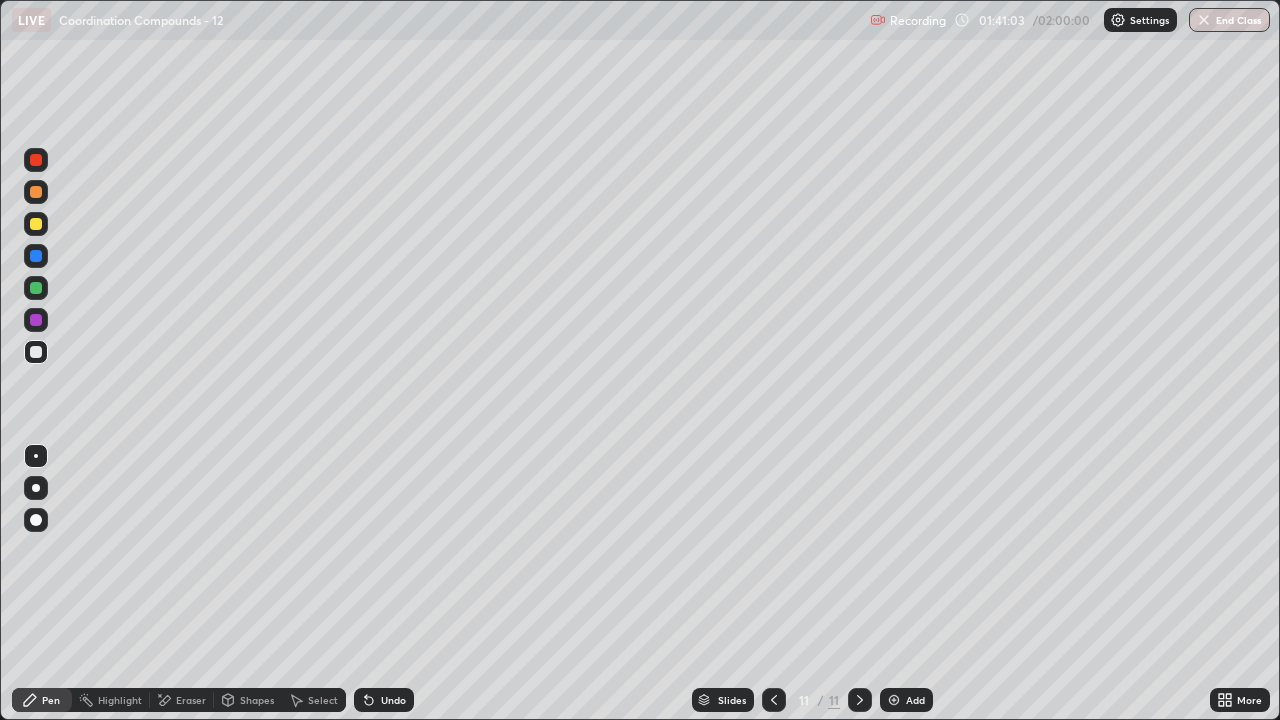 click on "Undo" at bounding box center [384, 700] 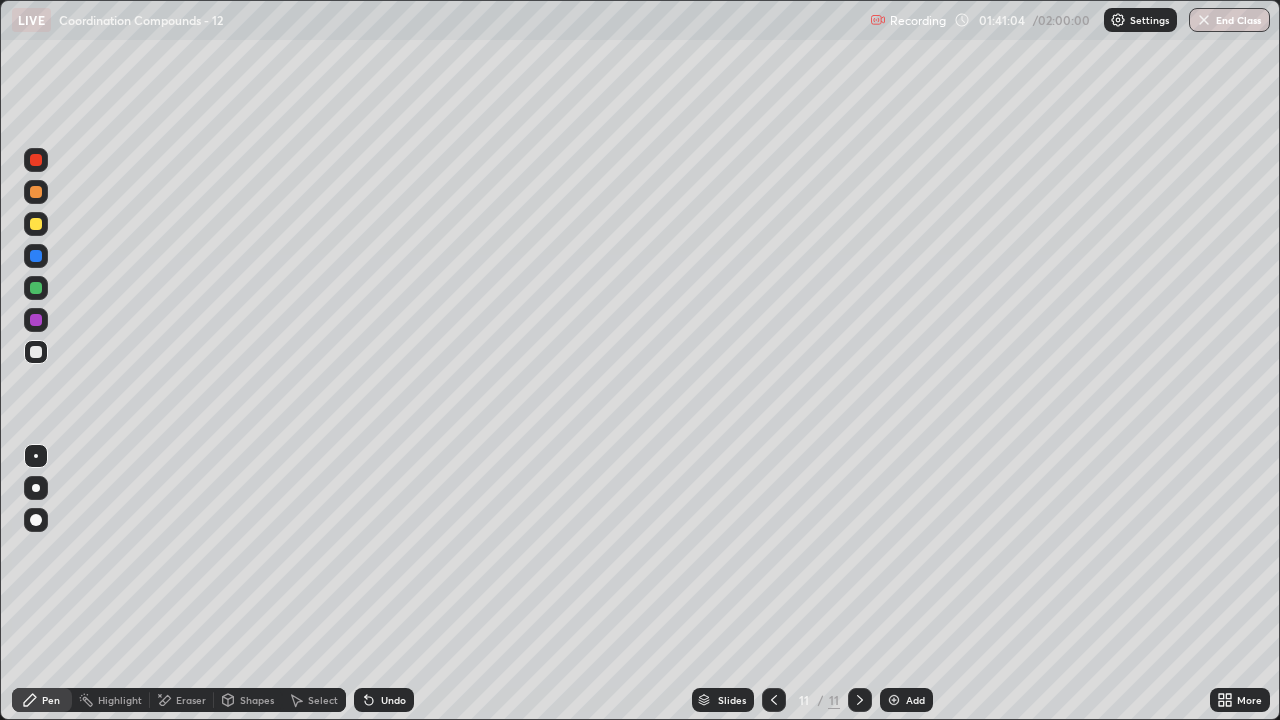 click 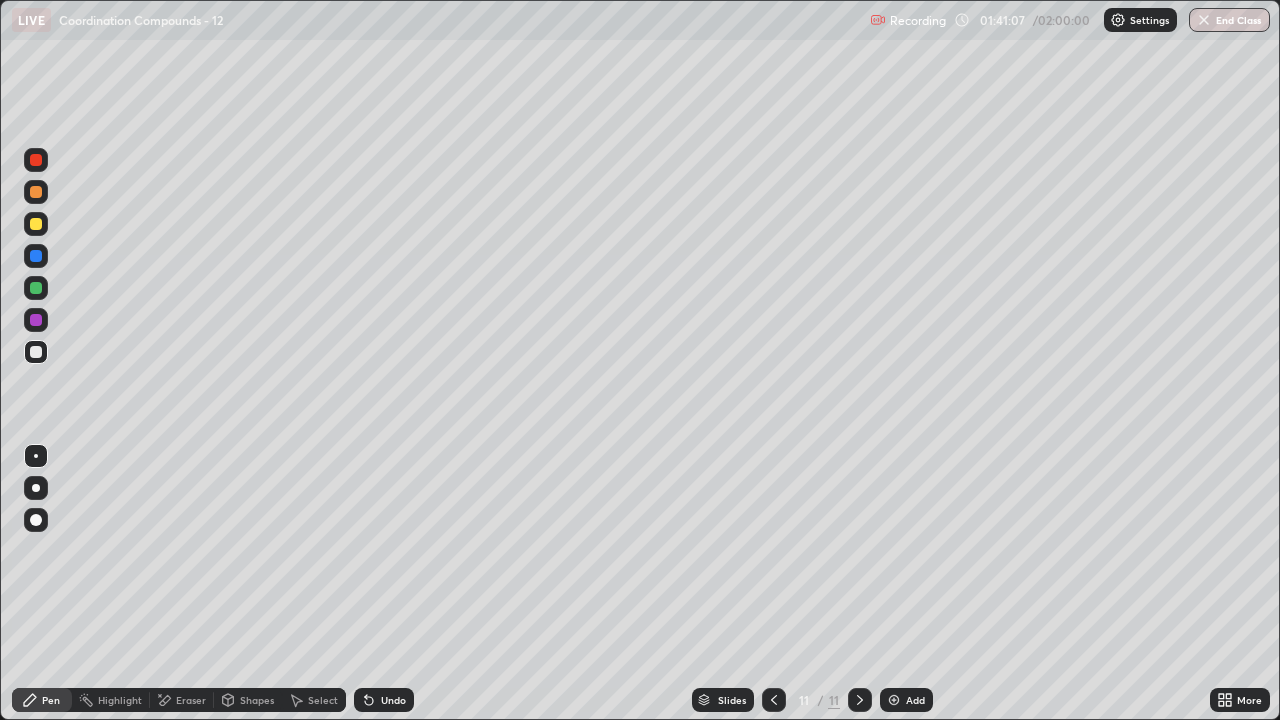 click 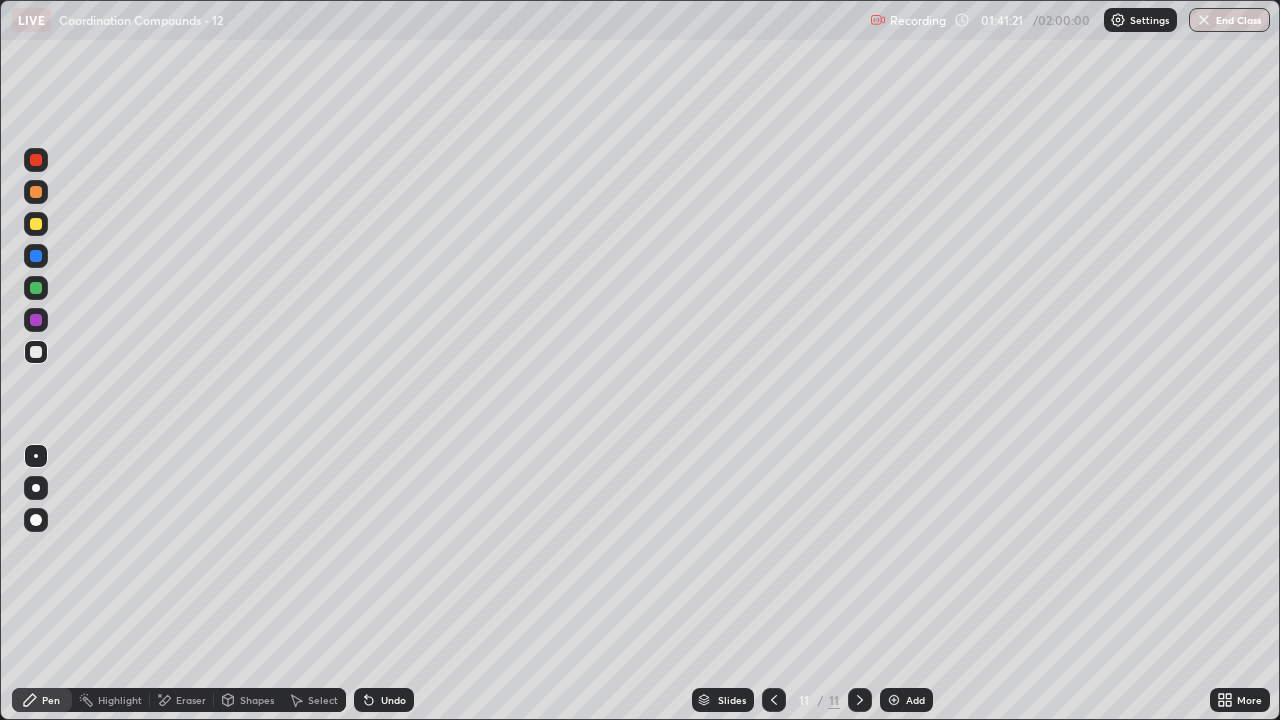 click at bounding box center [36, 352] 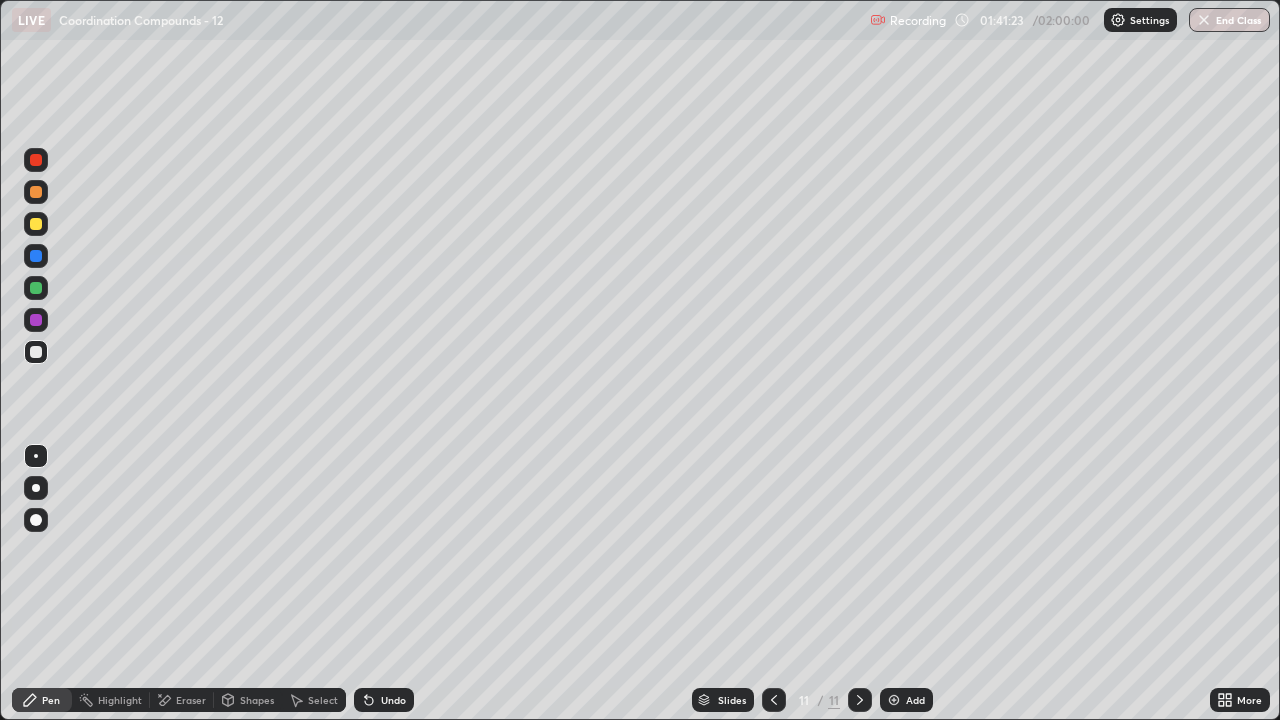 click at bounding box center (36, 288) 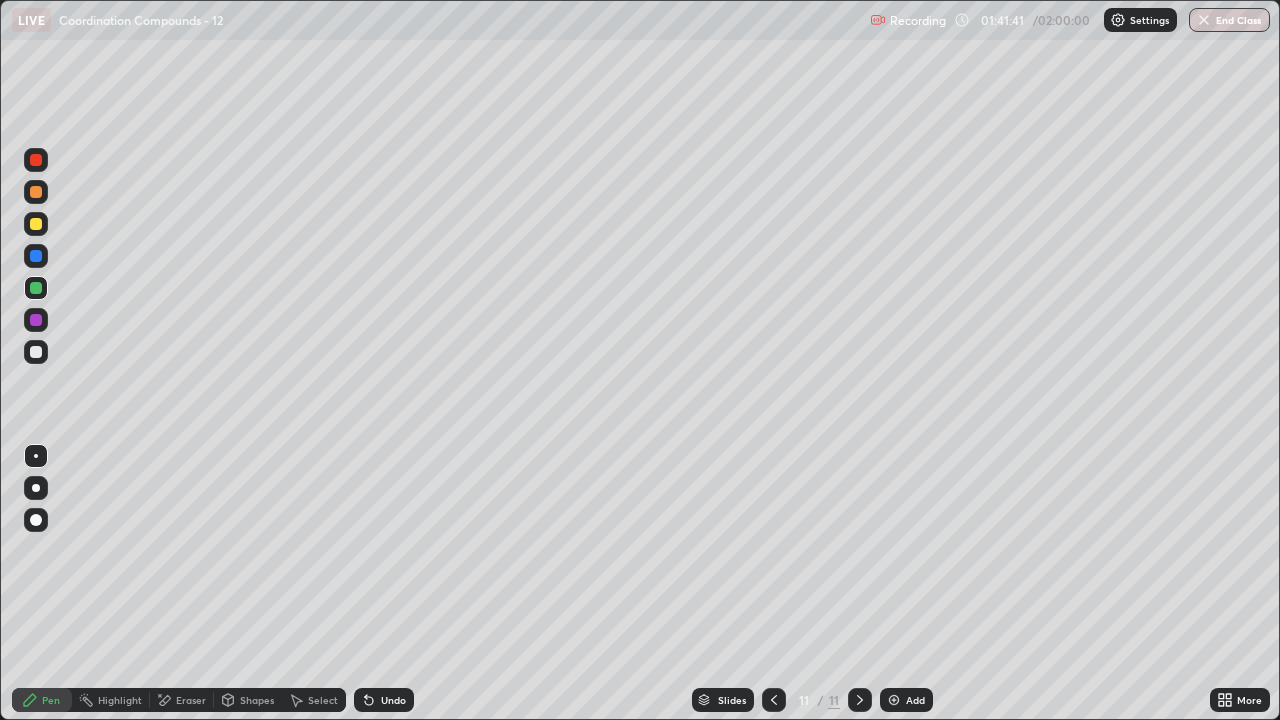 click at bounding box center [36, 192] 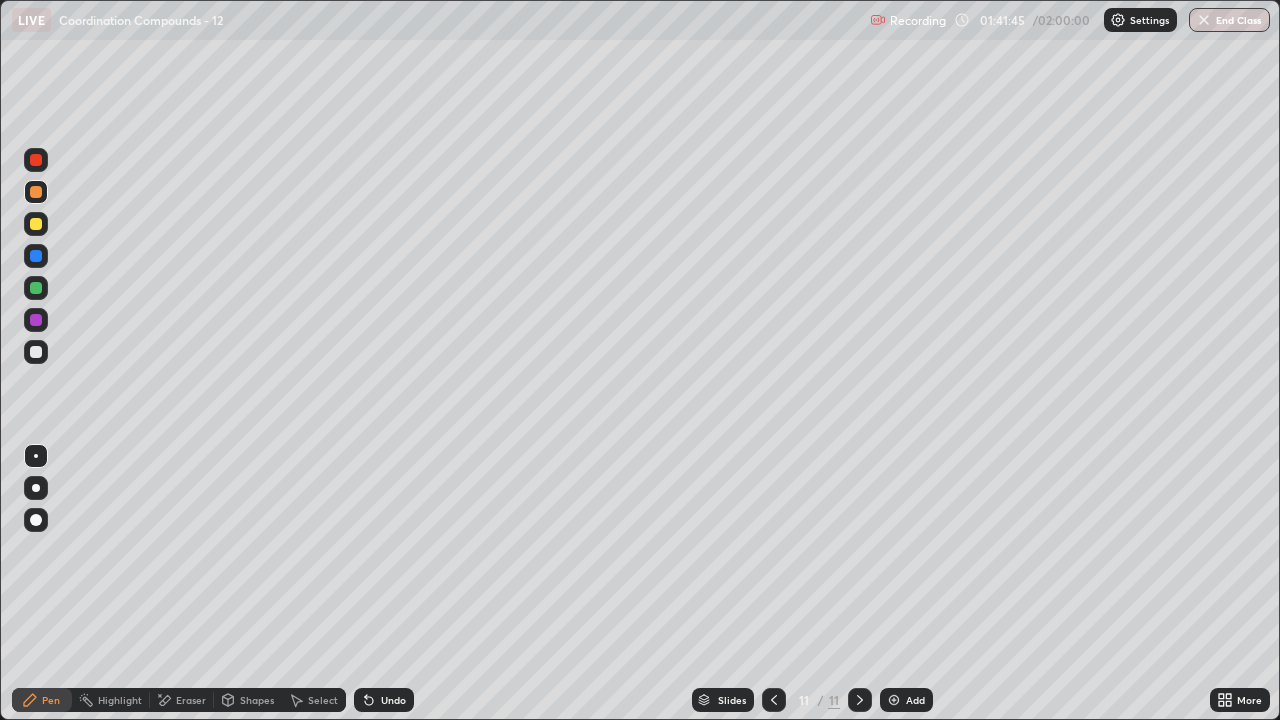 click at bounding box center (36, 352) 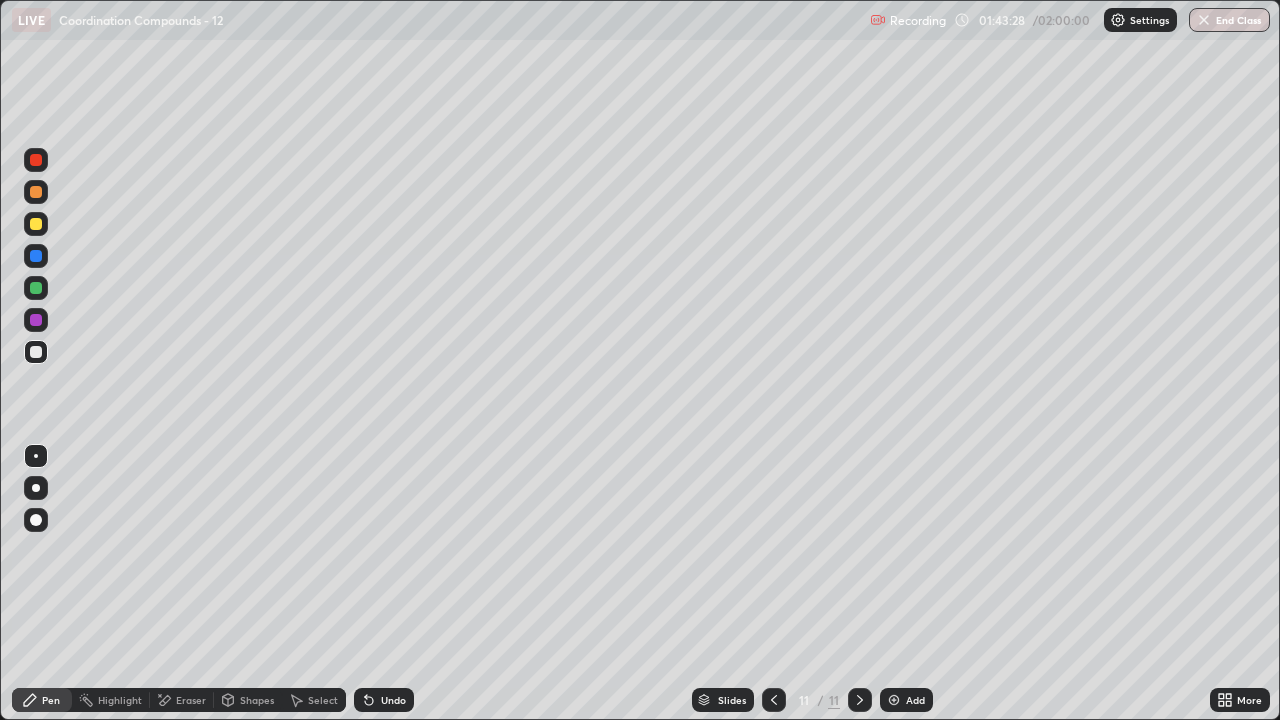 click at bounding box center (36, 192) 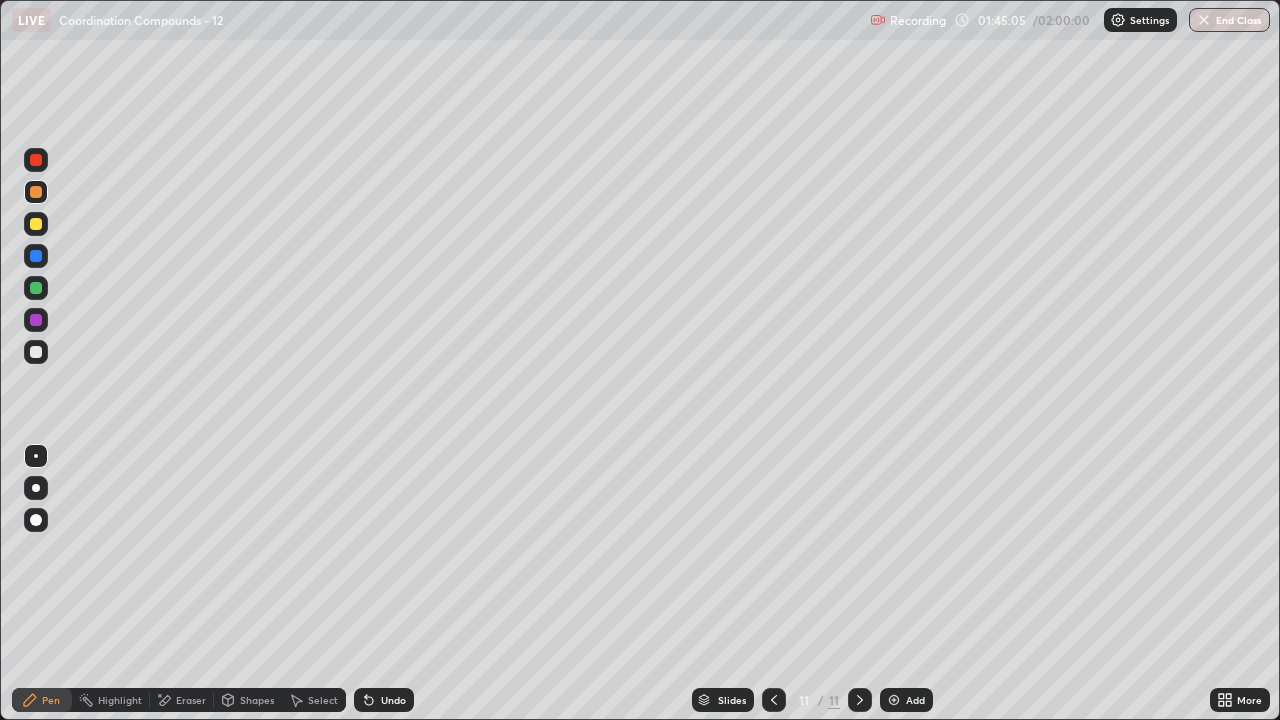 click 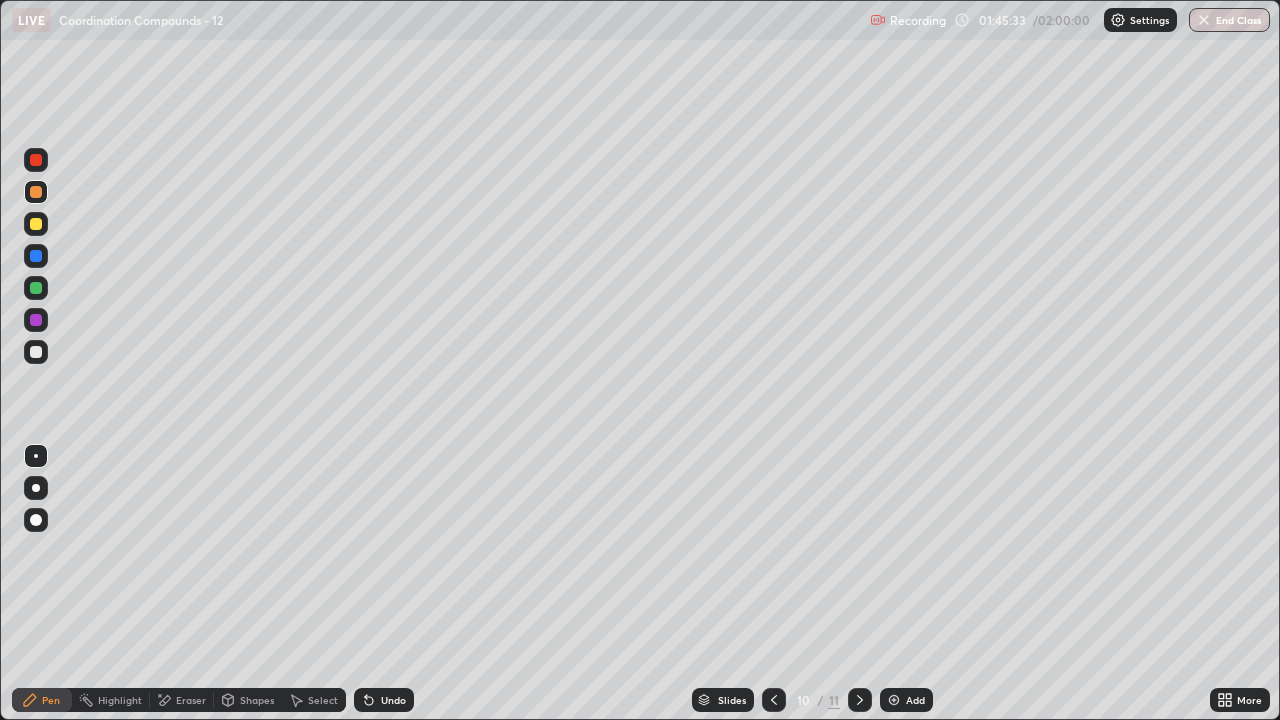 click on "Select" at bounding box center [314, 700] 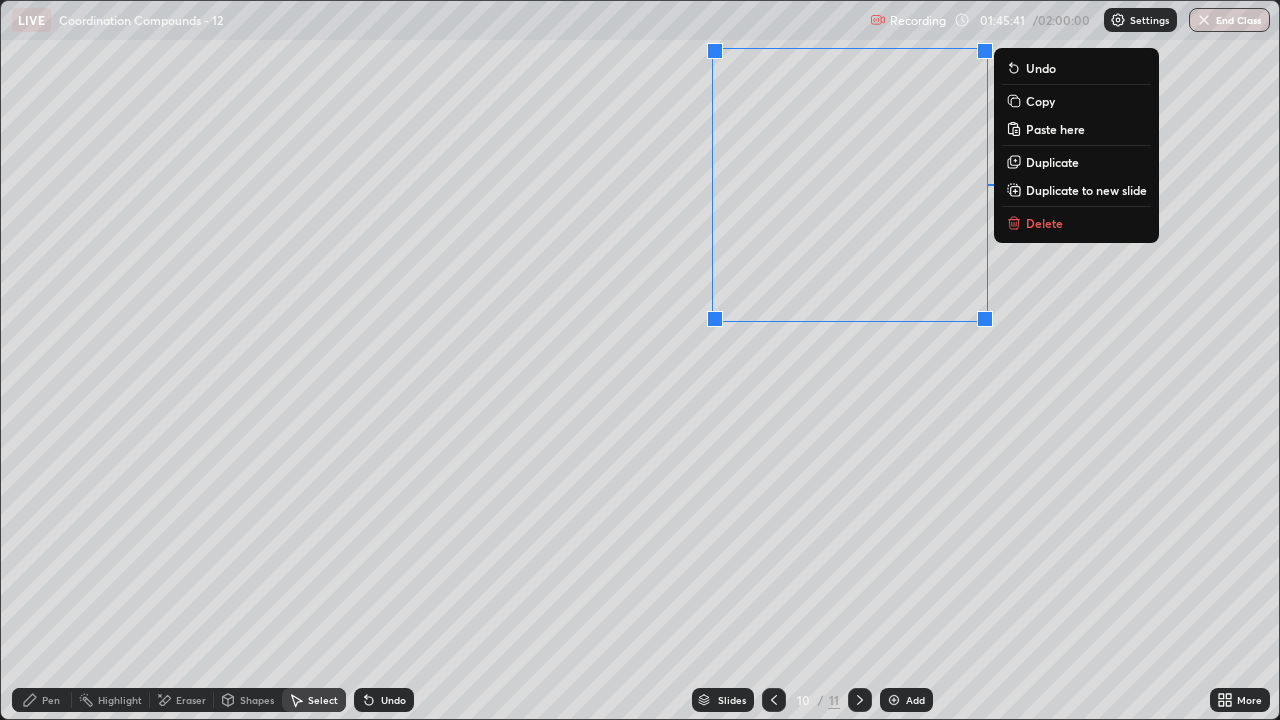click on "0 ° Undo Copy Paste here Duplicate Duplicate to new slide Delete" at bounding box center [640, 360] 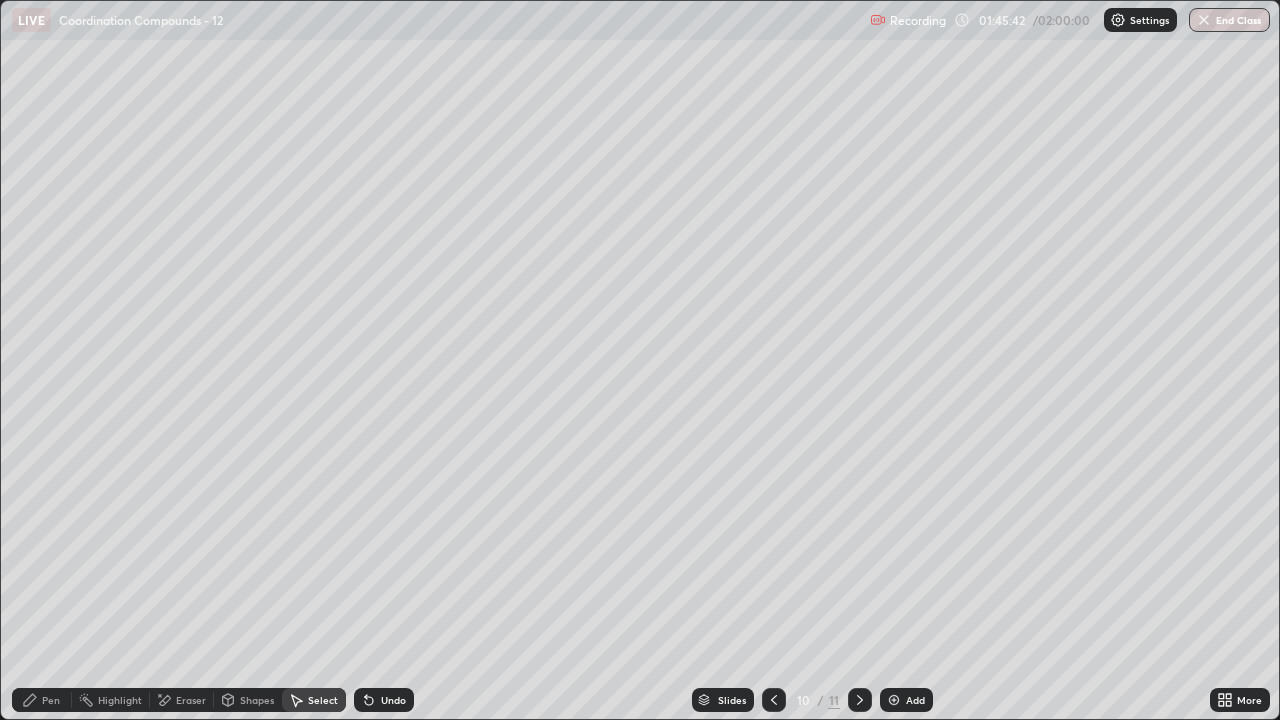 click on "Pen" at bounding box center (42, 700) 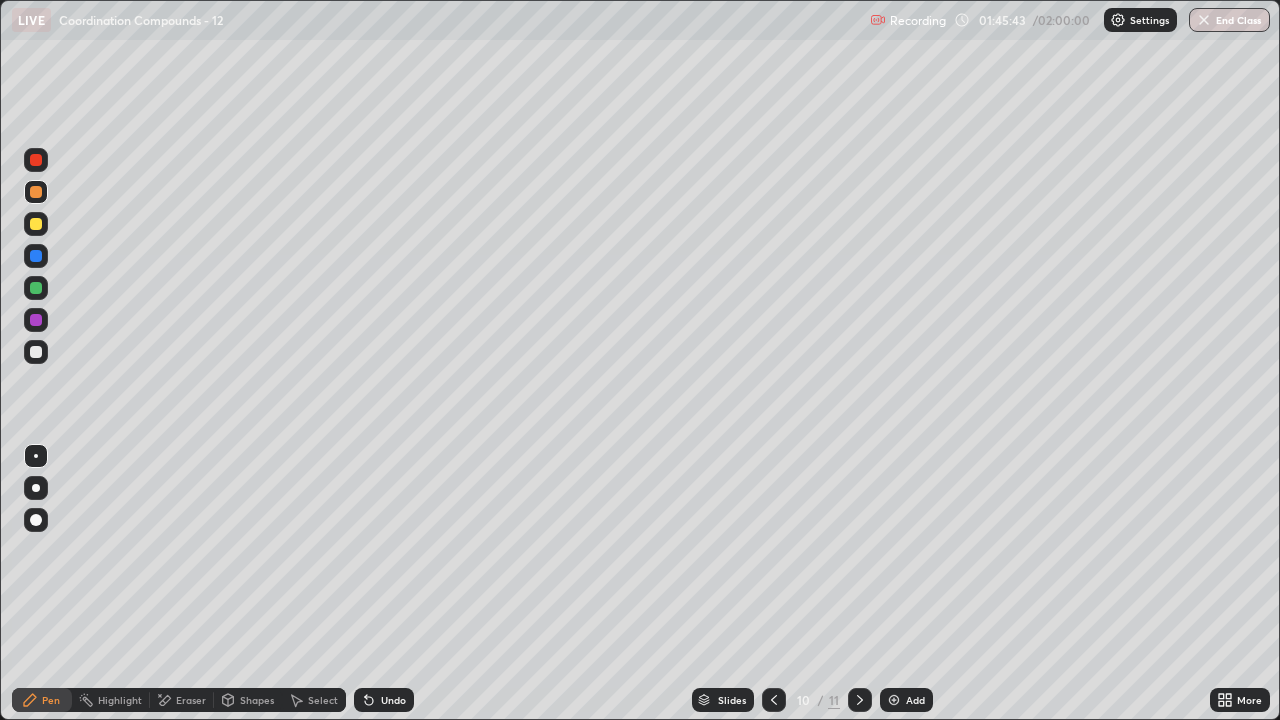 click at bounding box center [36, 352] 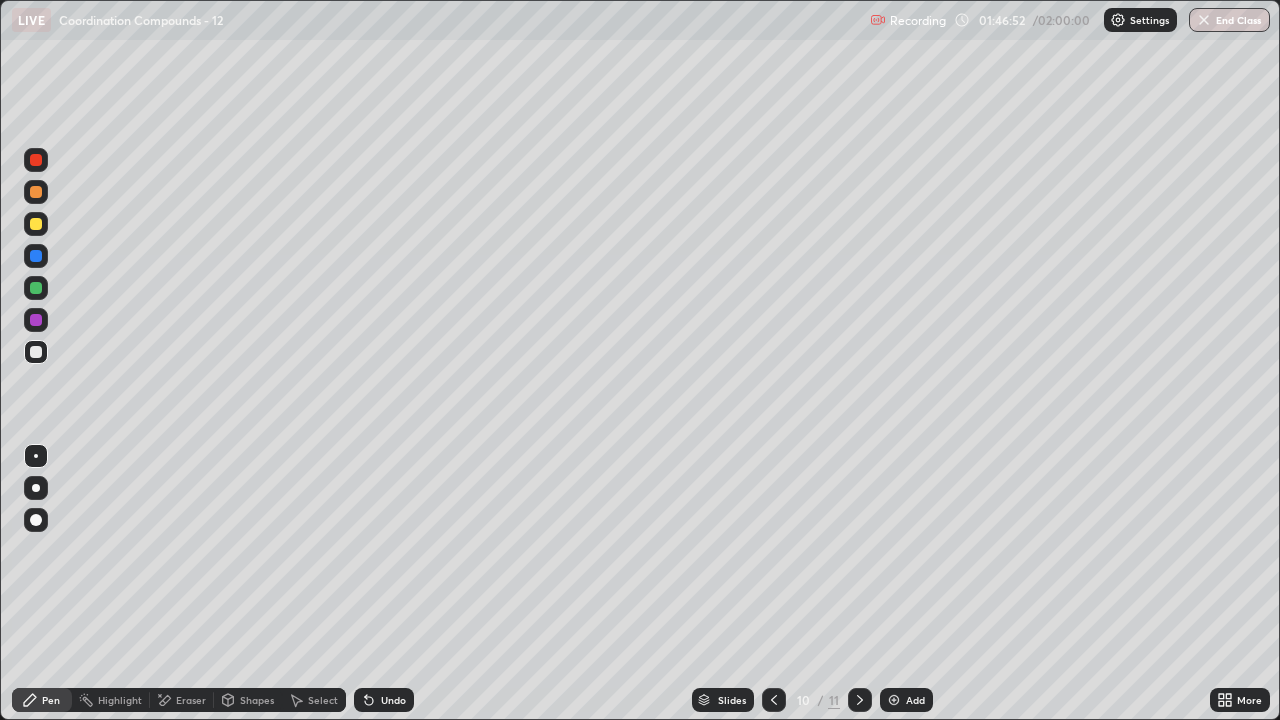 click on "Eraser" at bounding box center [191, 700] 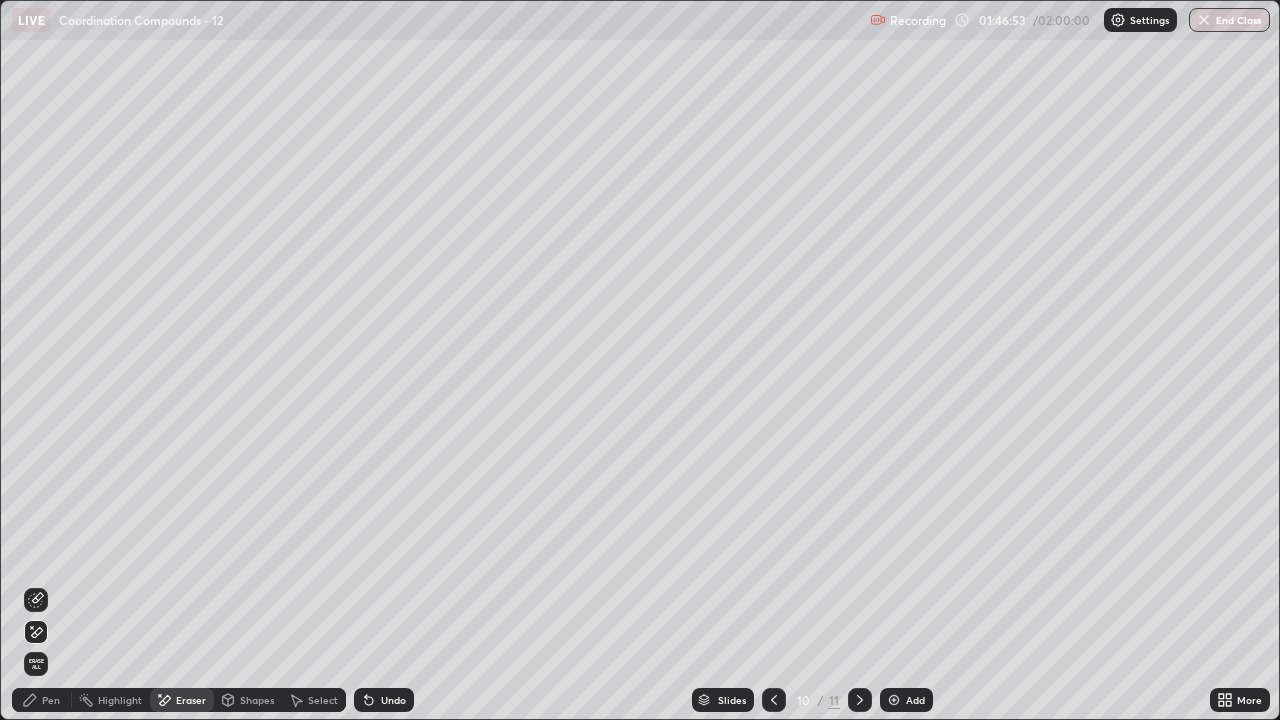 click 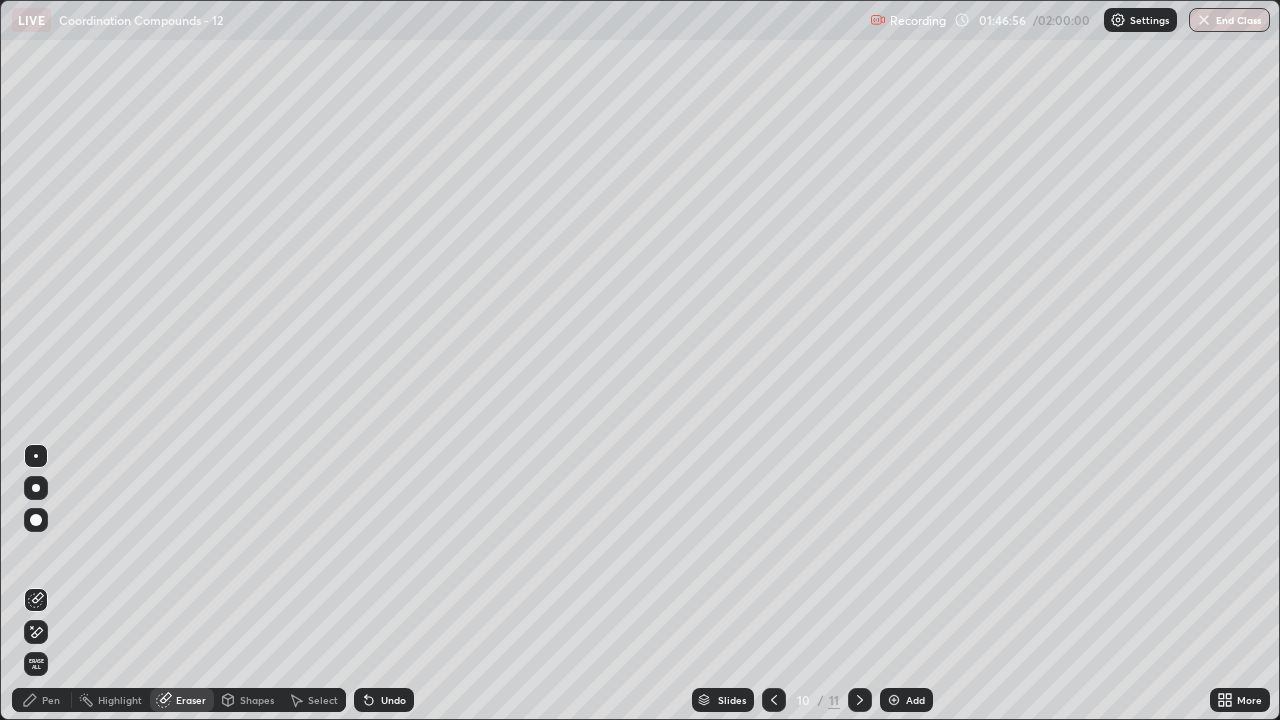 click on "Pen" at bounding box center [42, 700] 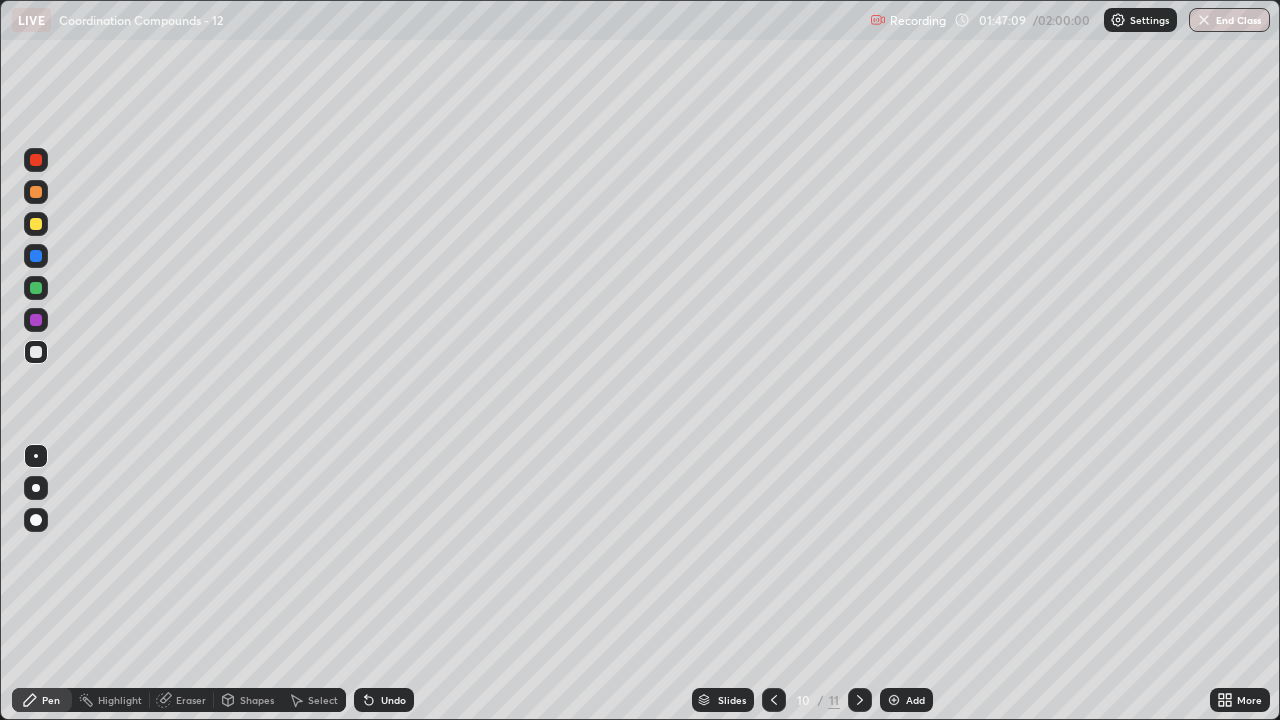 click on "Undo" at bounding box center [384, 700] 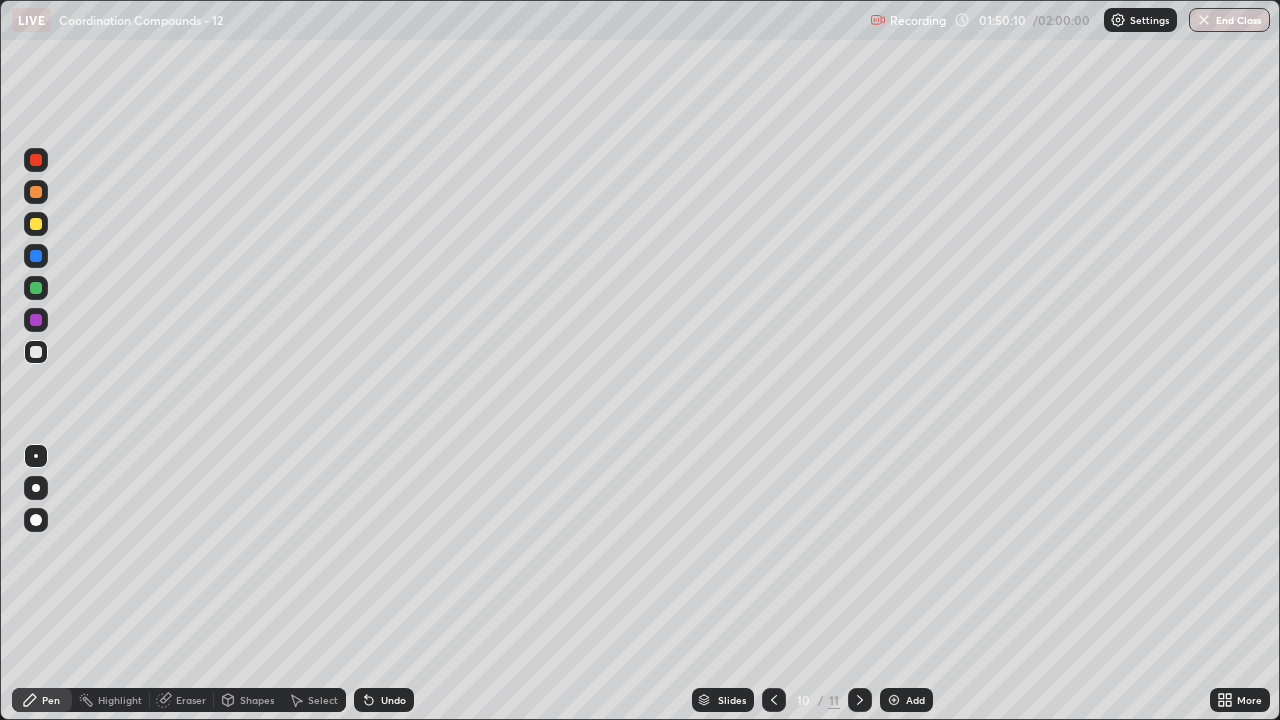 click at bounding box center (36, 352) 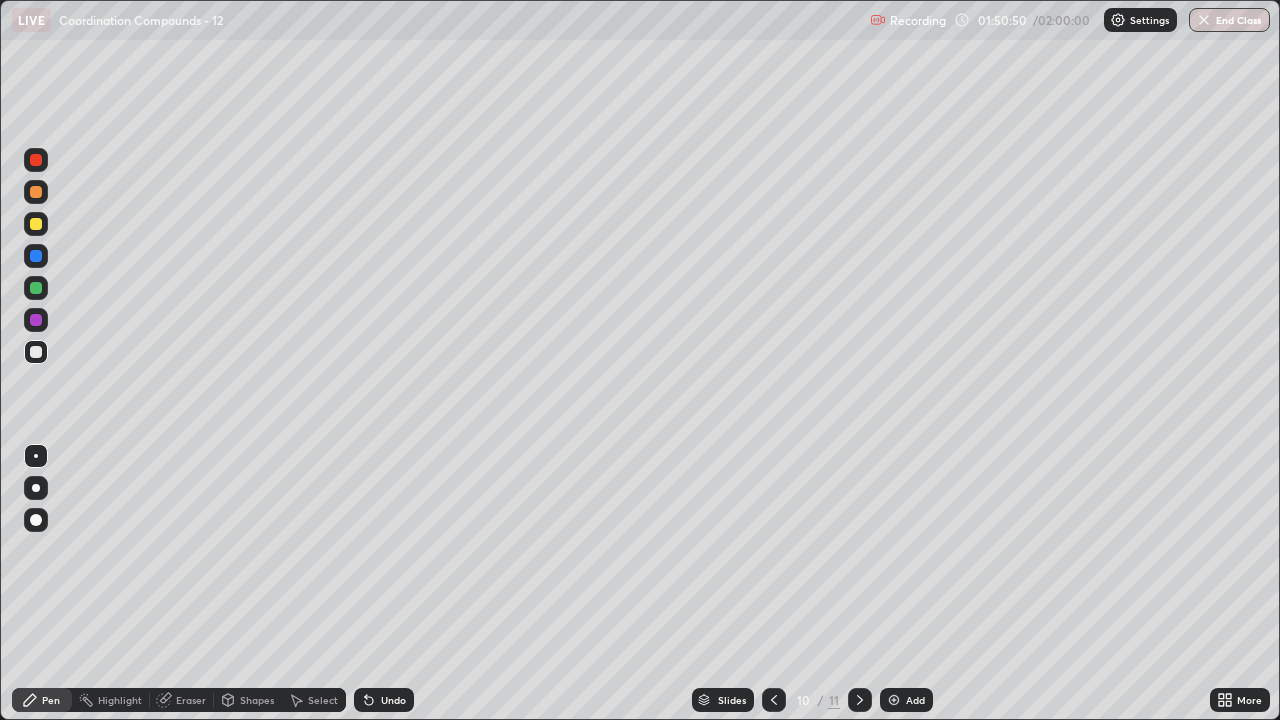 click on "Undo" at bounding box center (384, 700) 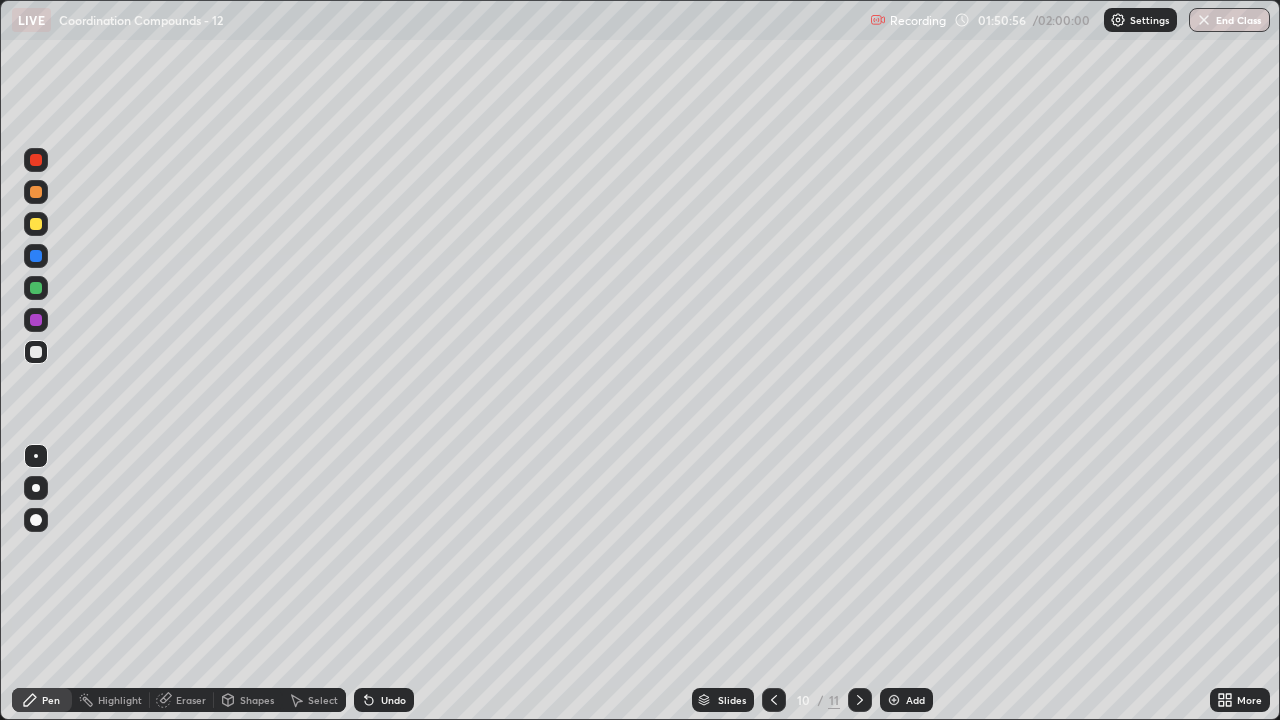 click at bounding box center (36, 224) 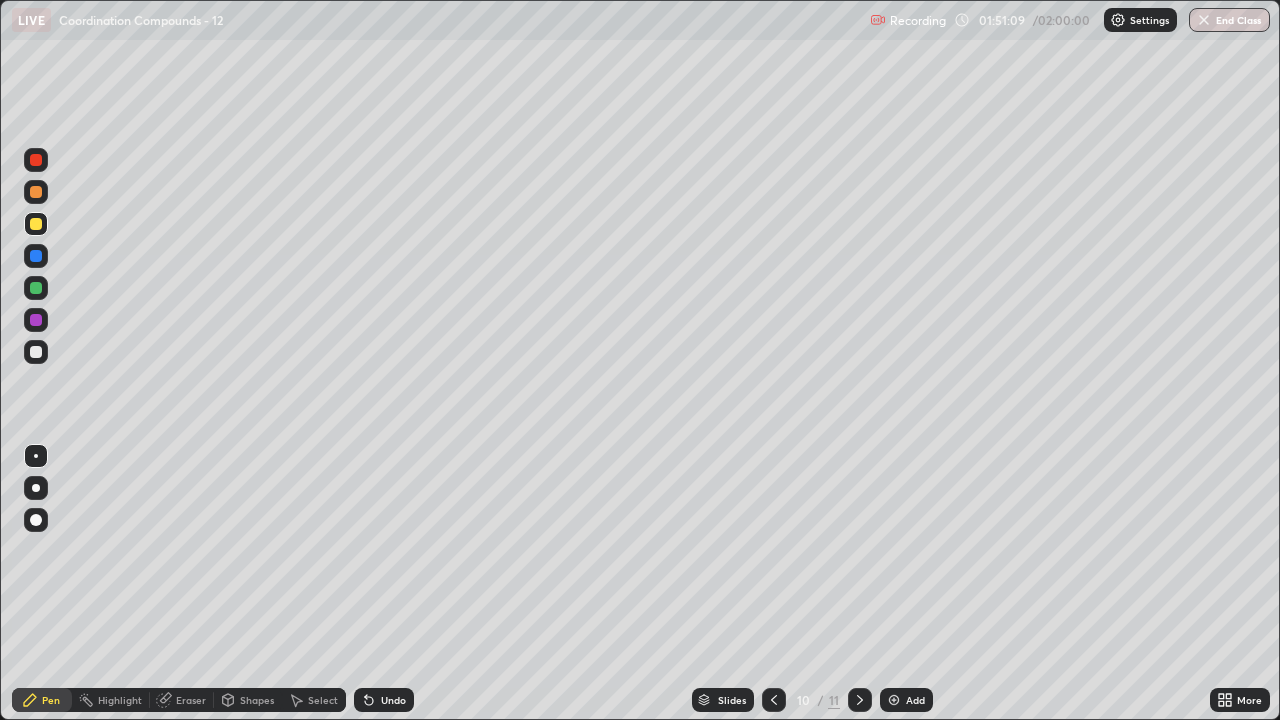 click at bounding box center (36, 352) 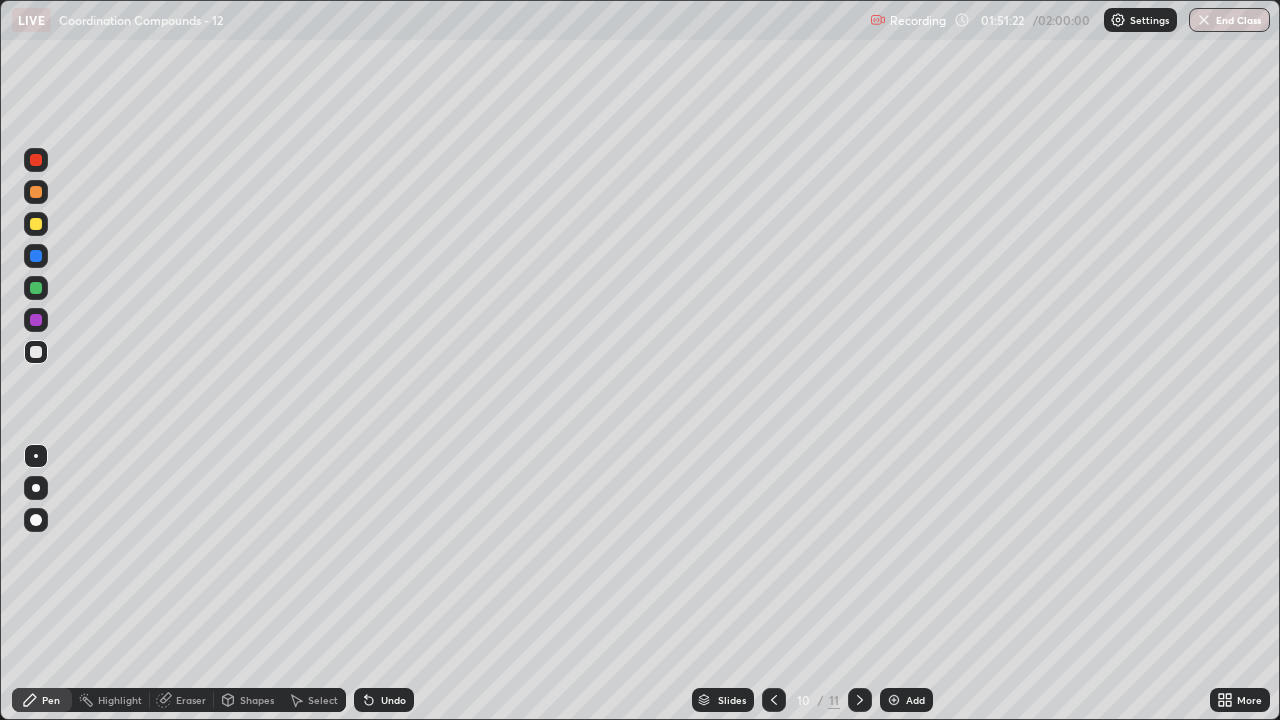 click on "Undo" at bounding box center (384, 700) 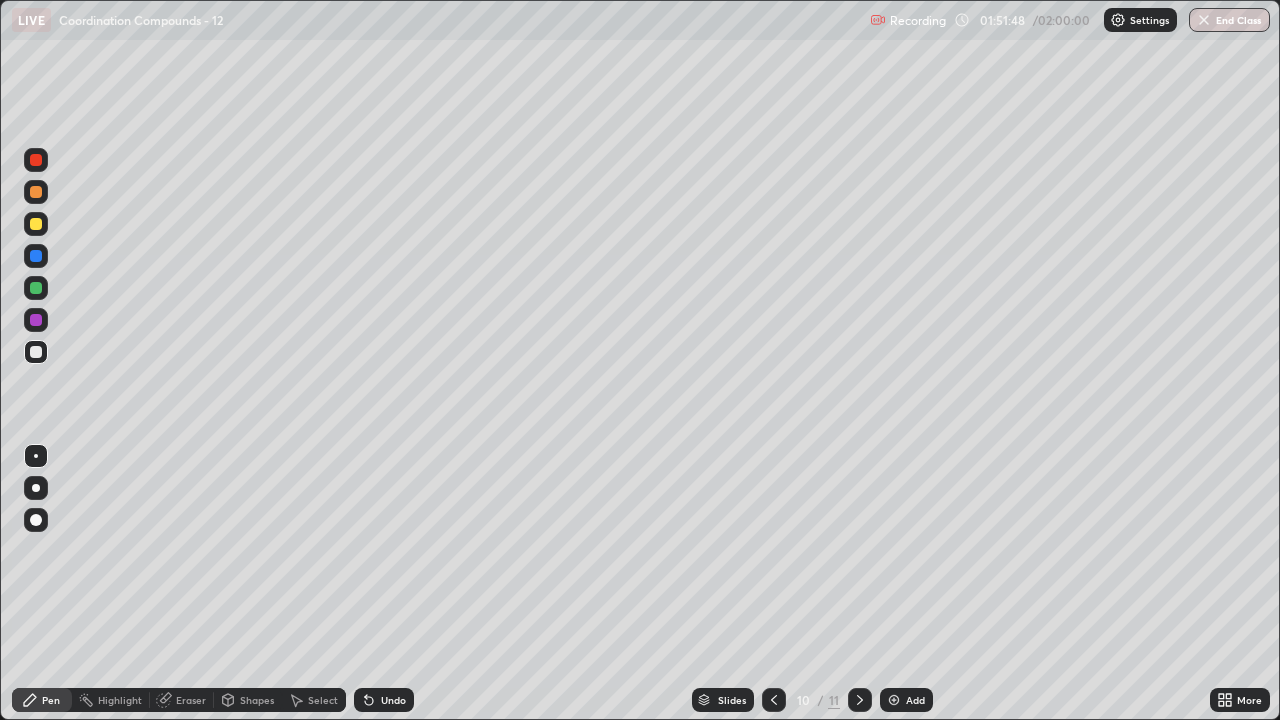 click at bounding box center (36, 192) 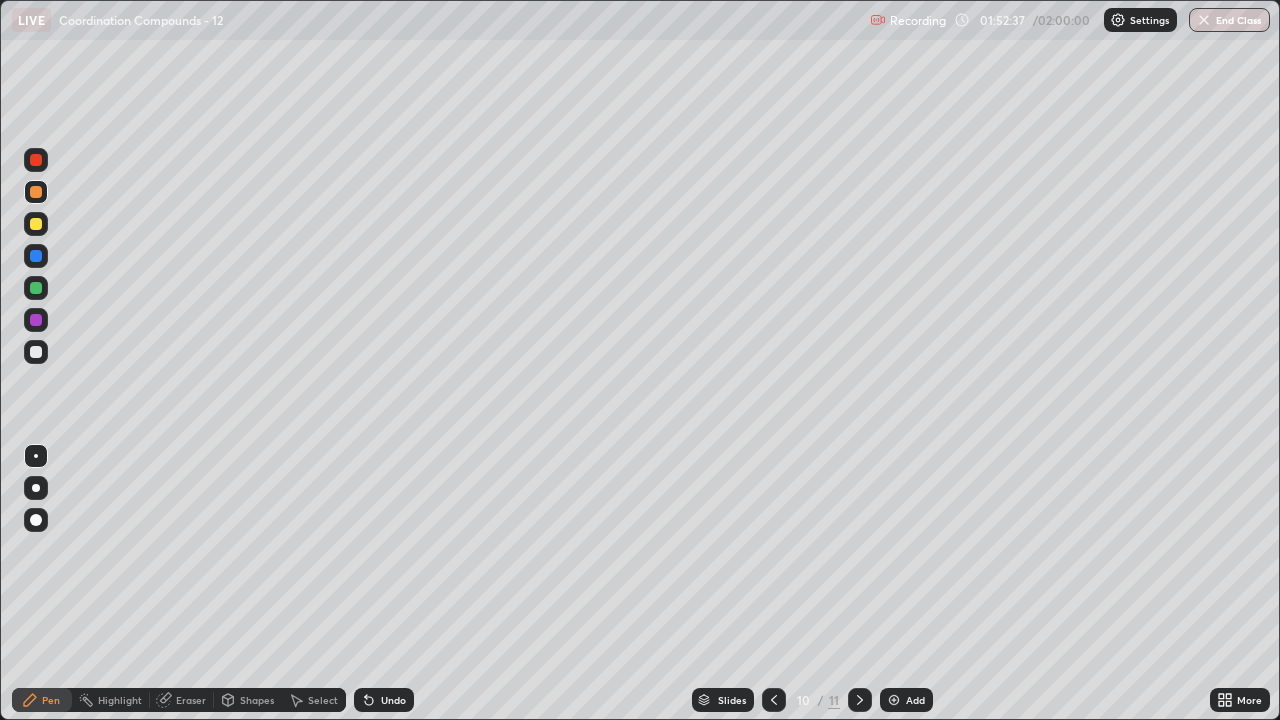 click at bounding box center (36, 256) 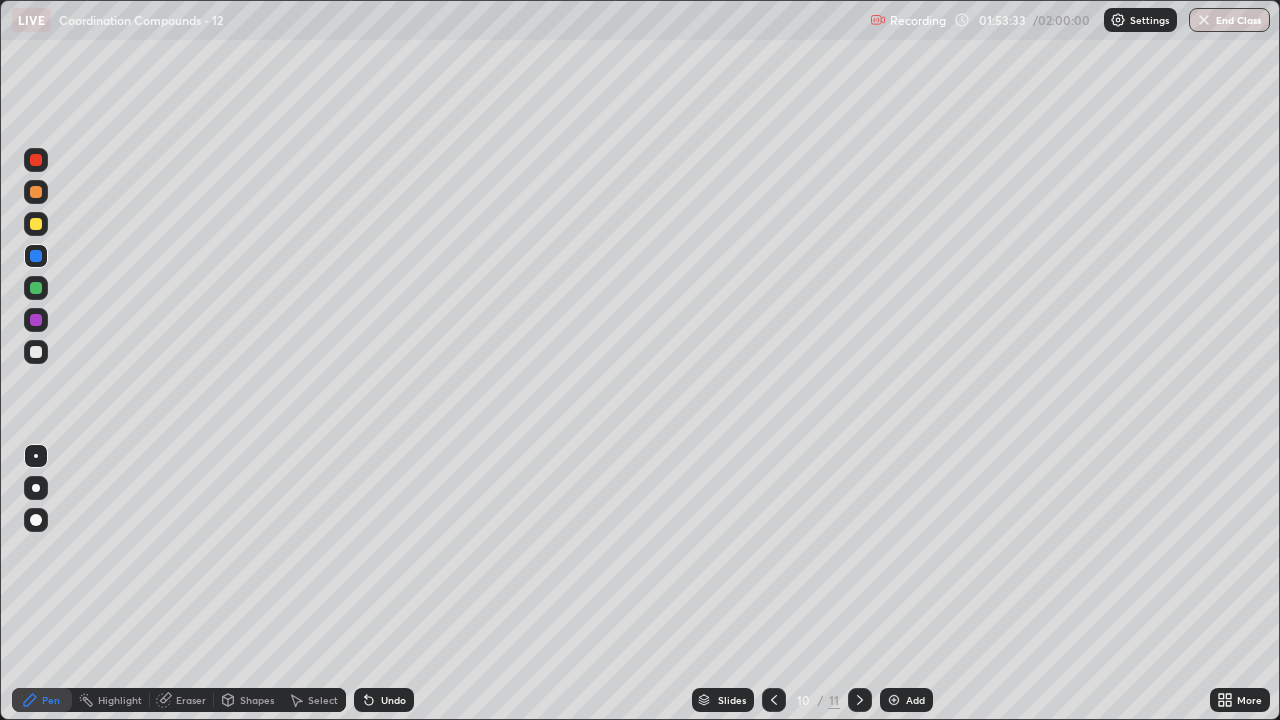 click at bounding box center (774, 700) 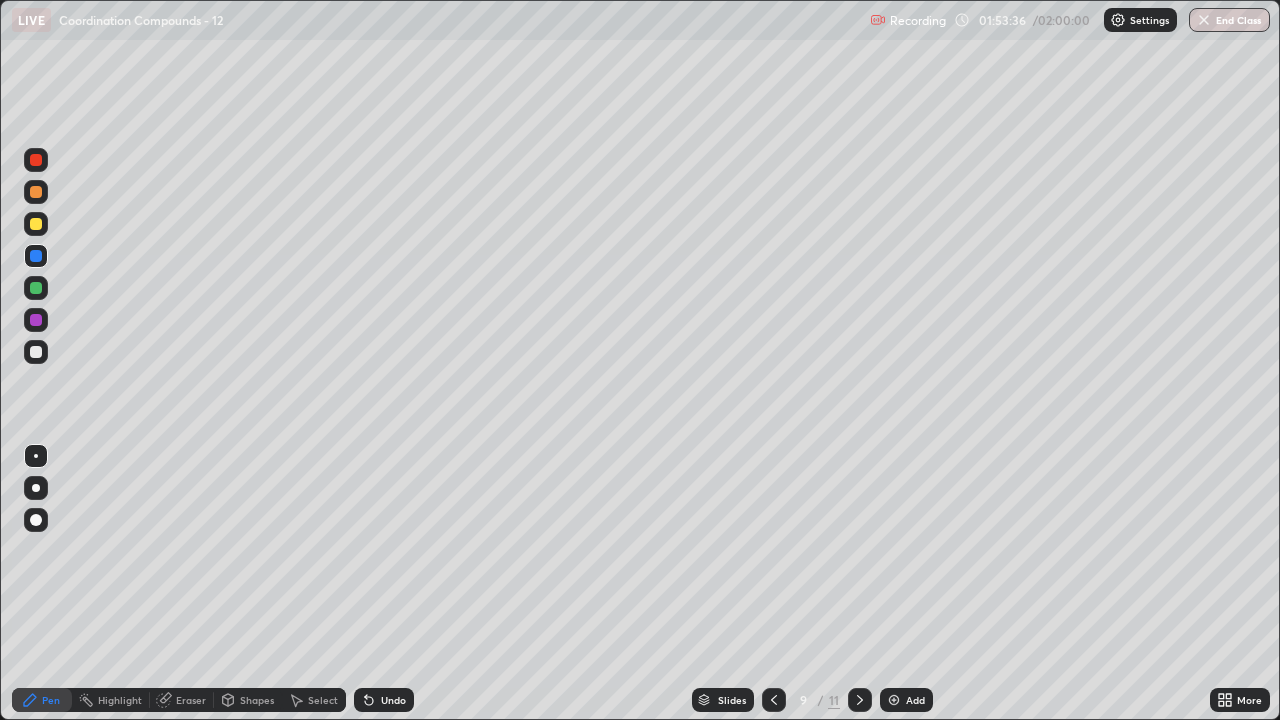 click 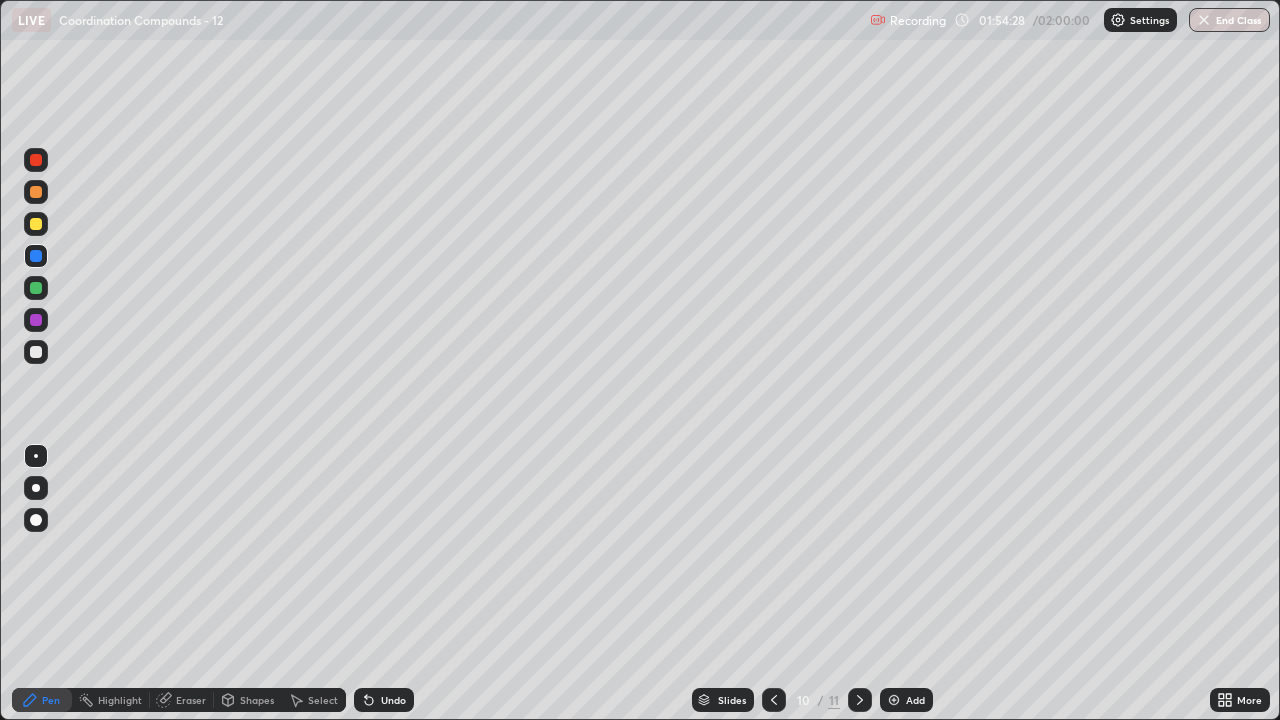 click 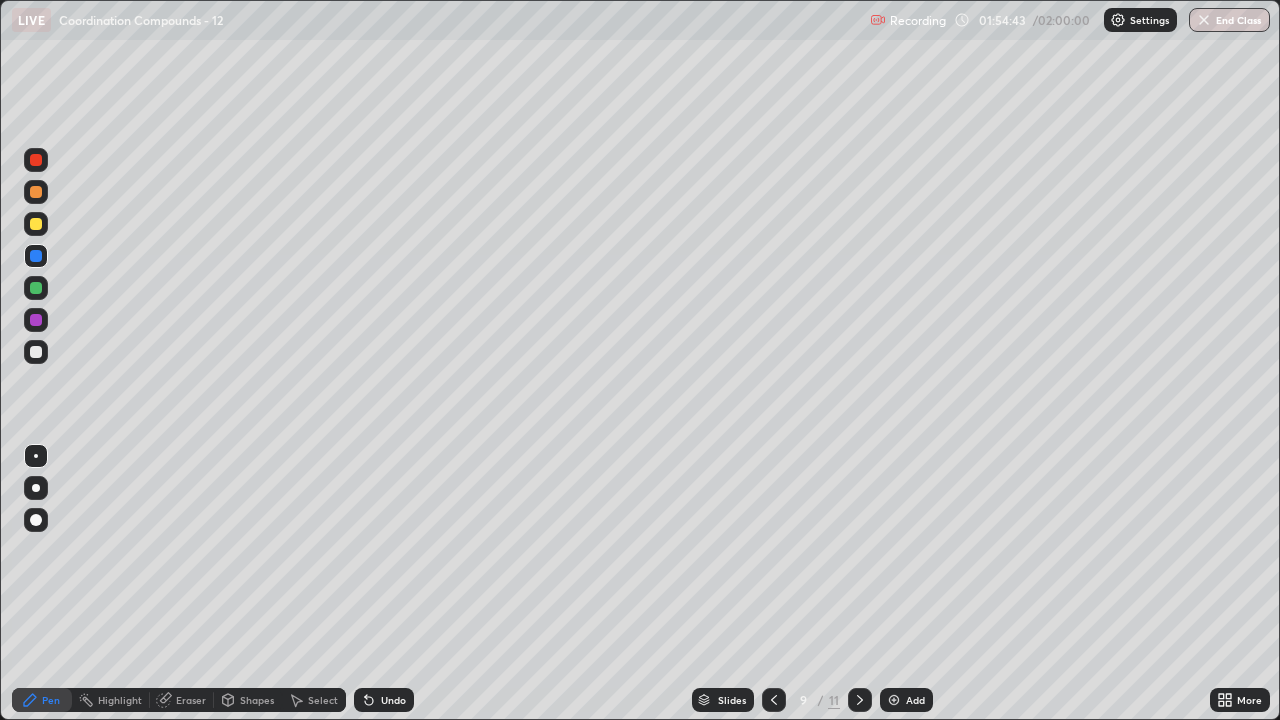 click at bounding box center (860, 700) 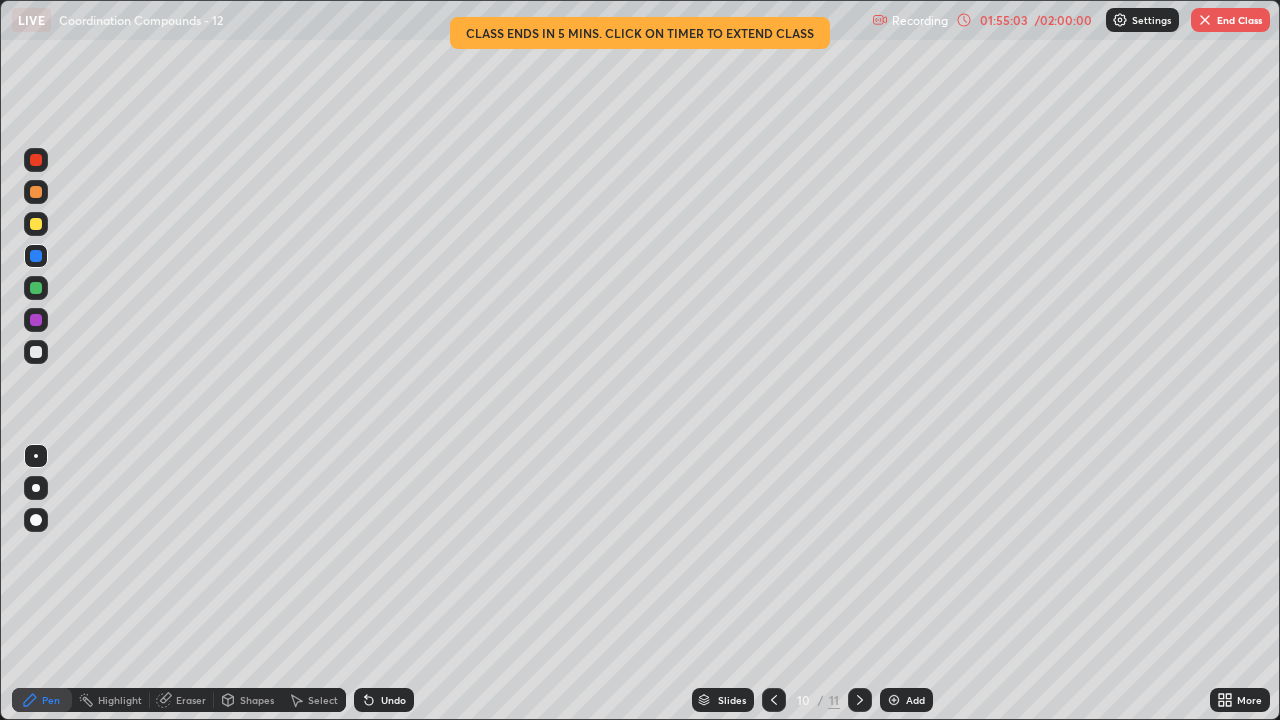 click 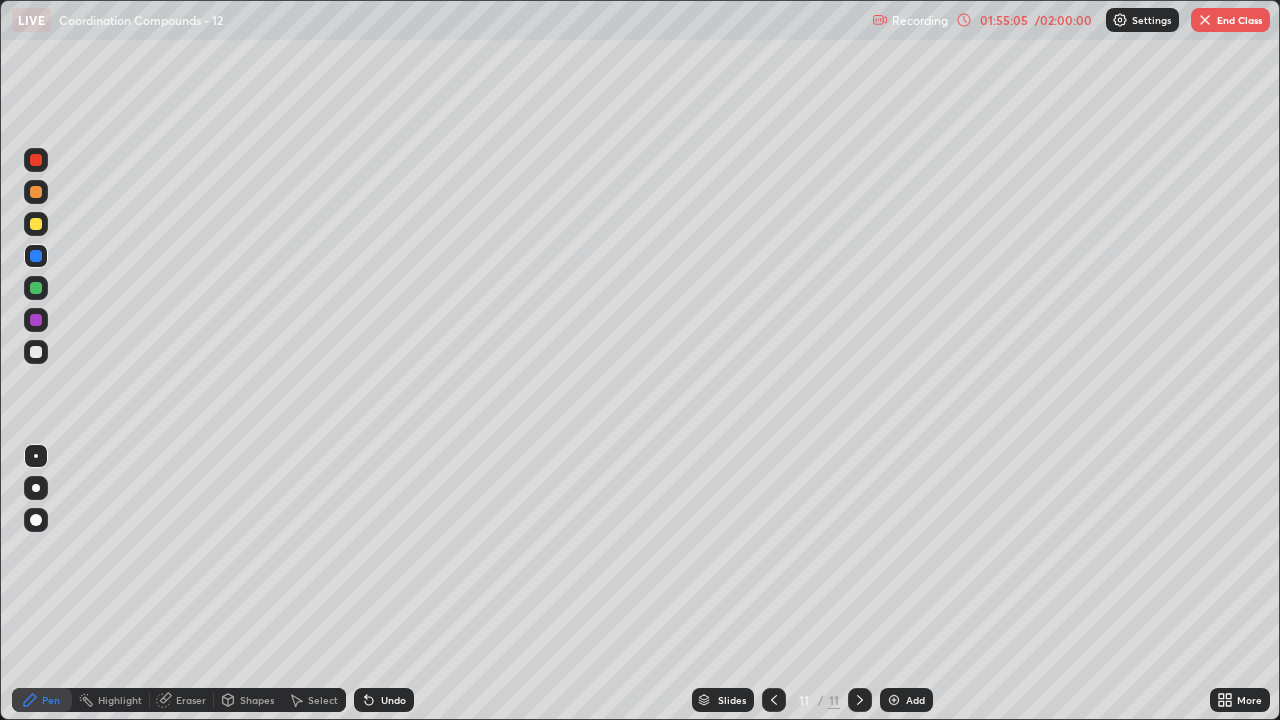 click on "01:55:05 /  02:00:00" at bounding box center [1025, 20] 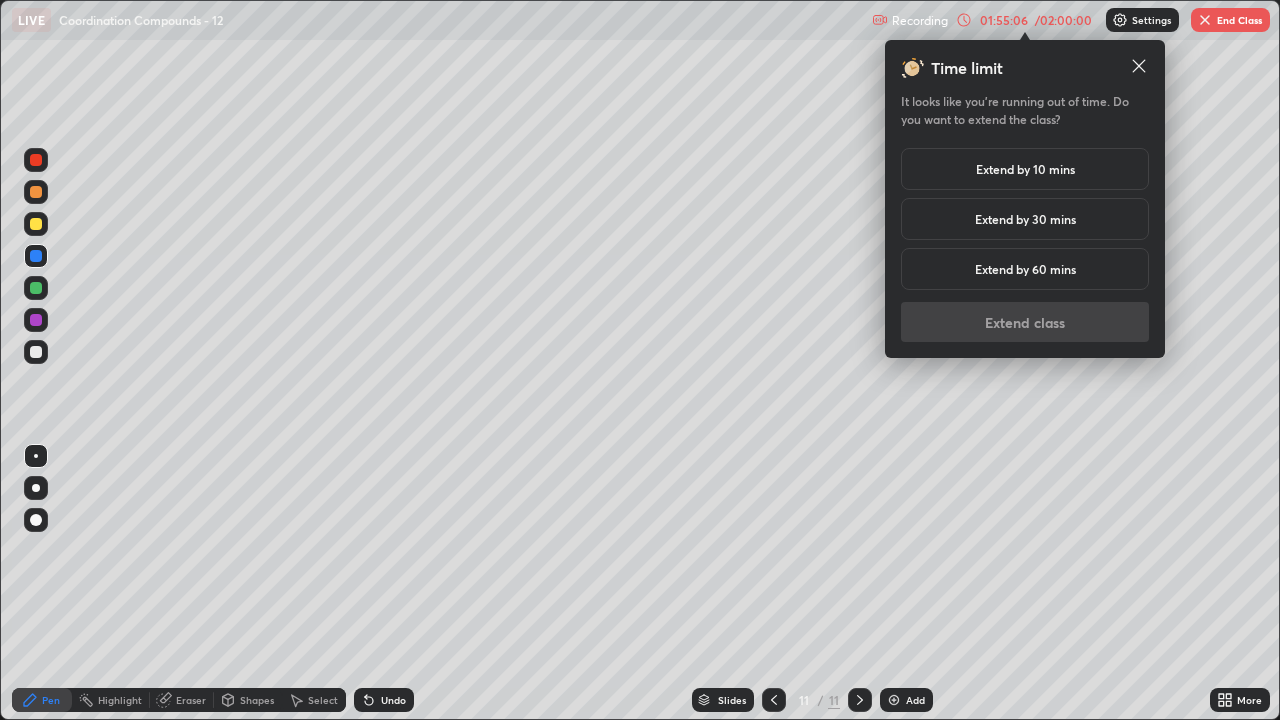 click on "Extend by 10 mins" at bounding box center [1025, 169] 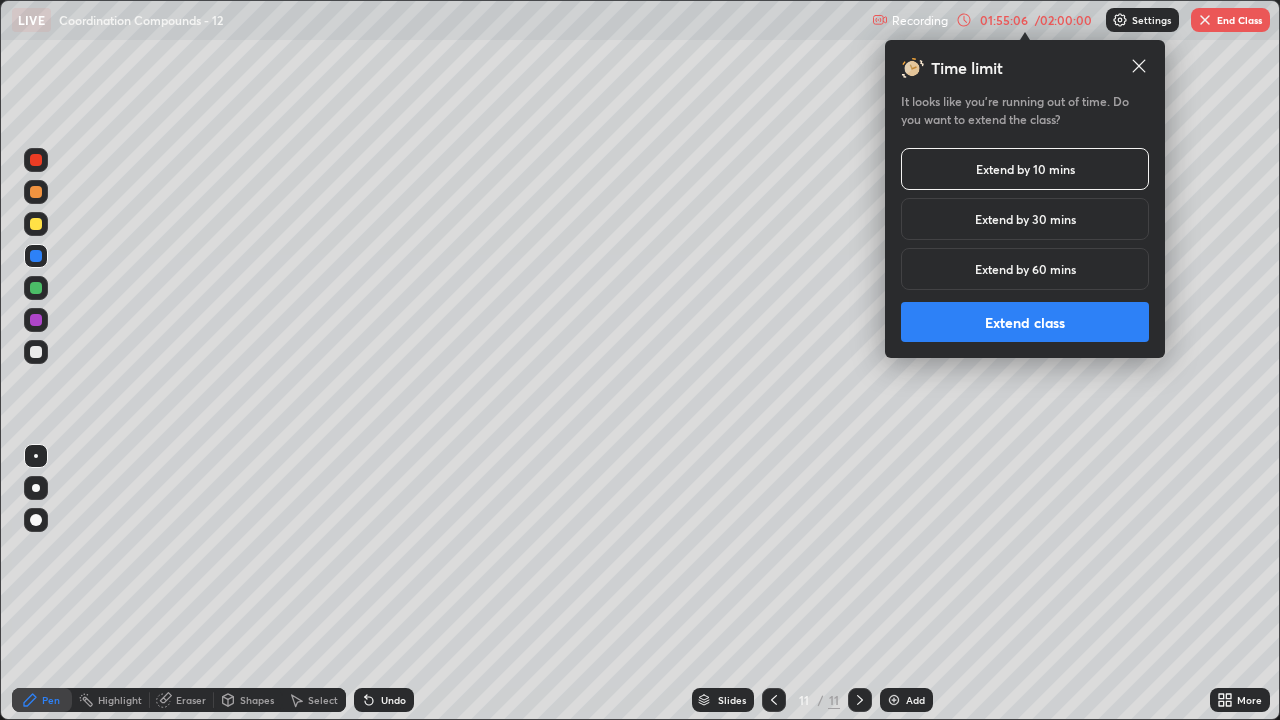 click on "Extend class" at bounding box center [1025, 322] 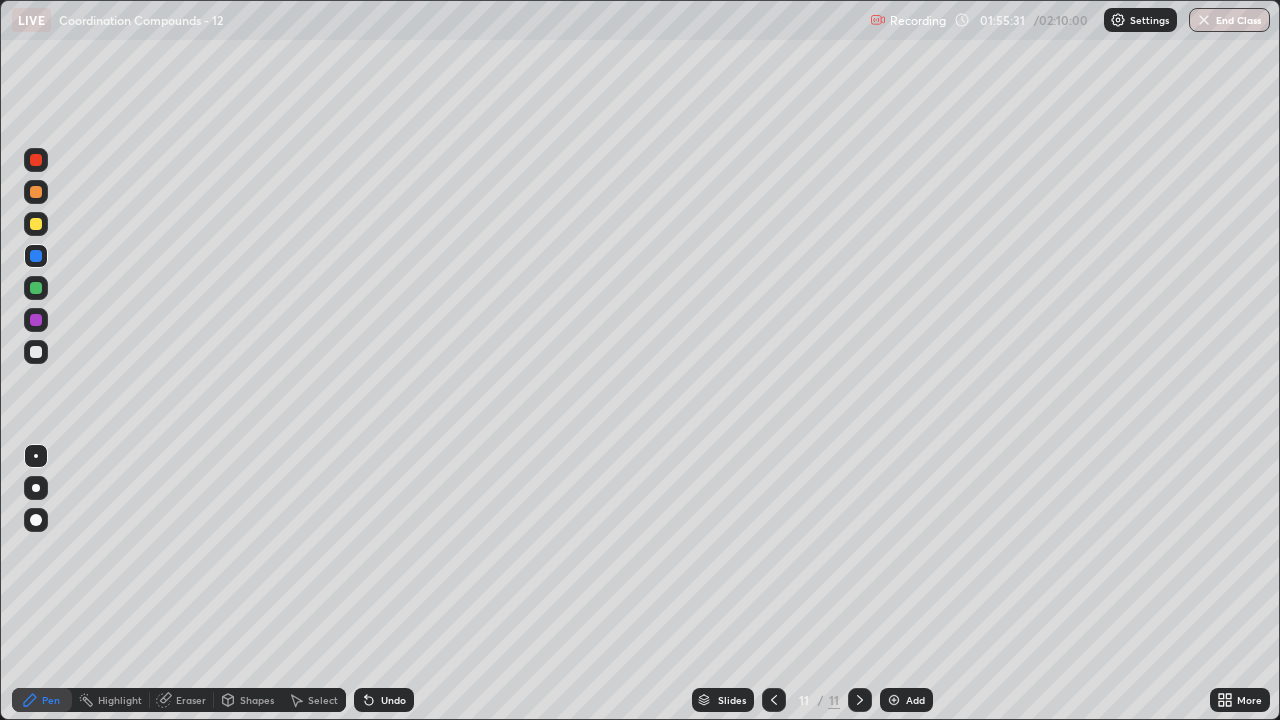 click 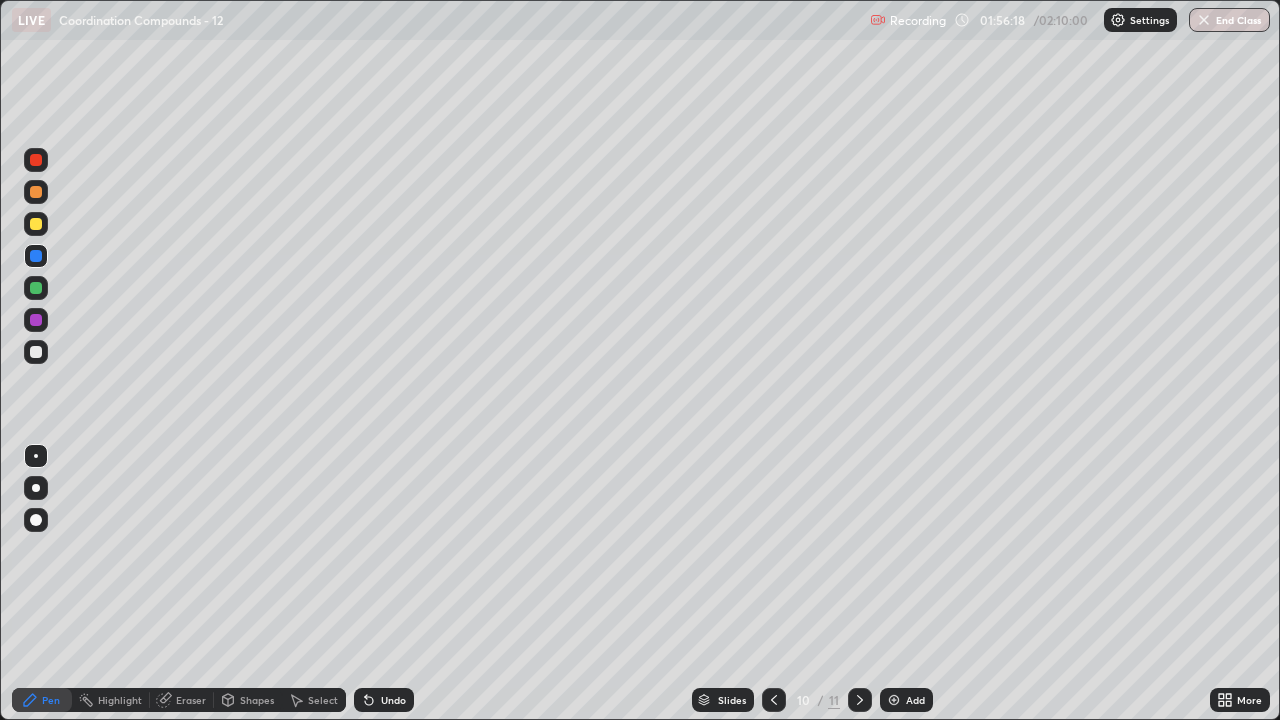click at bounding box center [36, 352] 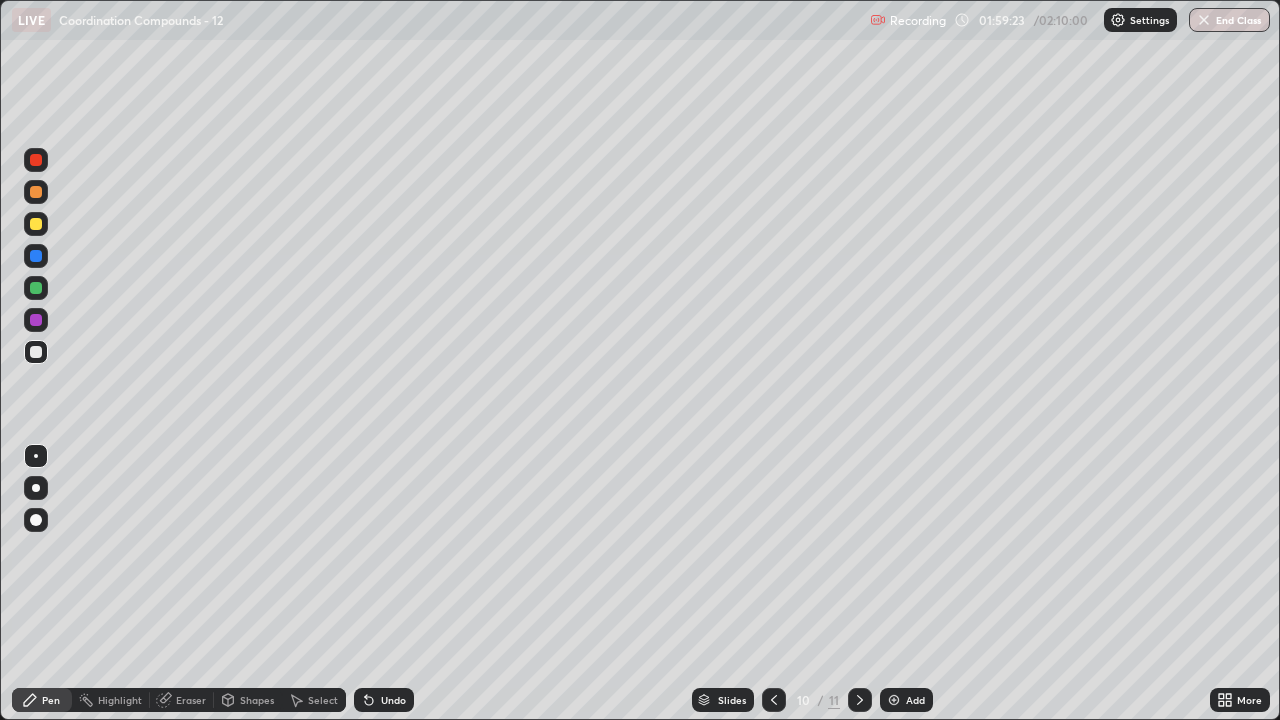 click at bounding box center (860, 700) 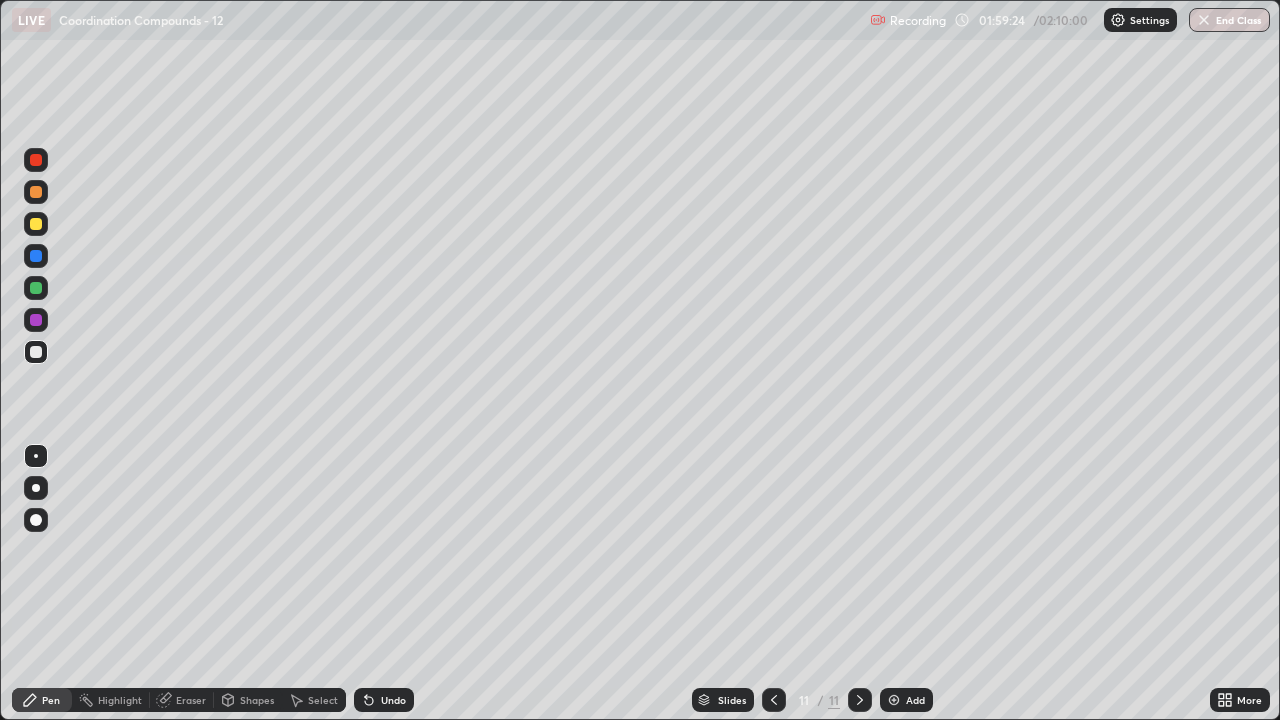 click on "Add" at bounding box center [906, 700] 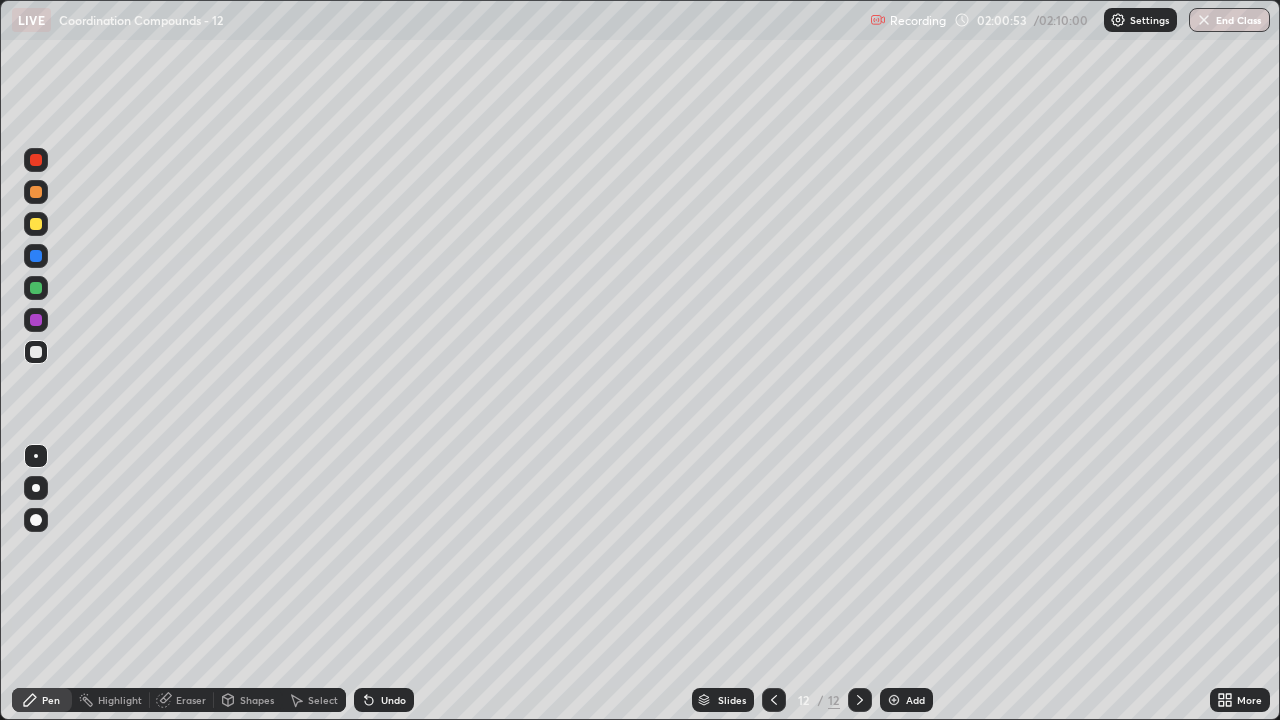 click at bounding box center [36, 256] 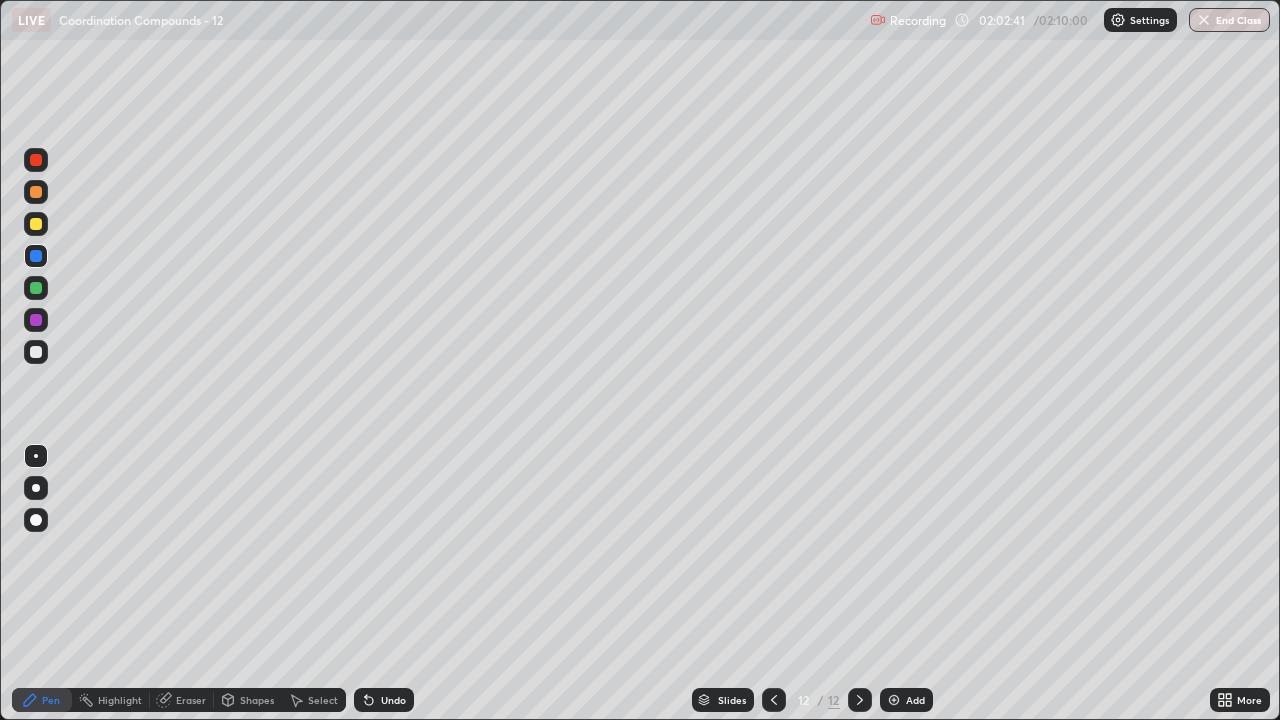 click 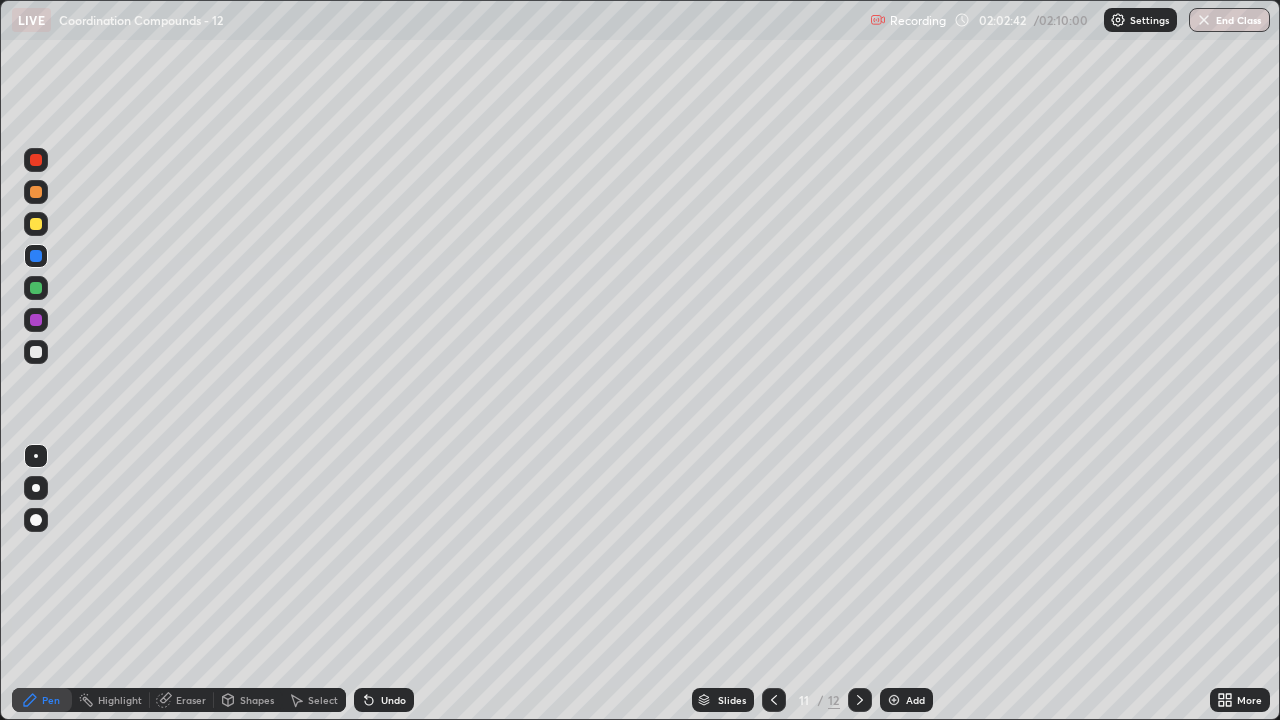 click at bounding box center (774, 700) 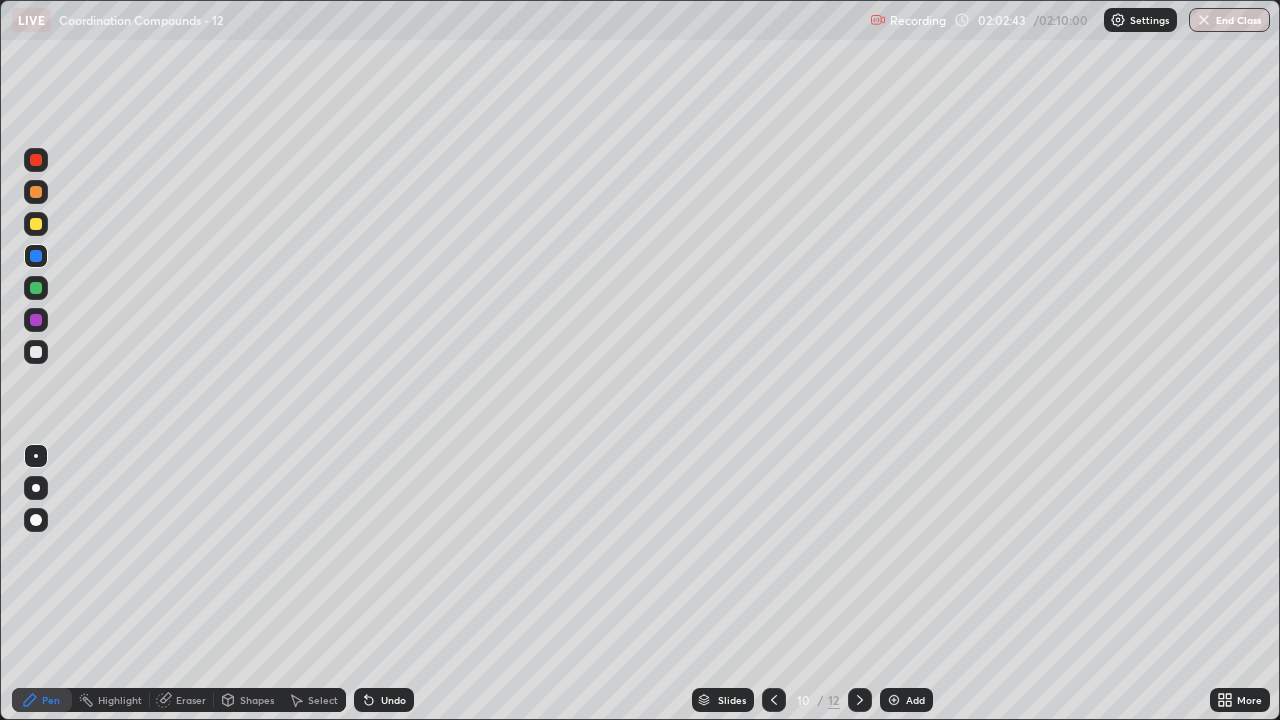 click at bounding box center (774, 700) 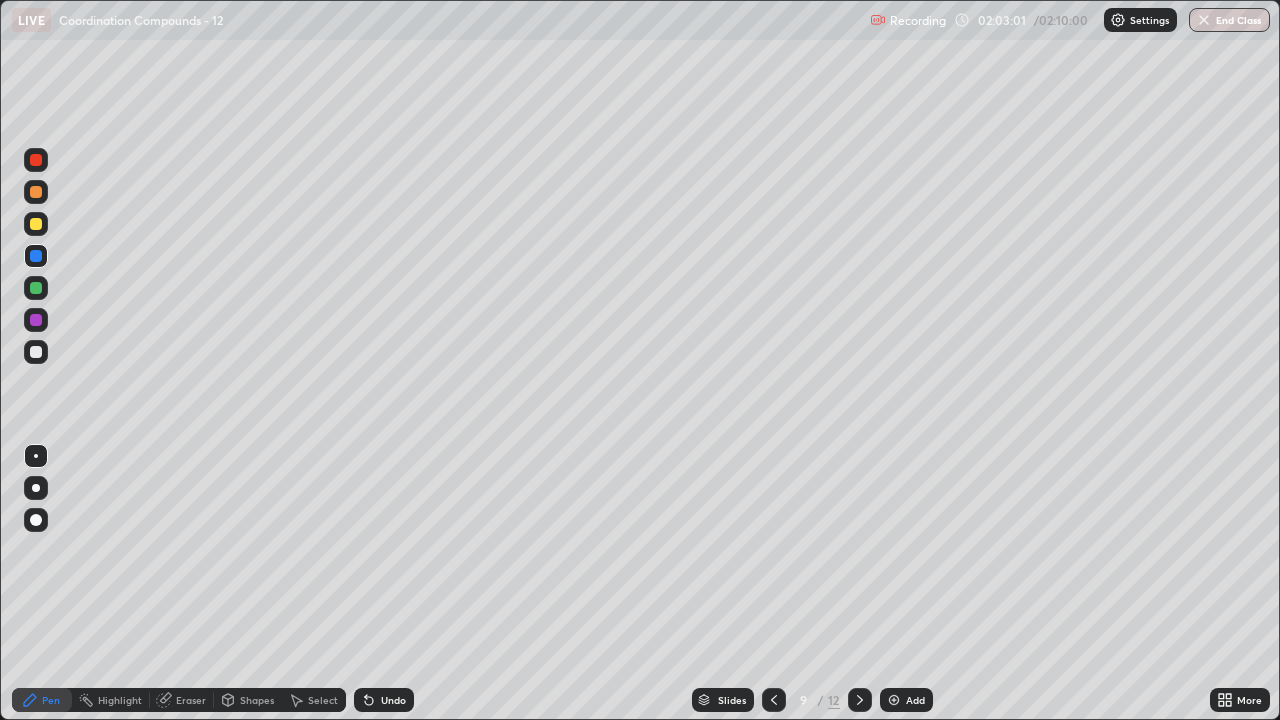 click on "Slides" at bounding box center [732, 700] 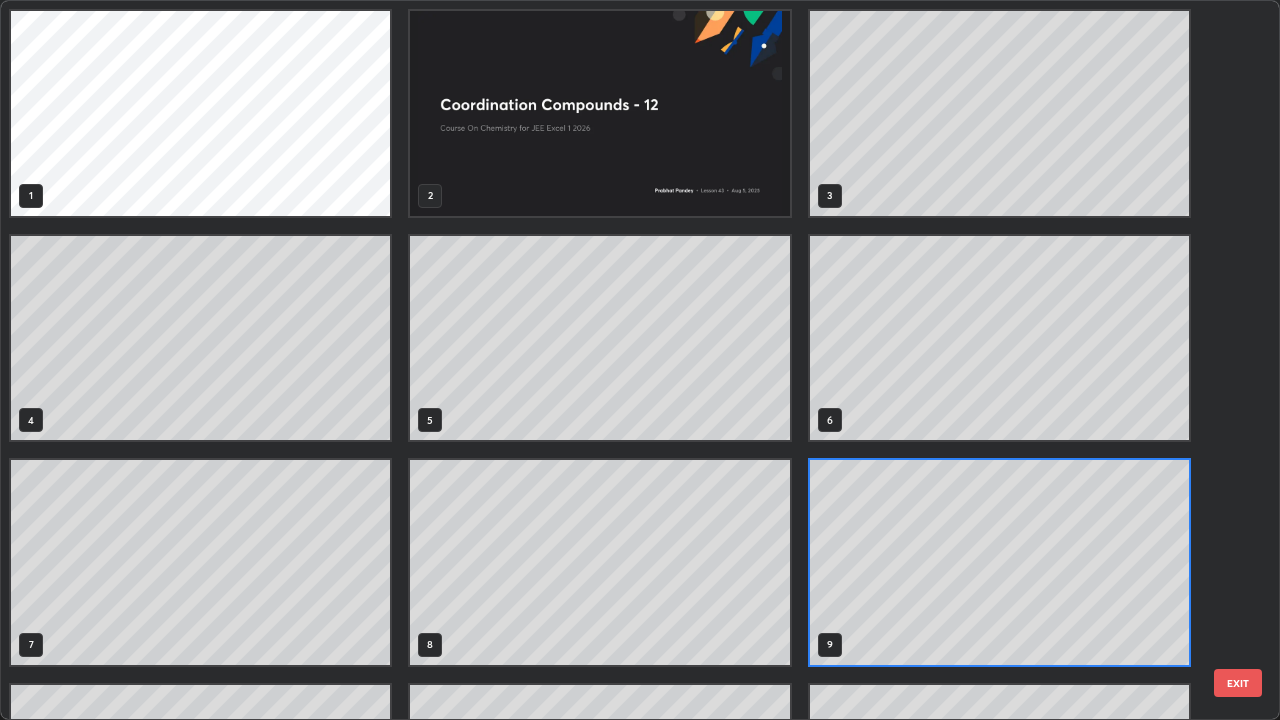 scroll, scrollTop: 7, scrollLeft: 11, axis: both 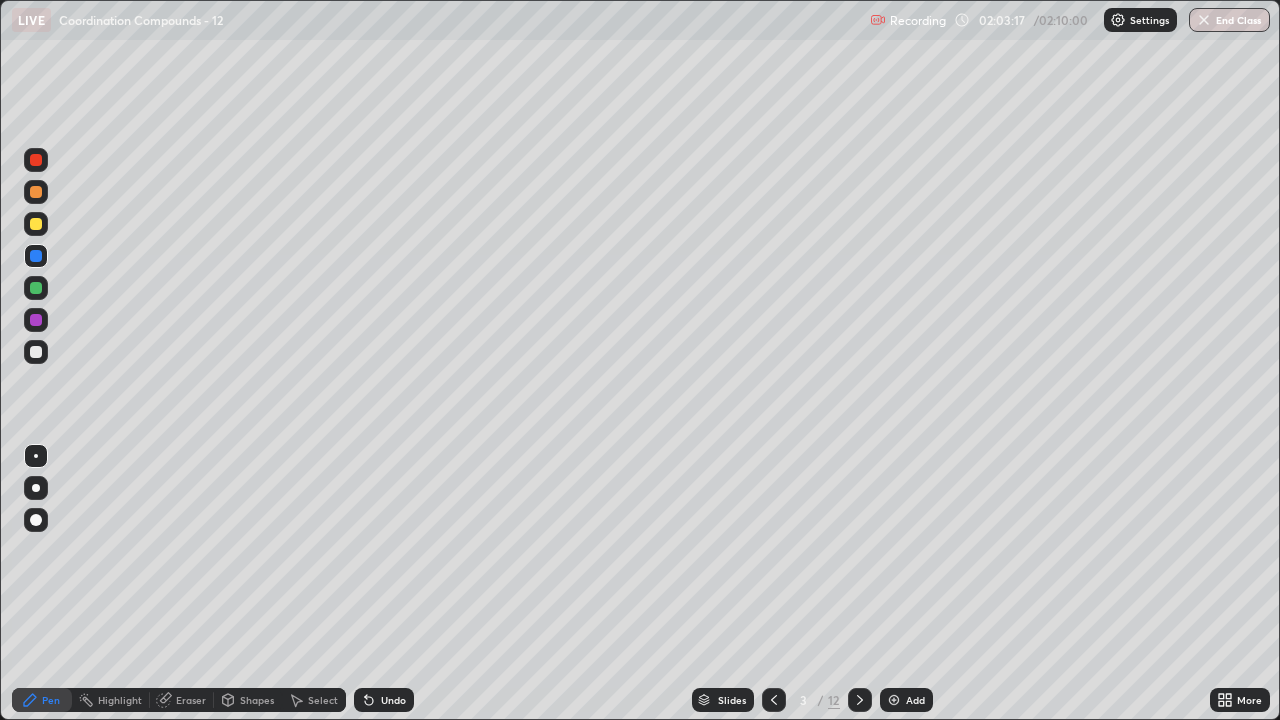click 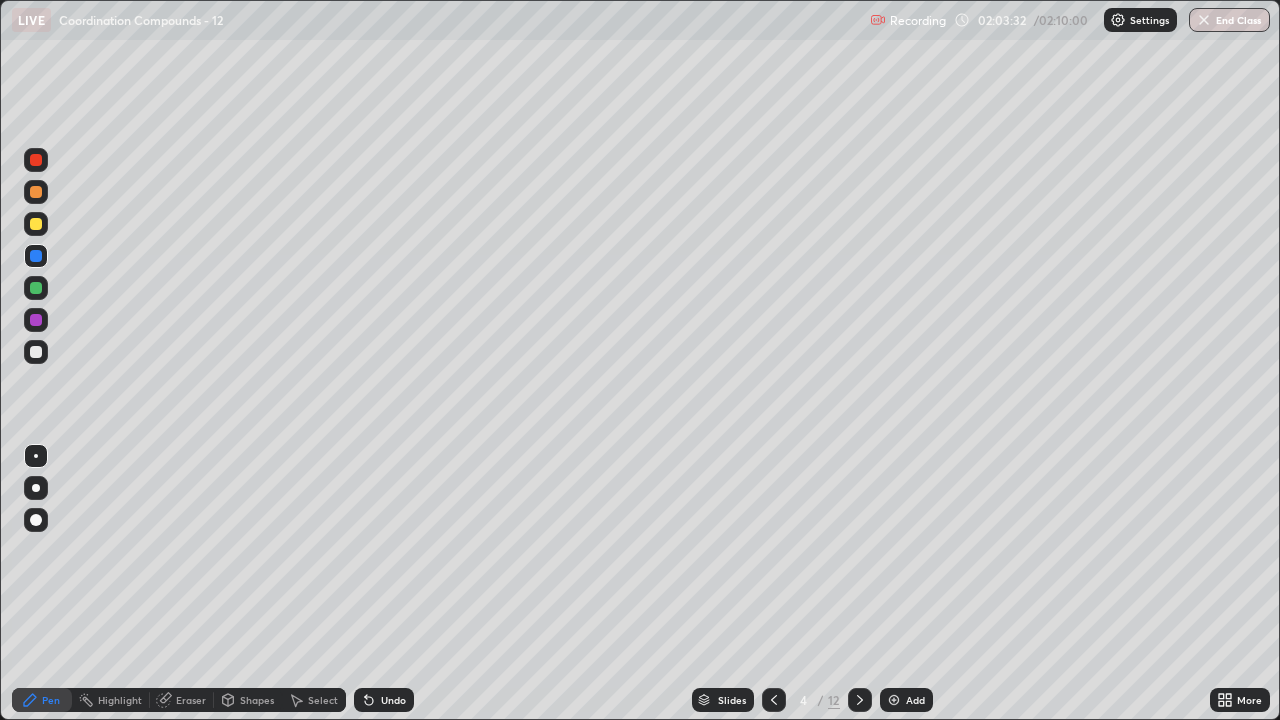 click 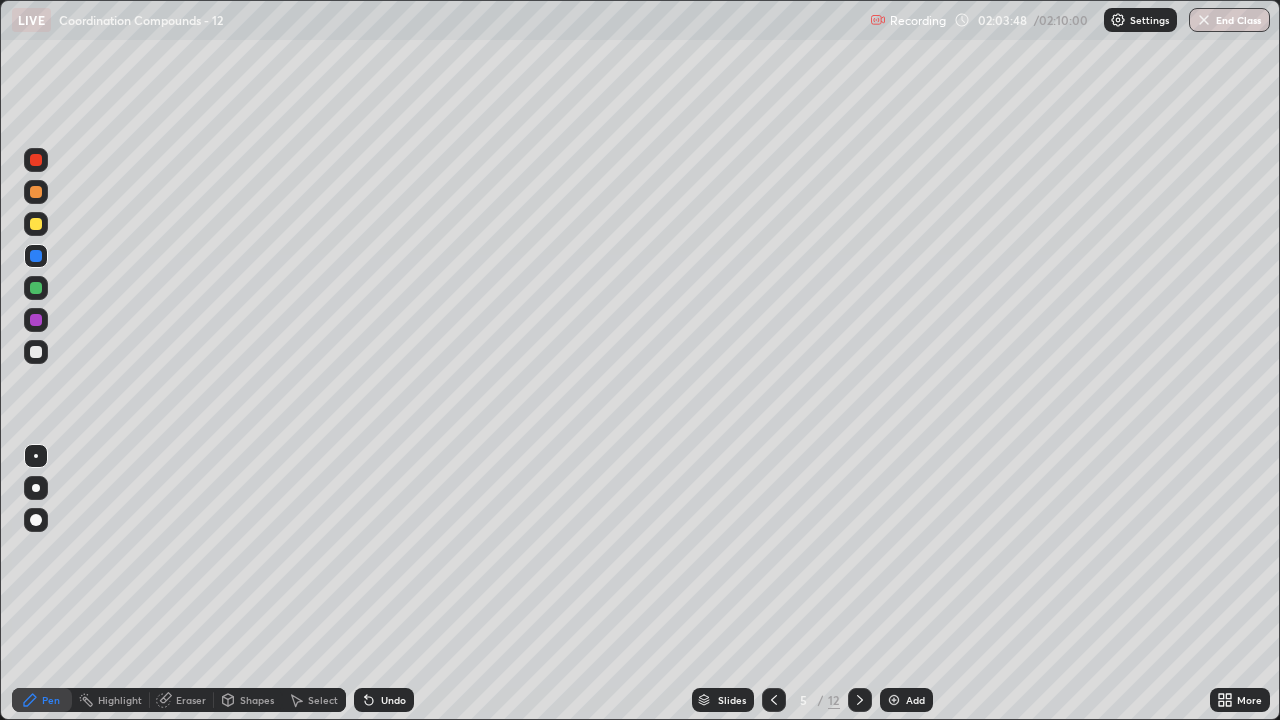 click 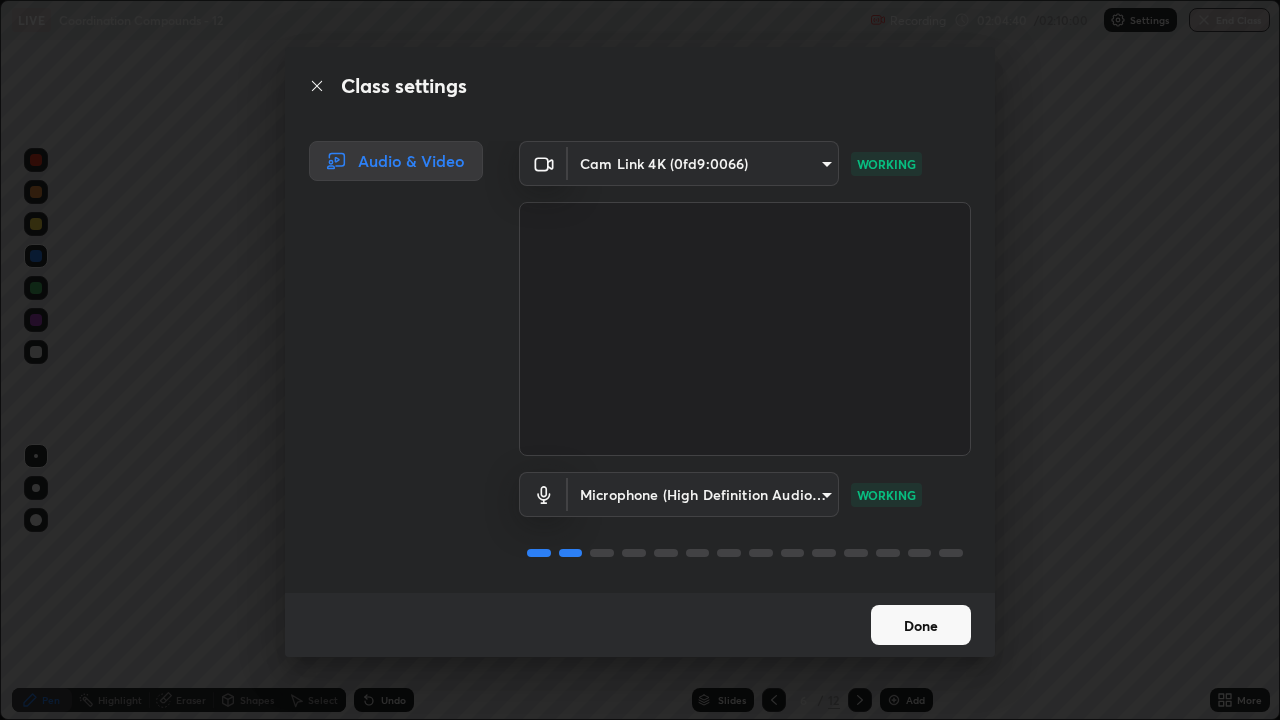 click on "Done" at bounding box center (921, 625) 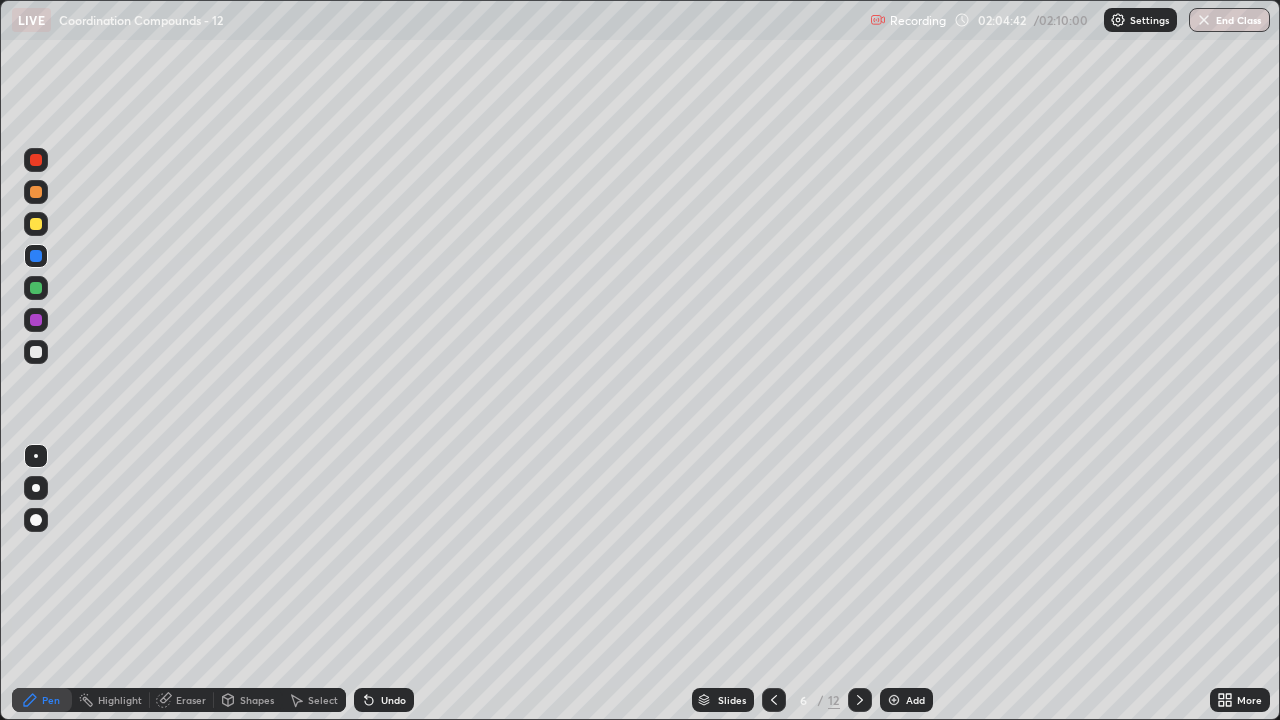 click 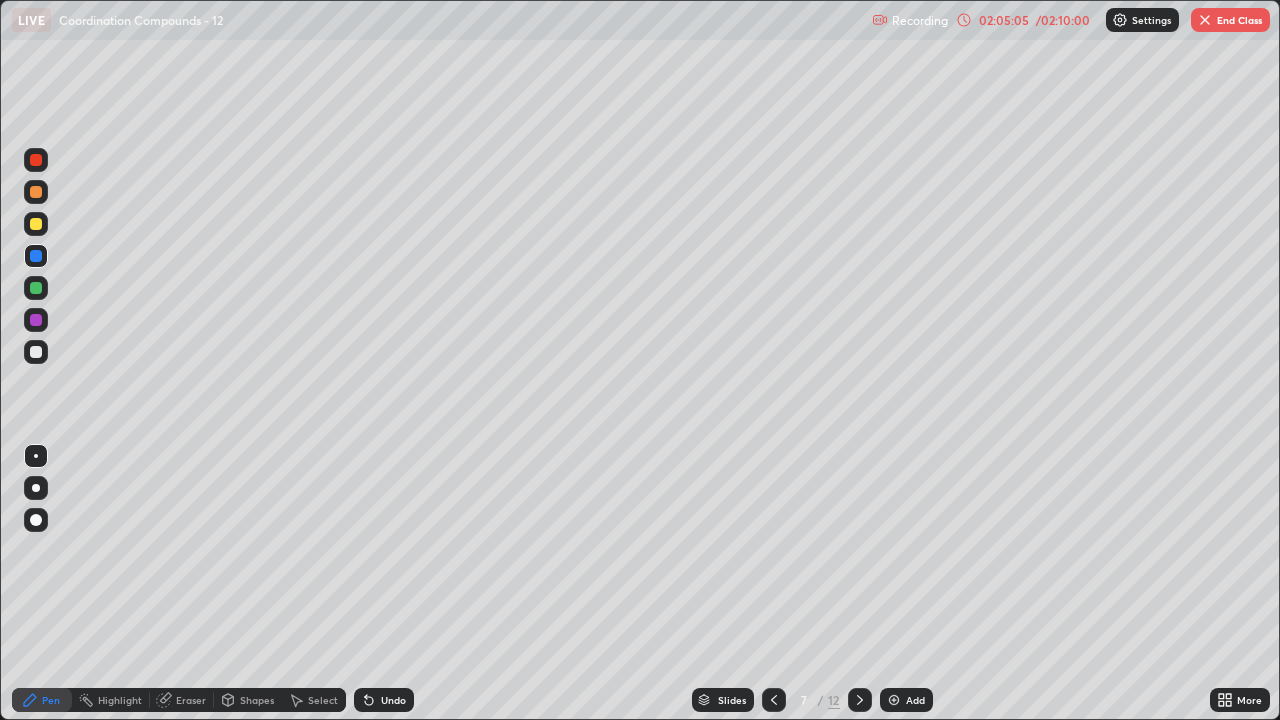 click 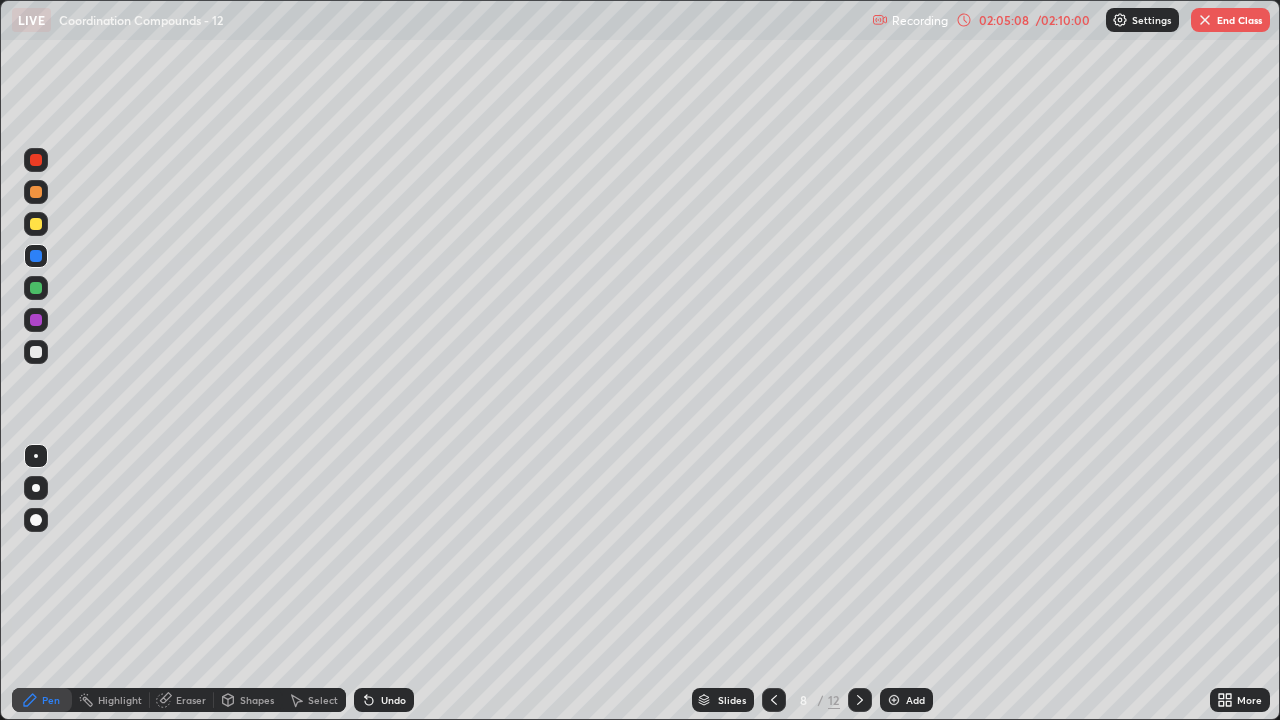 click at bounding box center (860, 700) 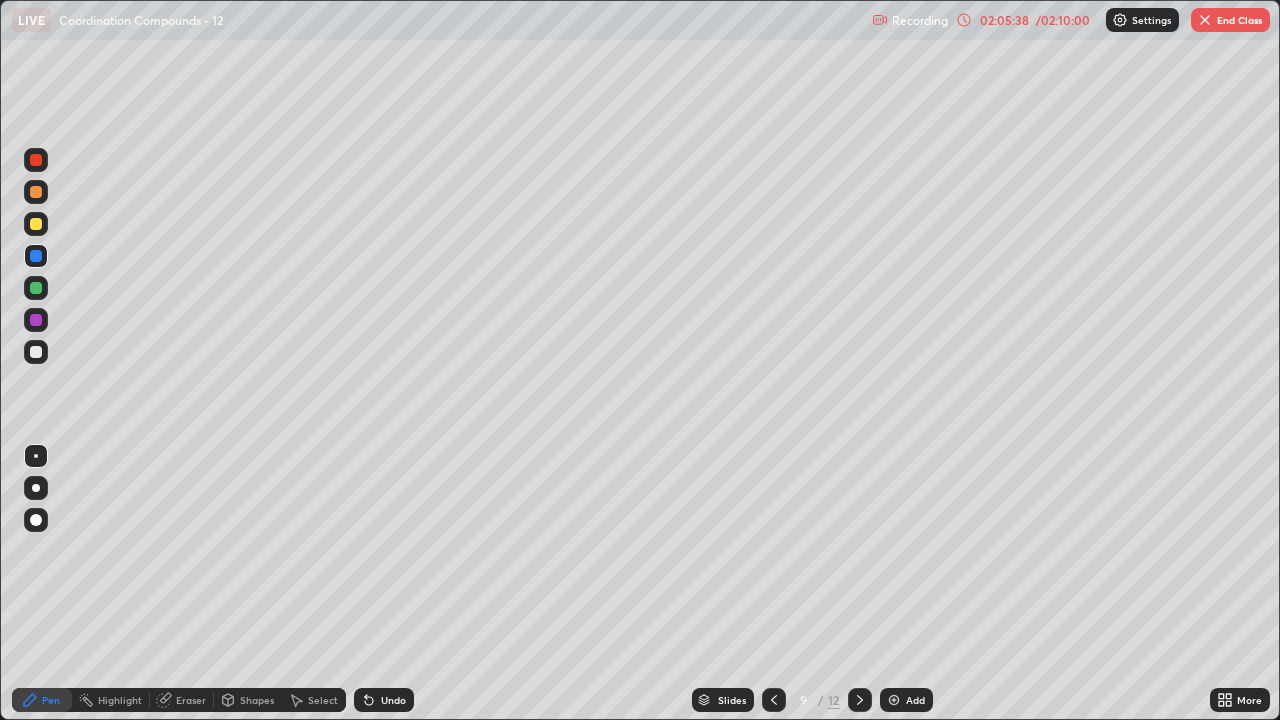 click 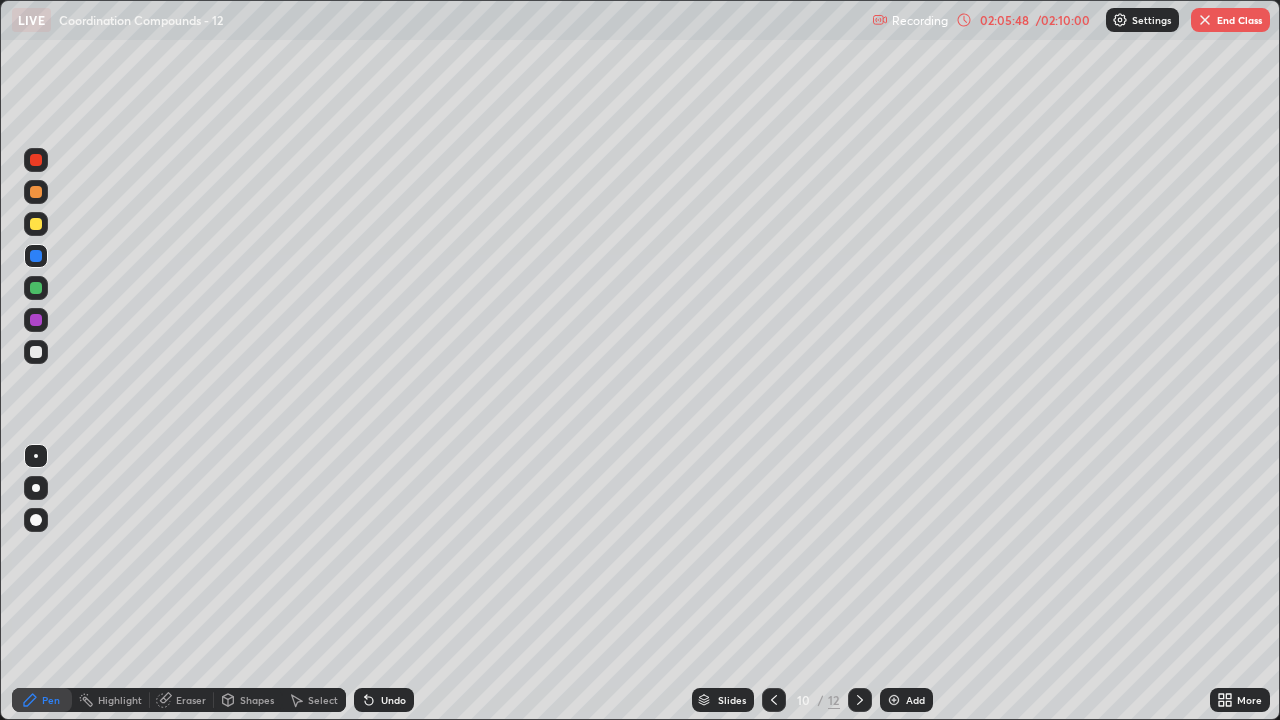 click at bounding box center (860, 700) 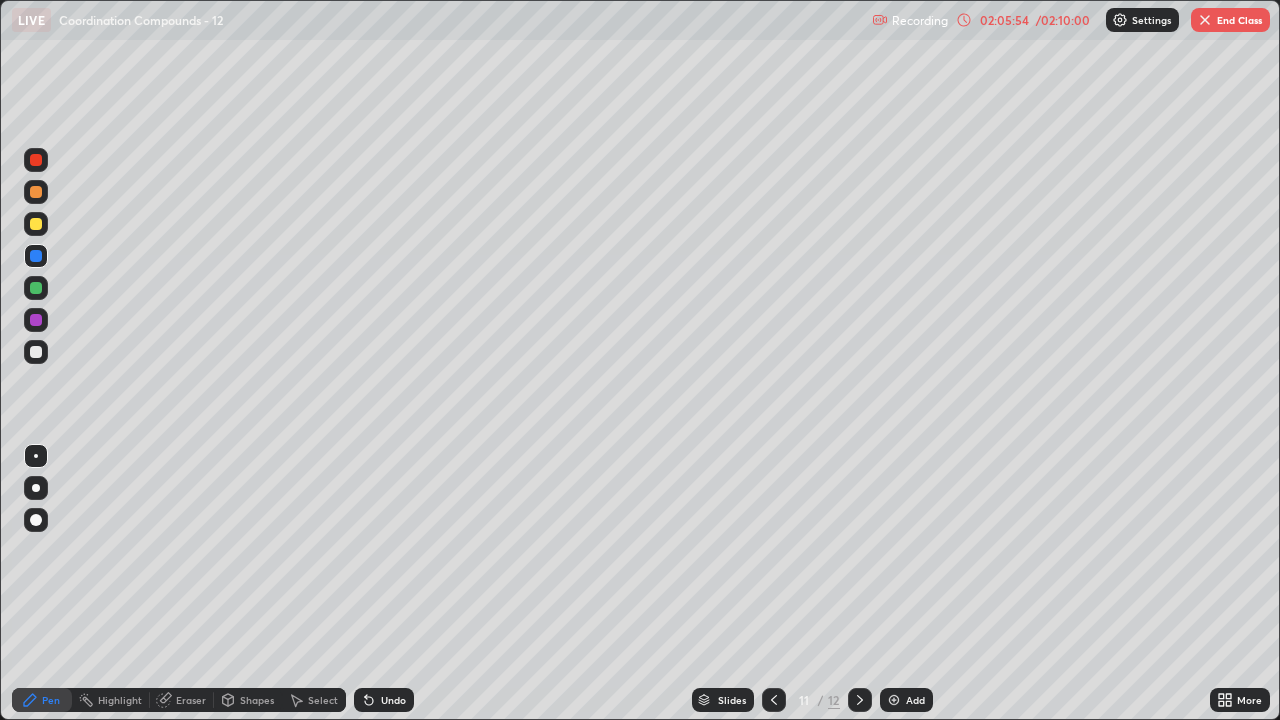 click 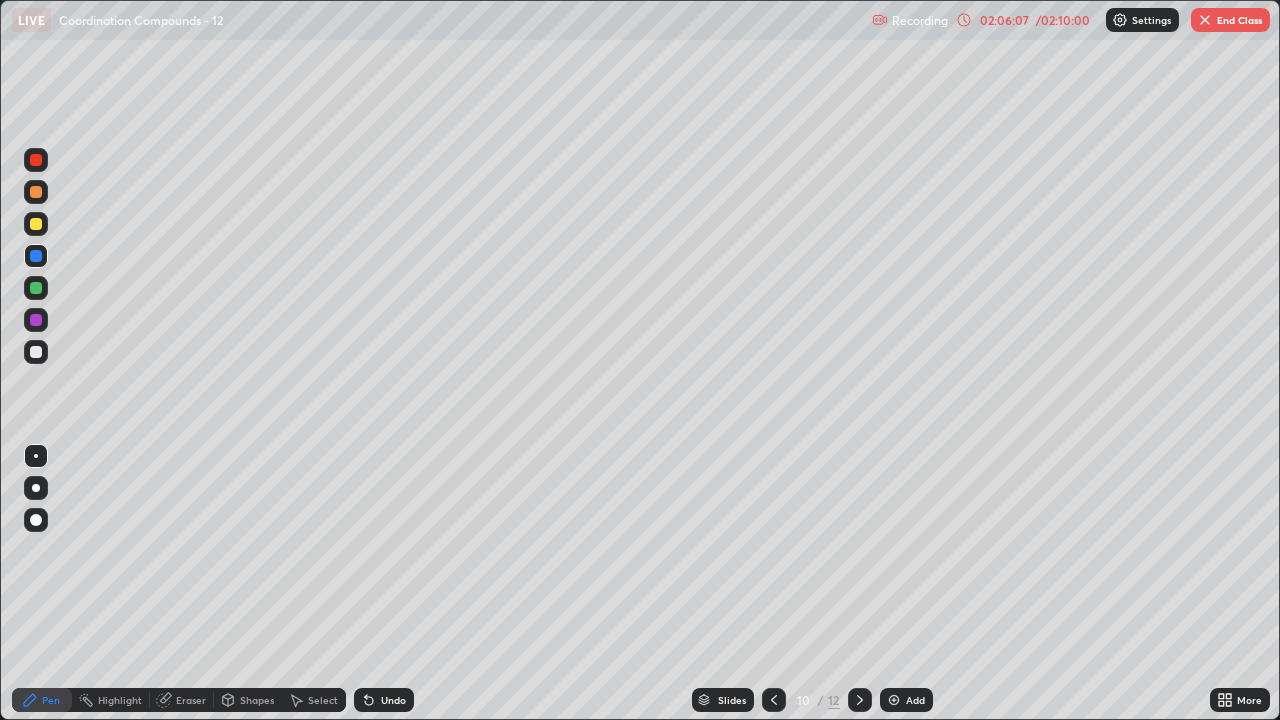 click 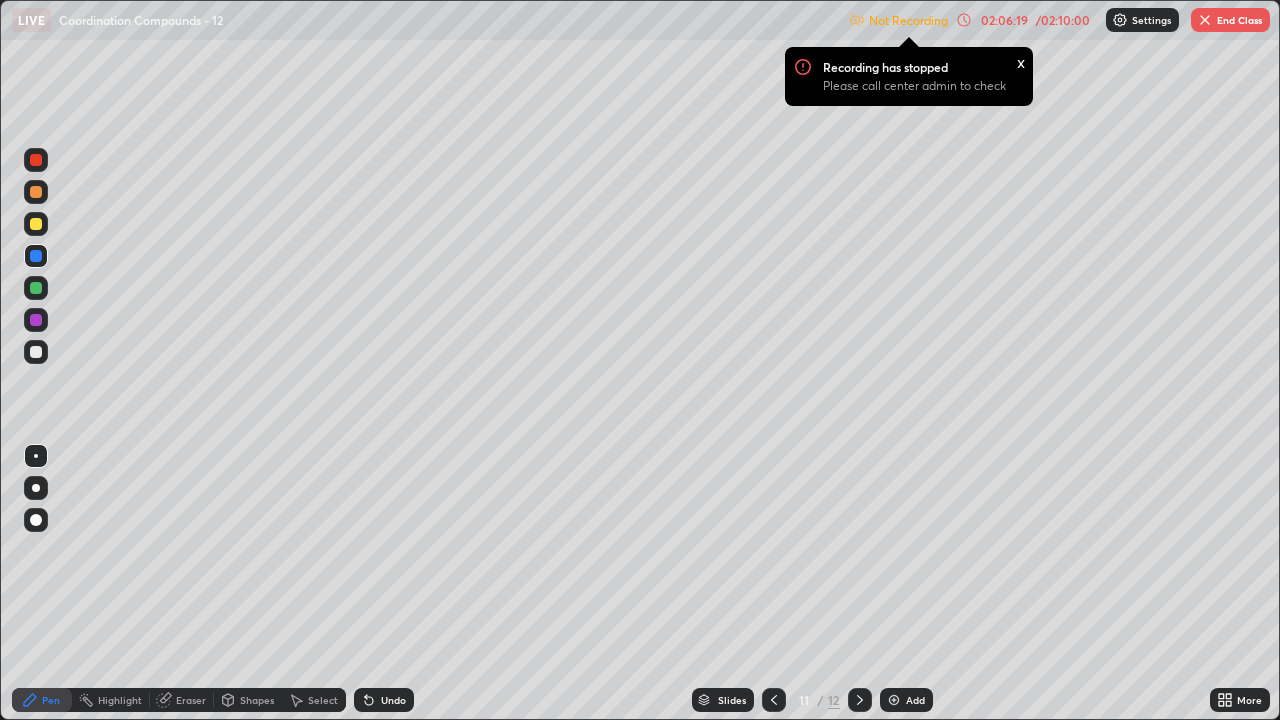 click on "End Class" at bounding box center (1230, 20) 